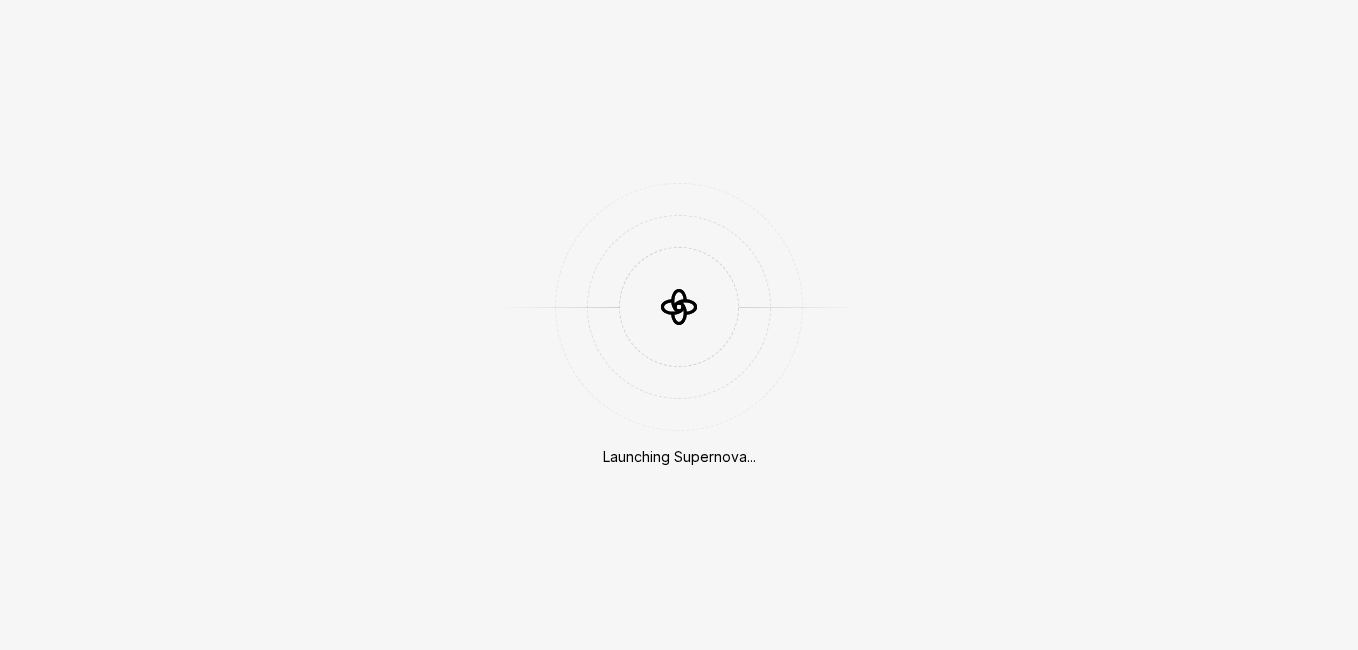 scroll, scrollTop: 0, scrollLeft: 0, axis: both 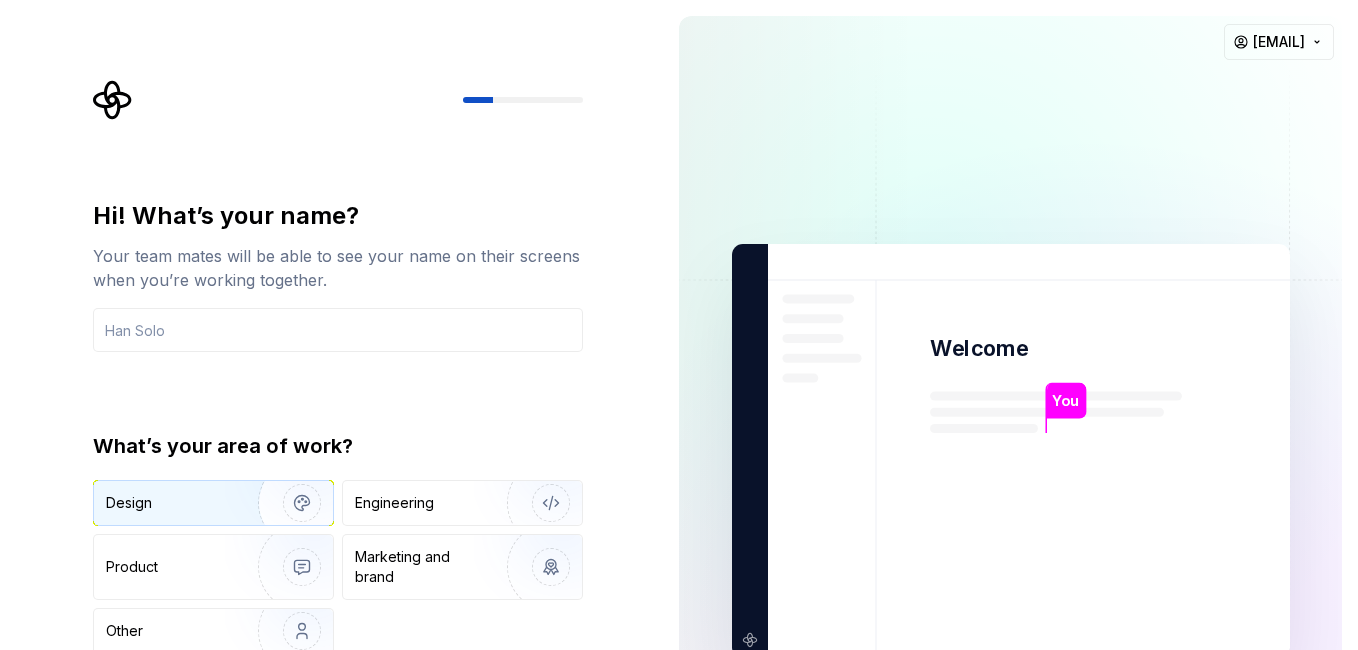 click on "Design" at bounding box center [169, 503] 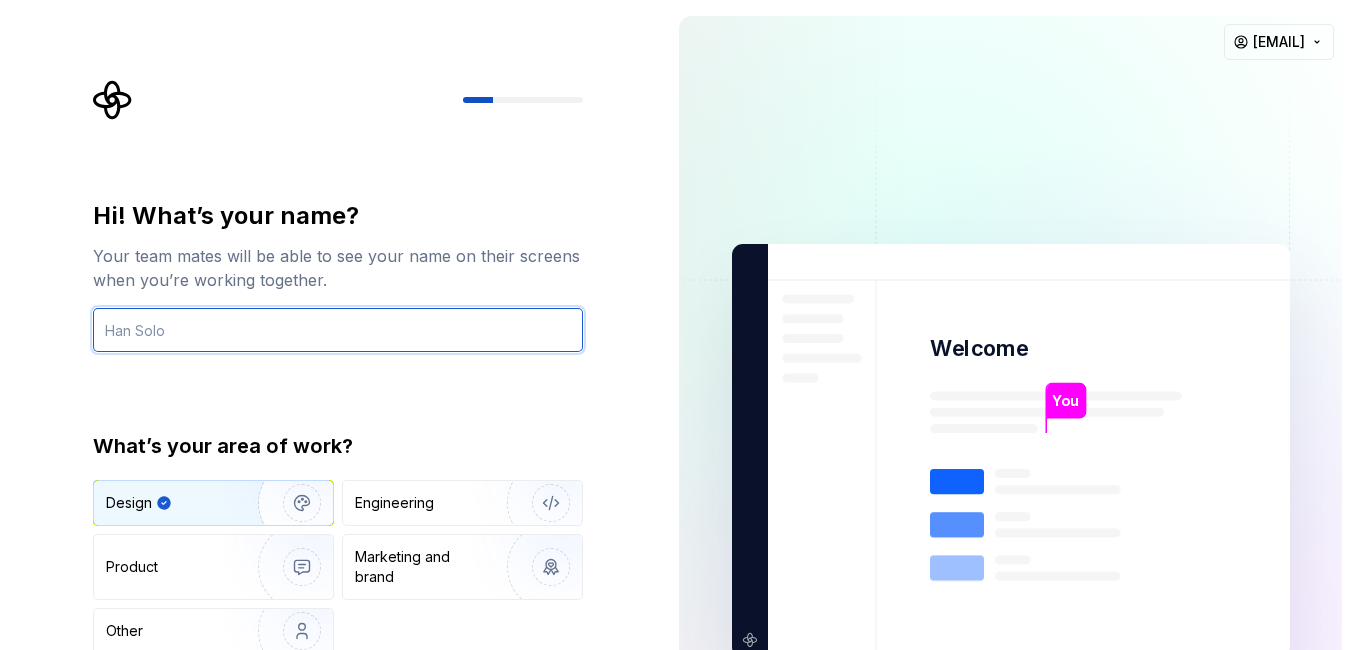 click at bounding box center [338, 330] 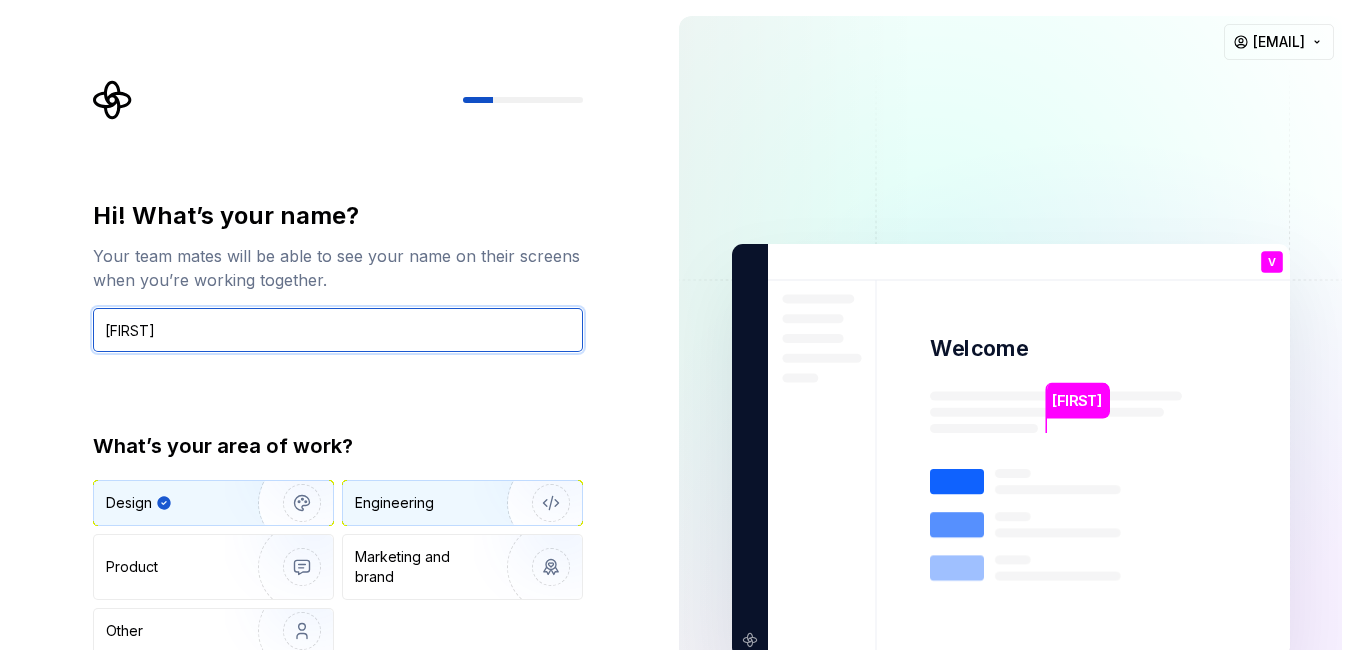 type on "[FIRST]" 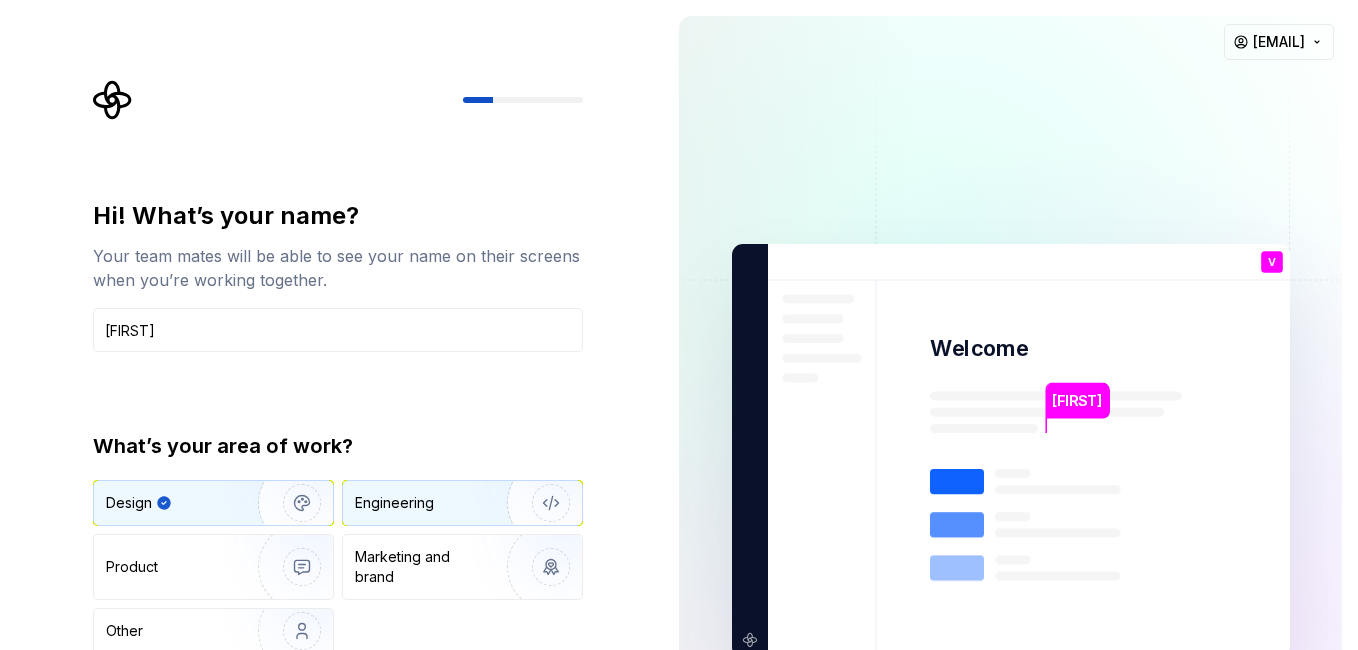 click on "Engineering" at bounding box center [462, 503] 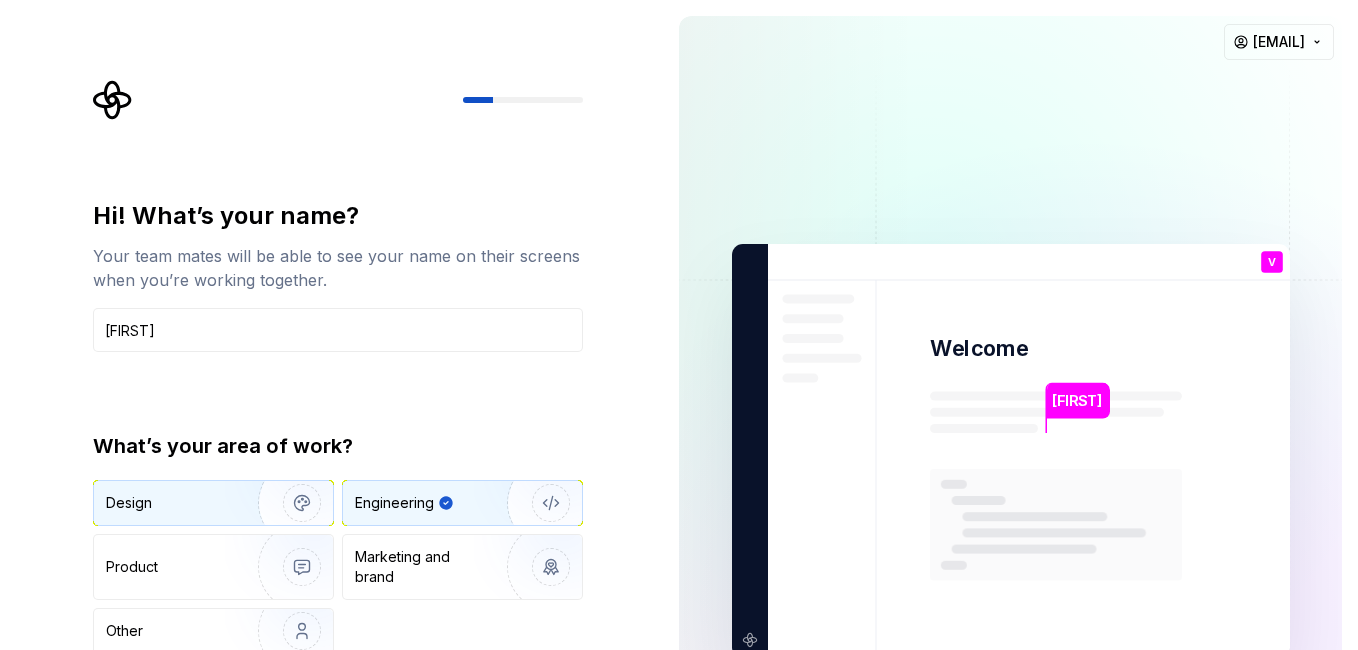 click at bounding box center [289, 503] 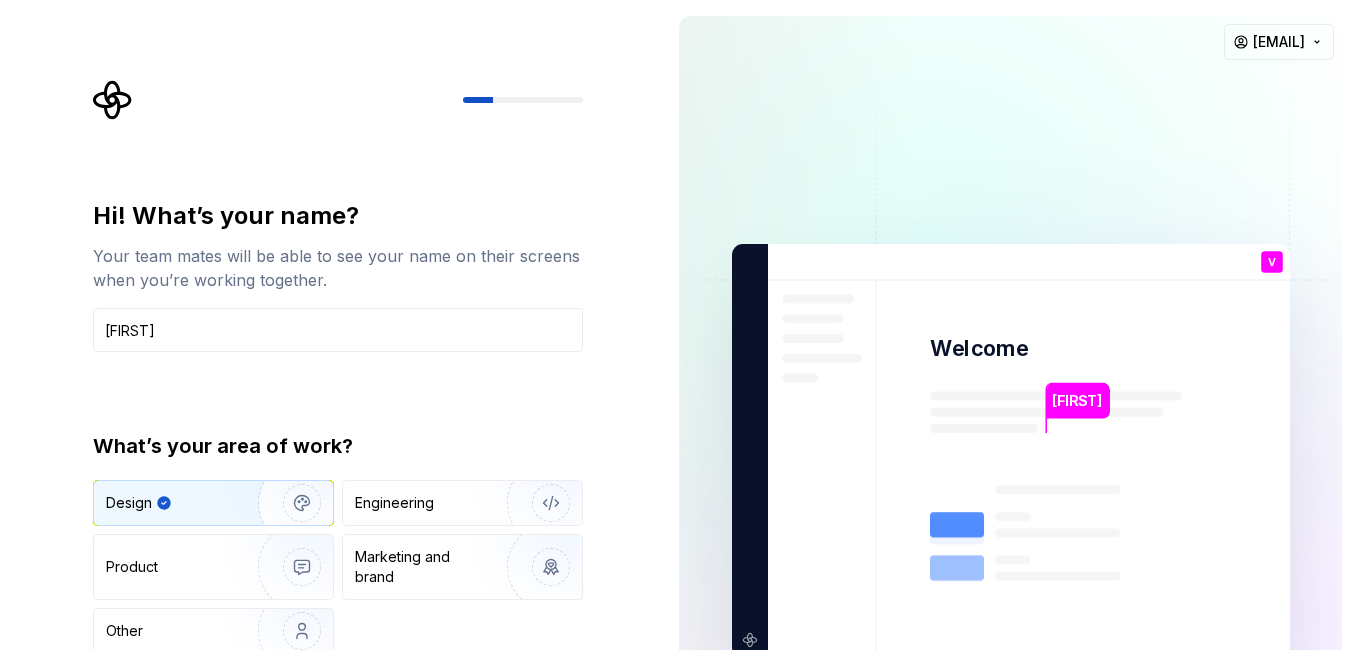 click on "Design Engineering Product Marketing and brand Other" at bounding box center [338, 567] 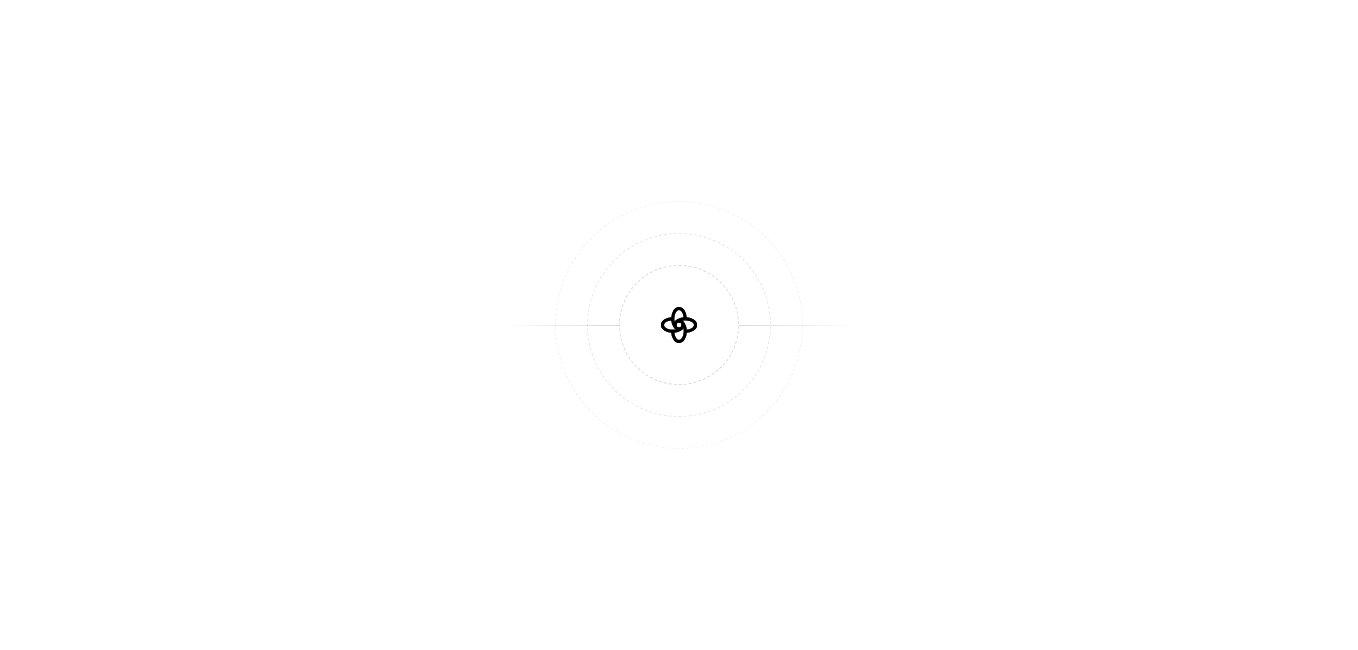 scroll, scrollTop: 0, scrollLeft: 0, axis: both 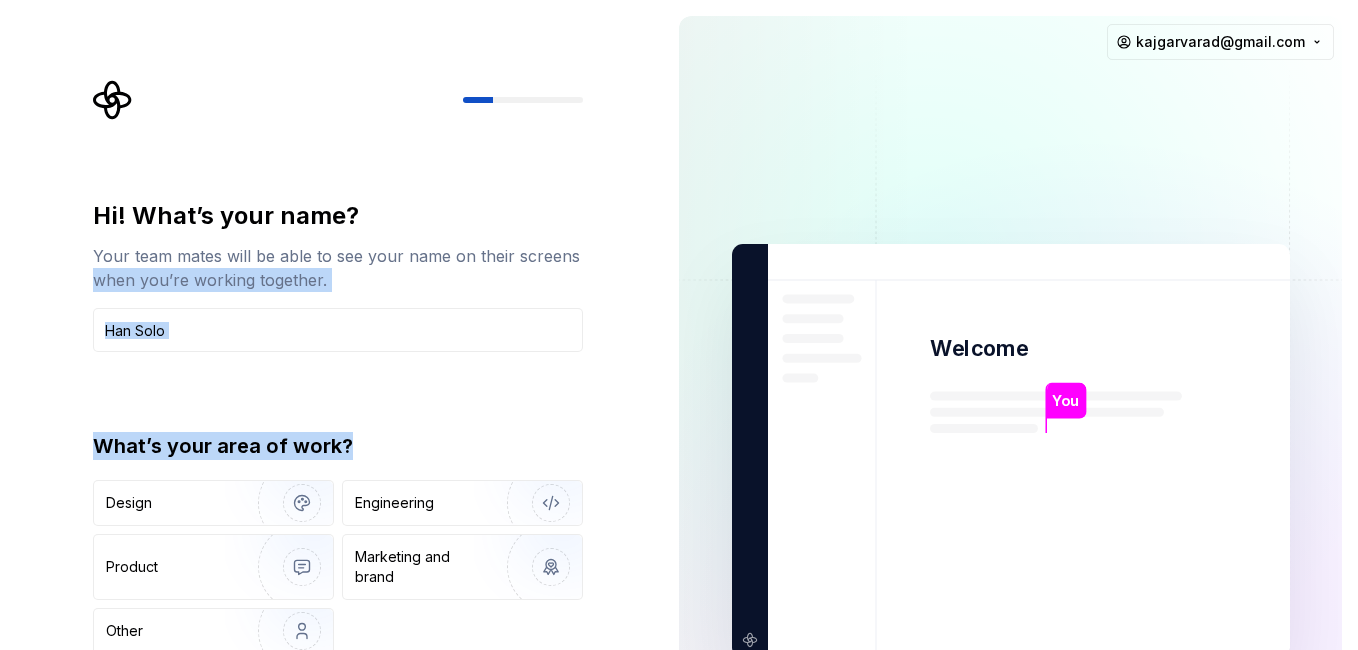 drag, startPoint x: 616, startPoint y: 336, endPoint x: 568, endPoint y: 267, distance: 84.05355 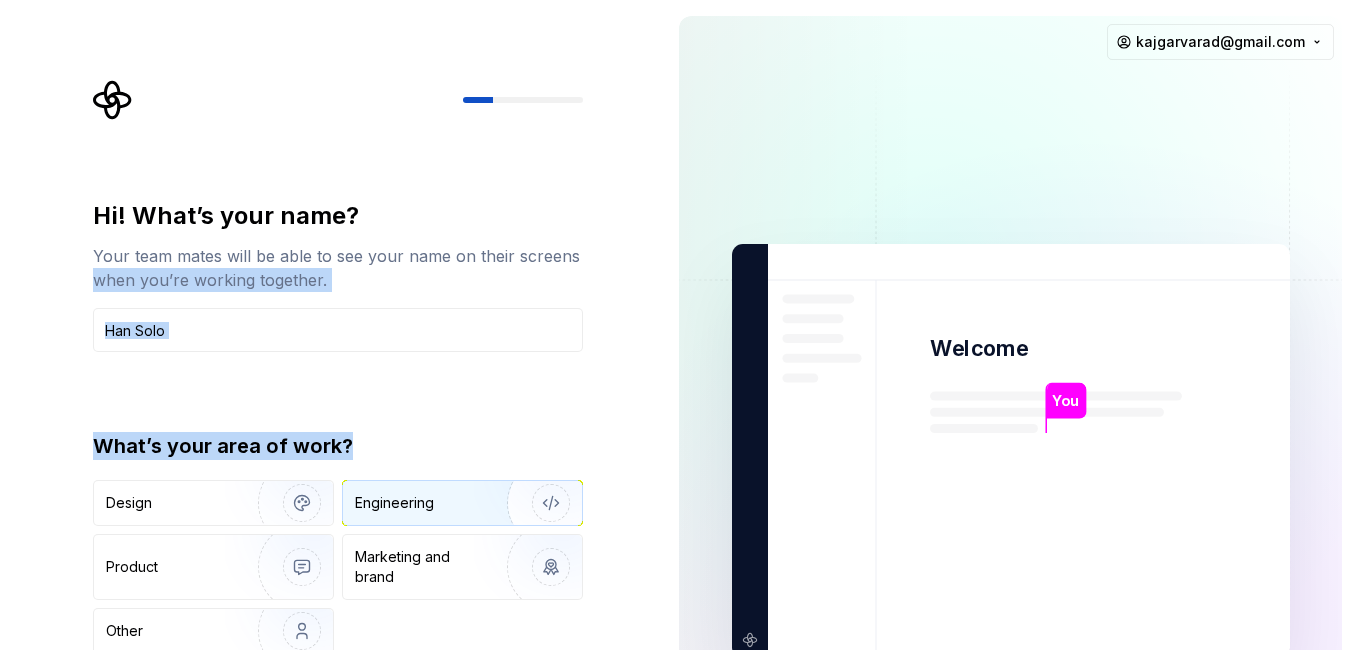 click at bounding box center [538, 503] 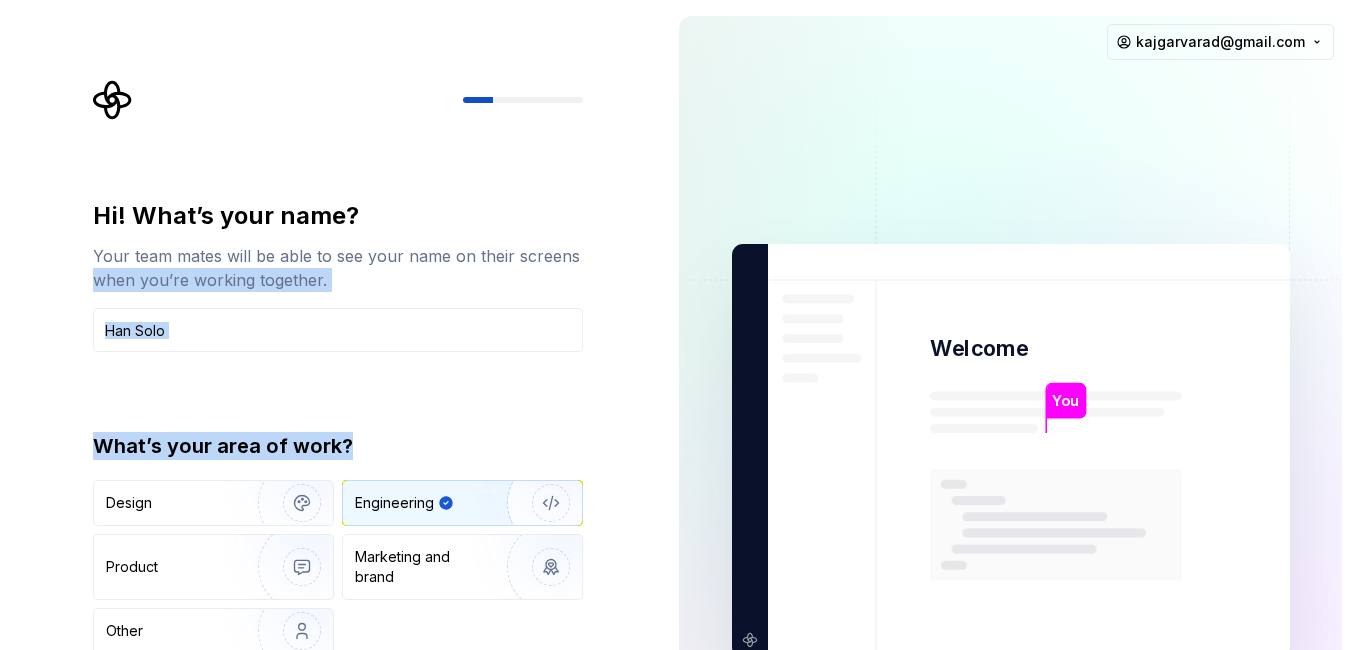 click at bounding box center [1011, 451] 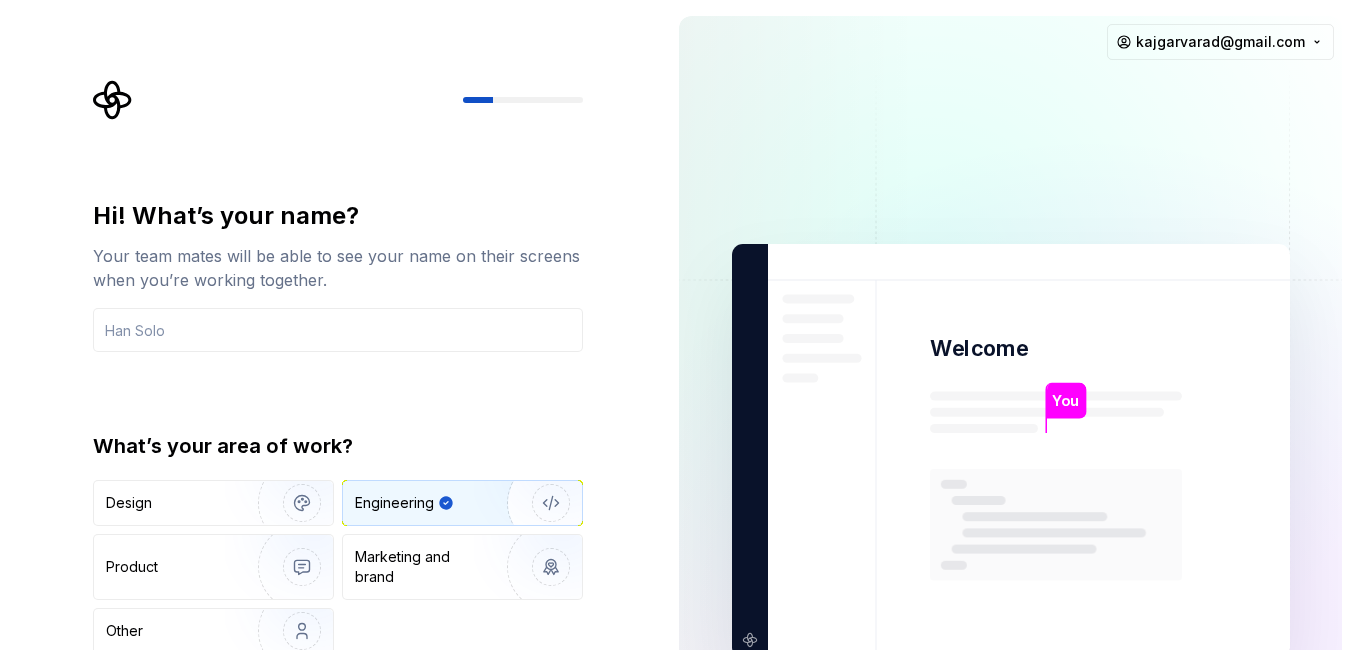 click on "Design Engineering Product Marketing and brand Other" at bounding box center (338, 567) 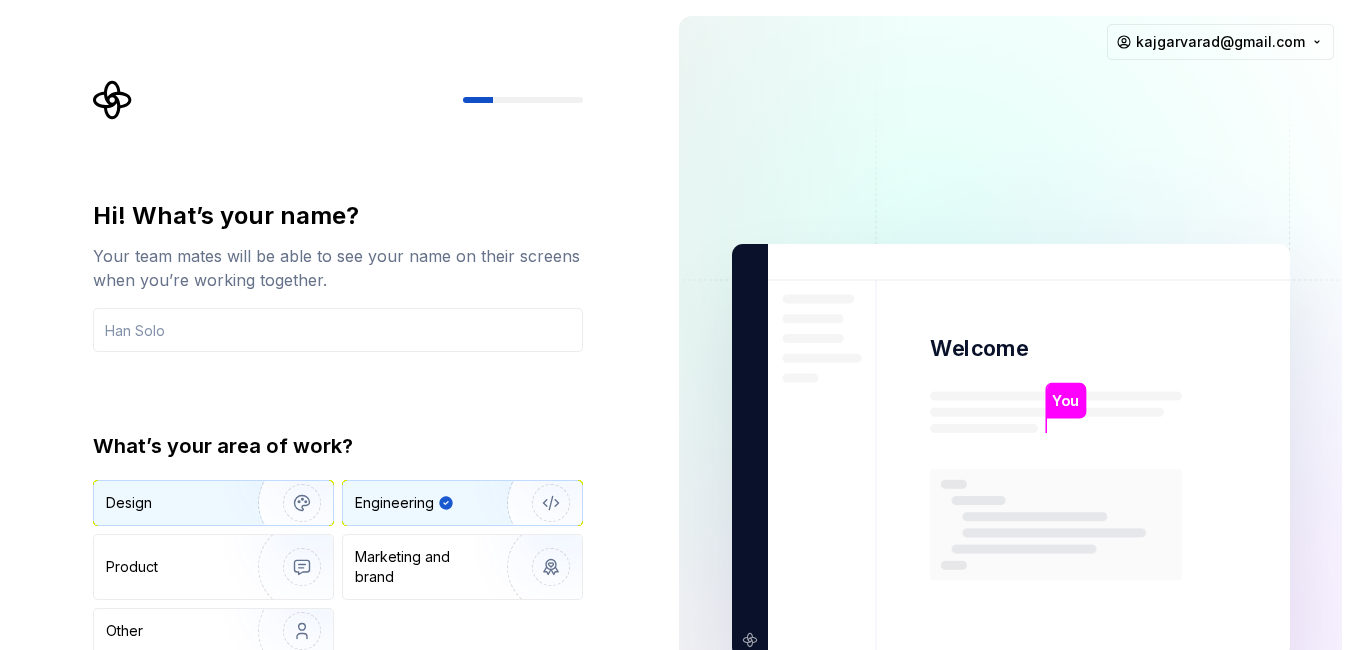 click on "Design" at bounding box center (213, 503) 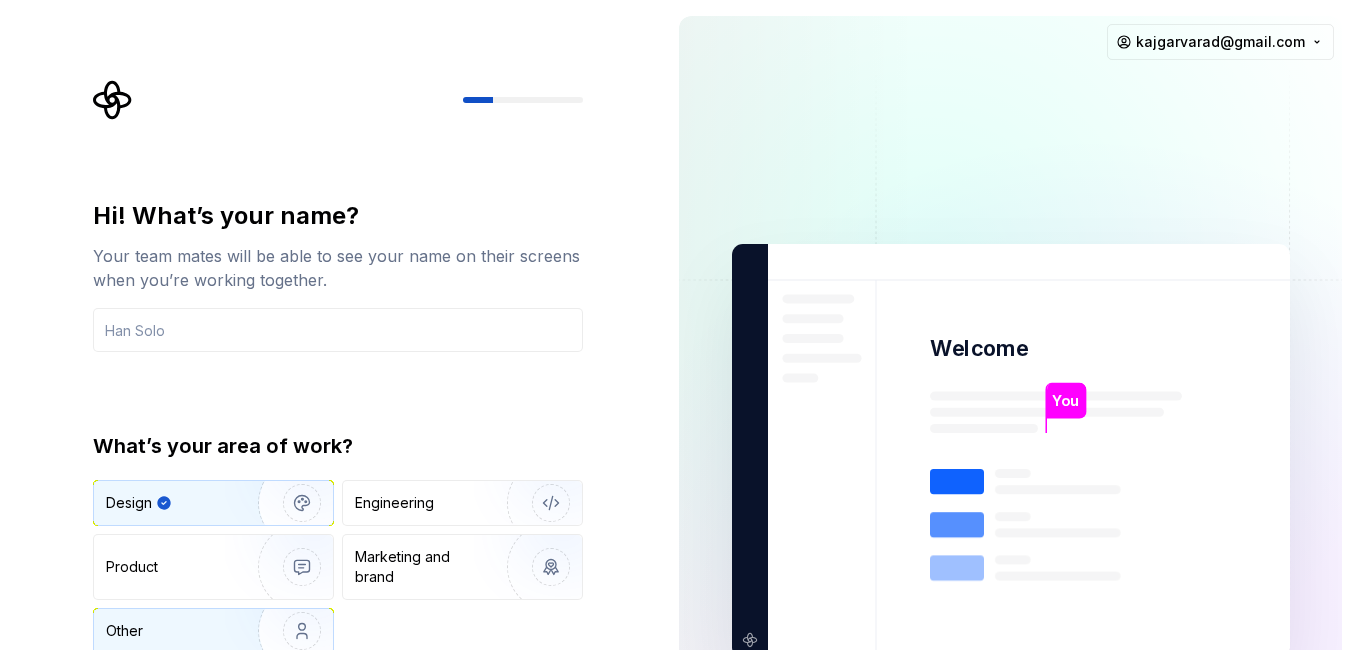 click on "Other" at bounding box center (164, 631) 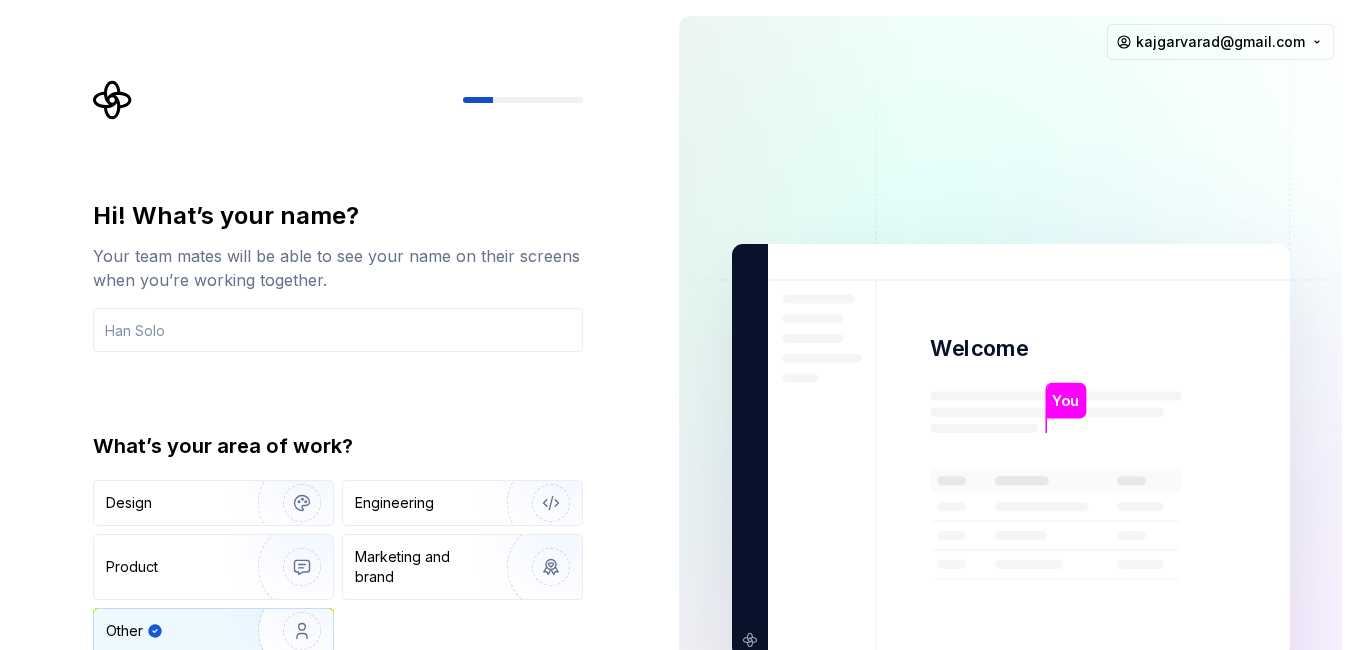click on "Other" at bounding box center [174, 631] 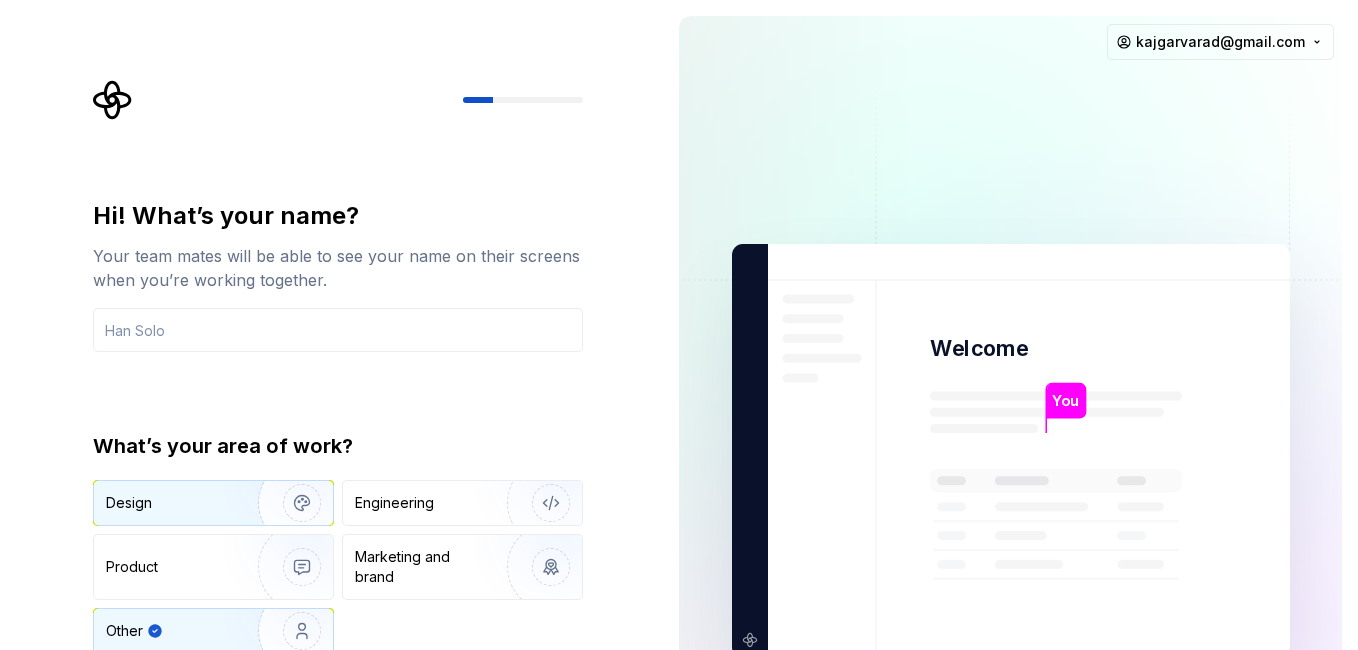 click on "Design" at bounding box center (213, 503) 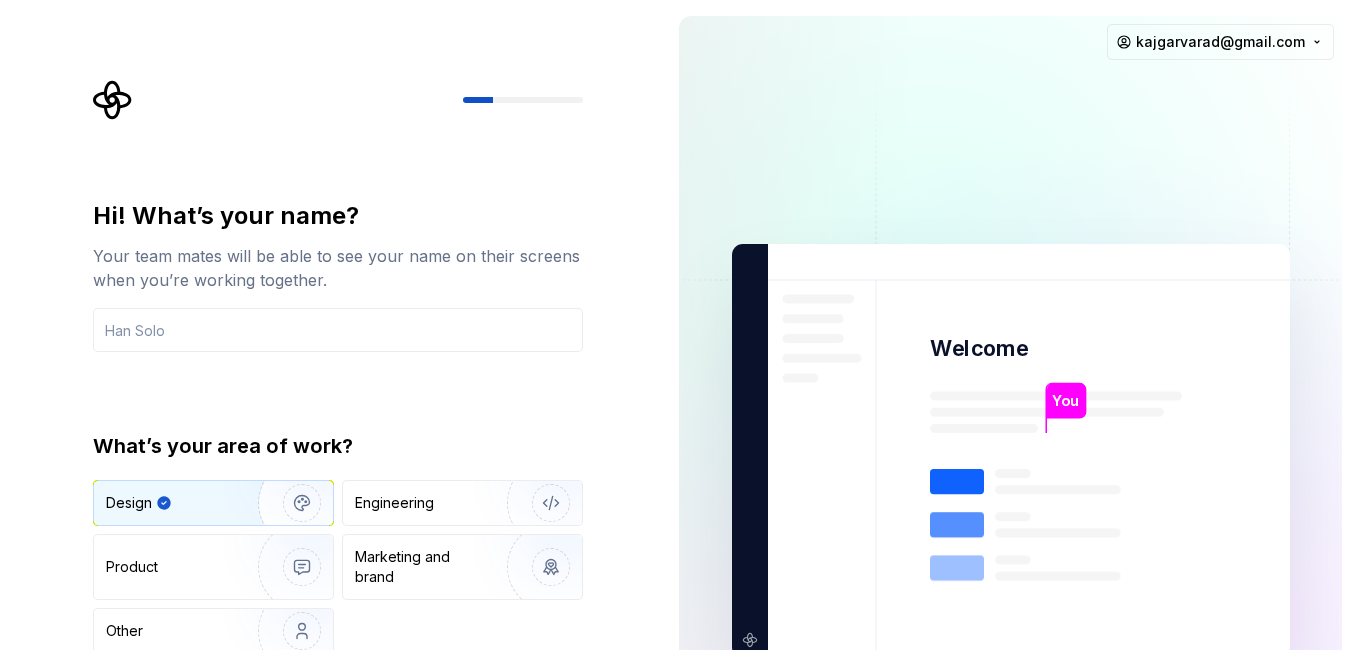 type on "Design" 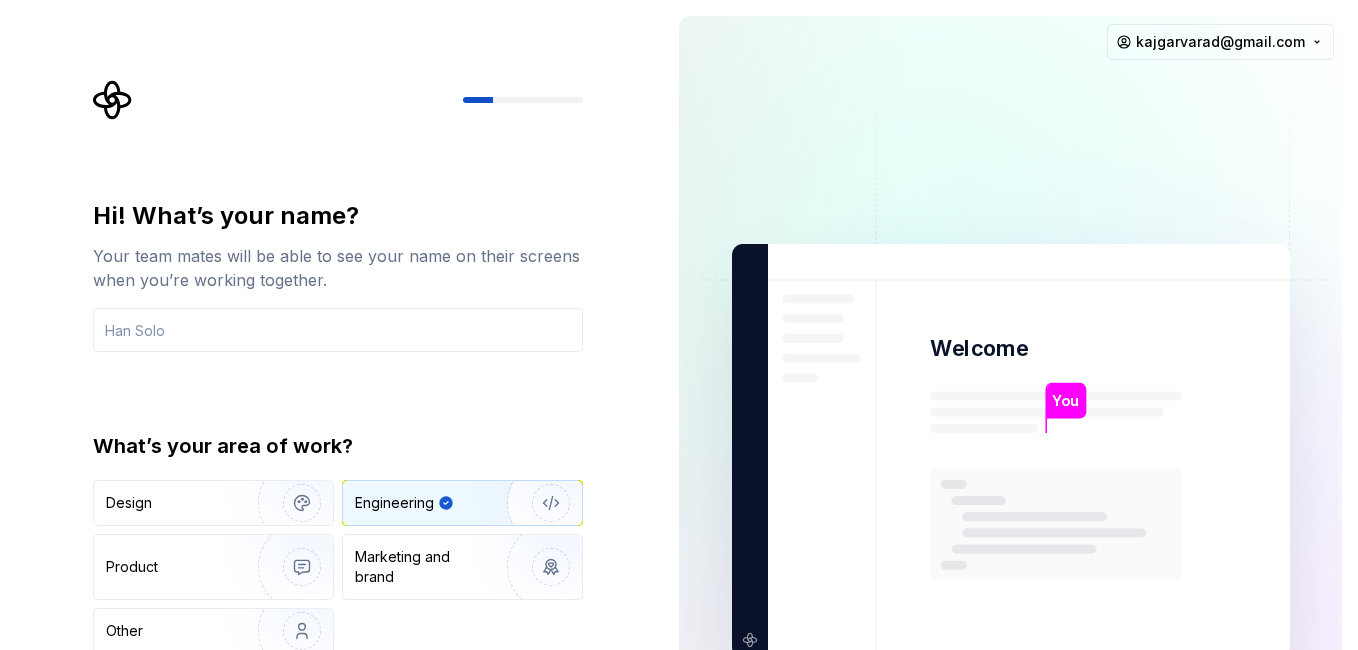 type on "Engineering" 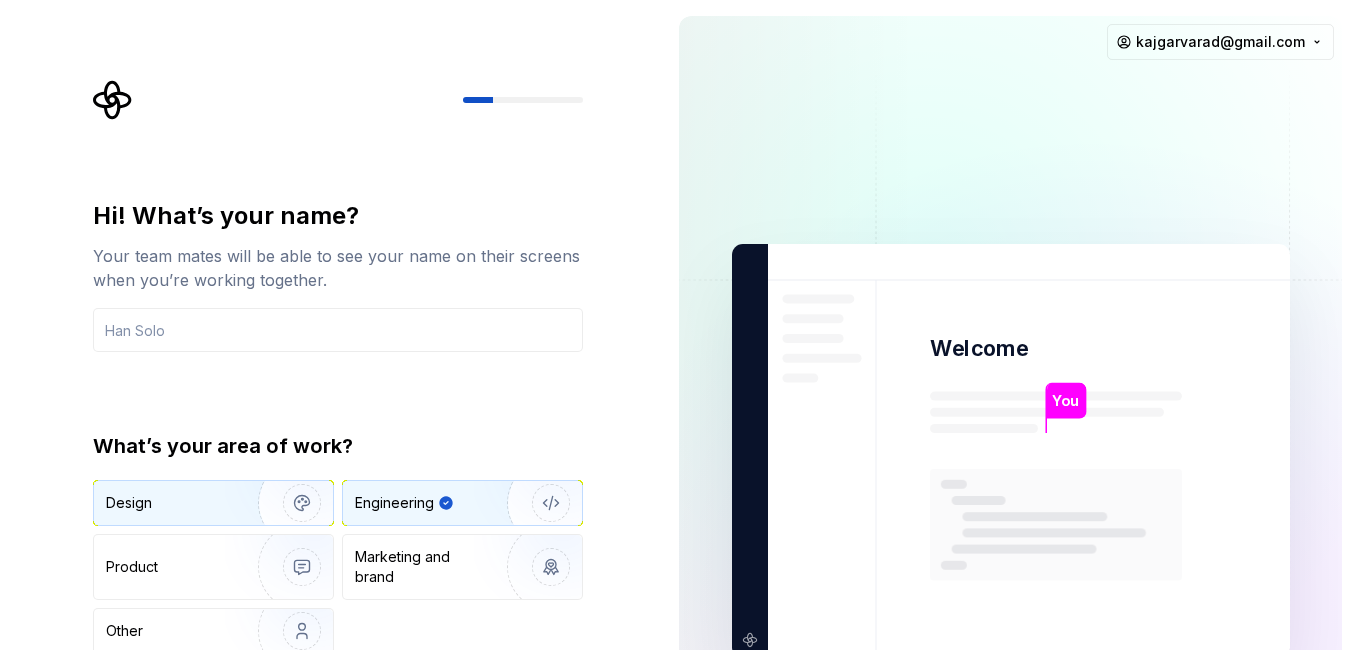 click at bounding box center (289, 503) 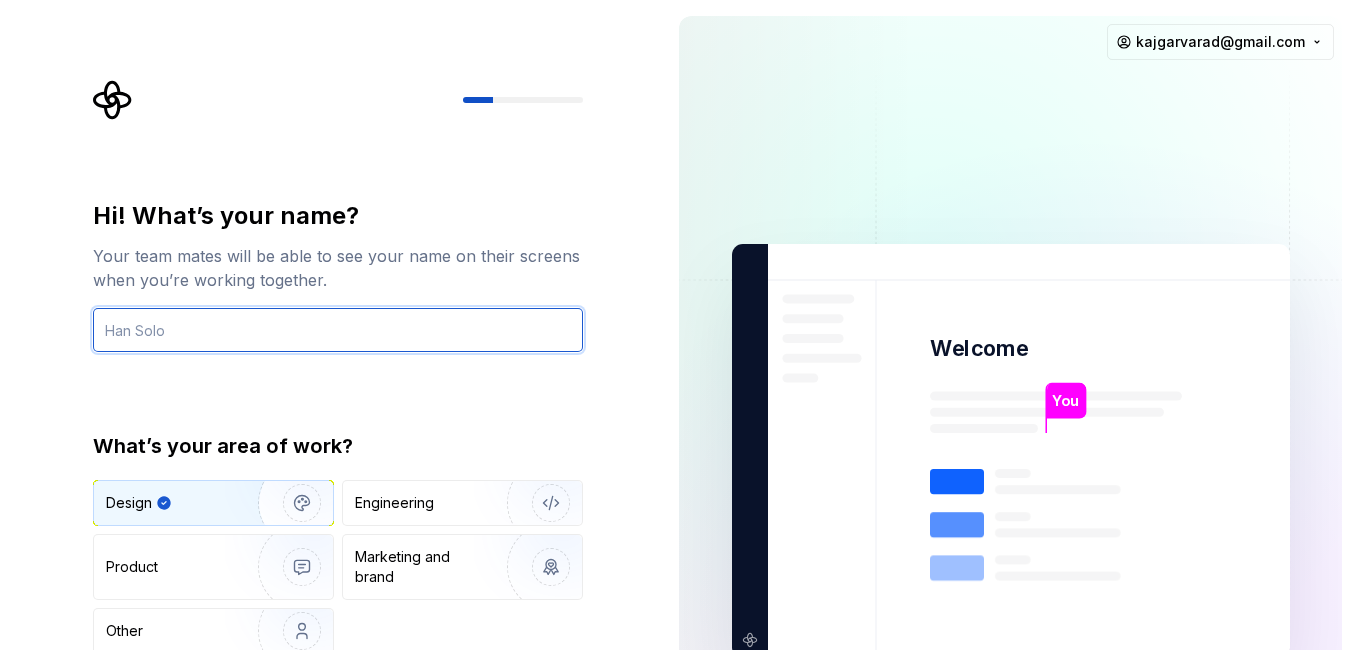 click at bounding box center (338, 330) 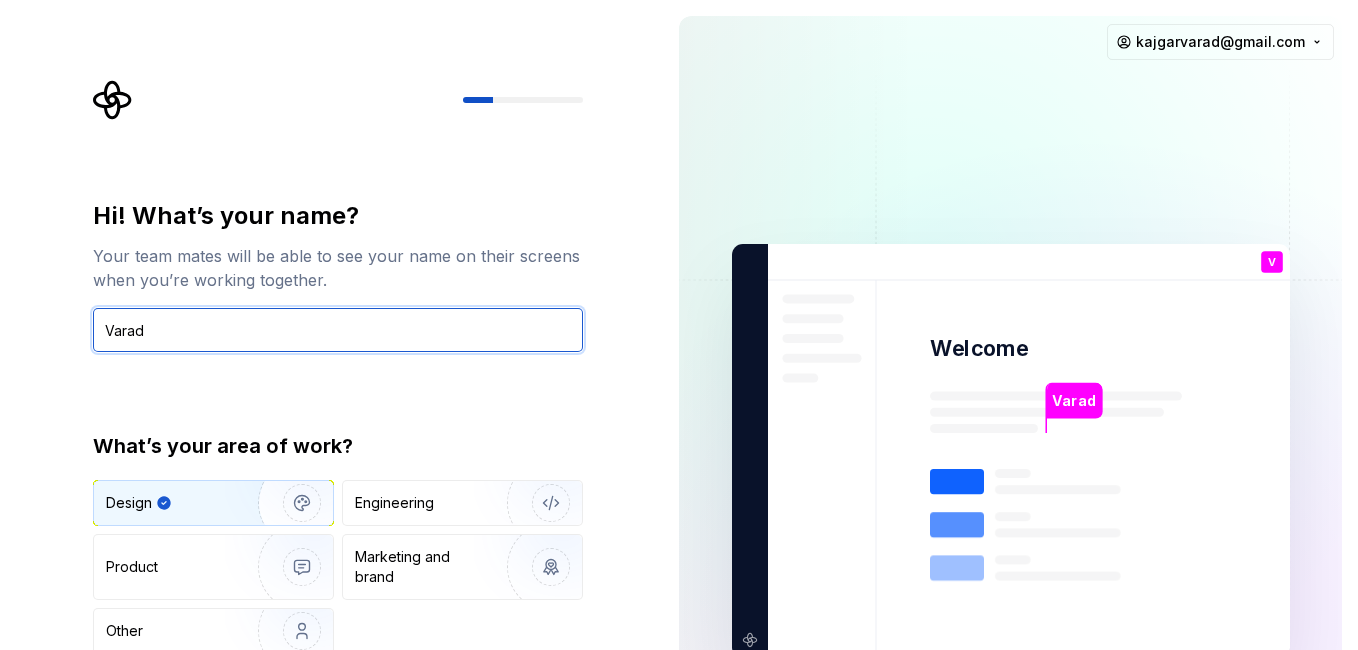 type on "Varad" 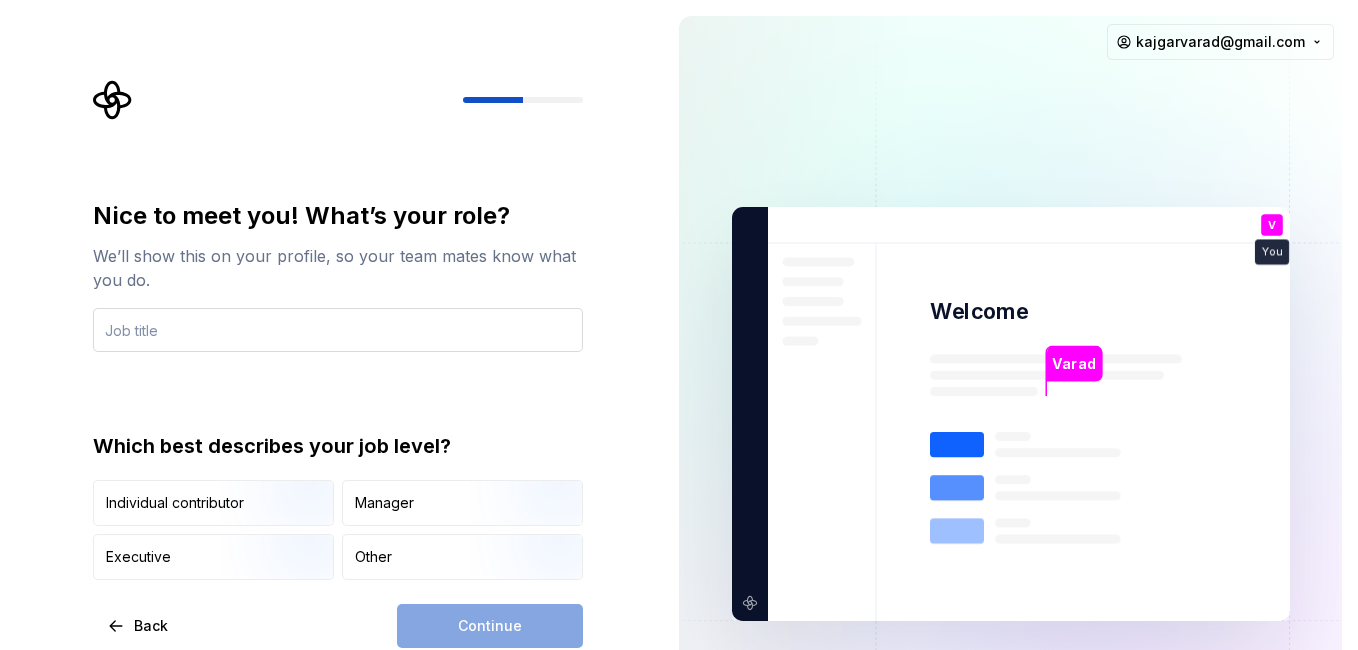 click at bounding box center (338, 330) 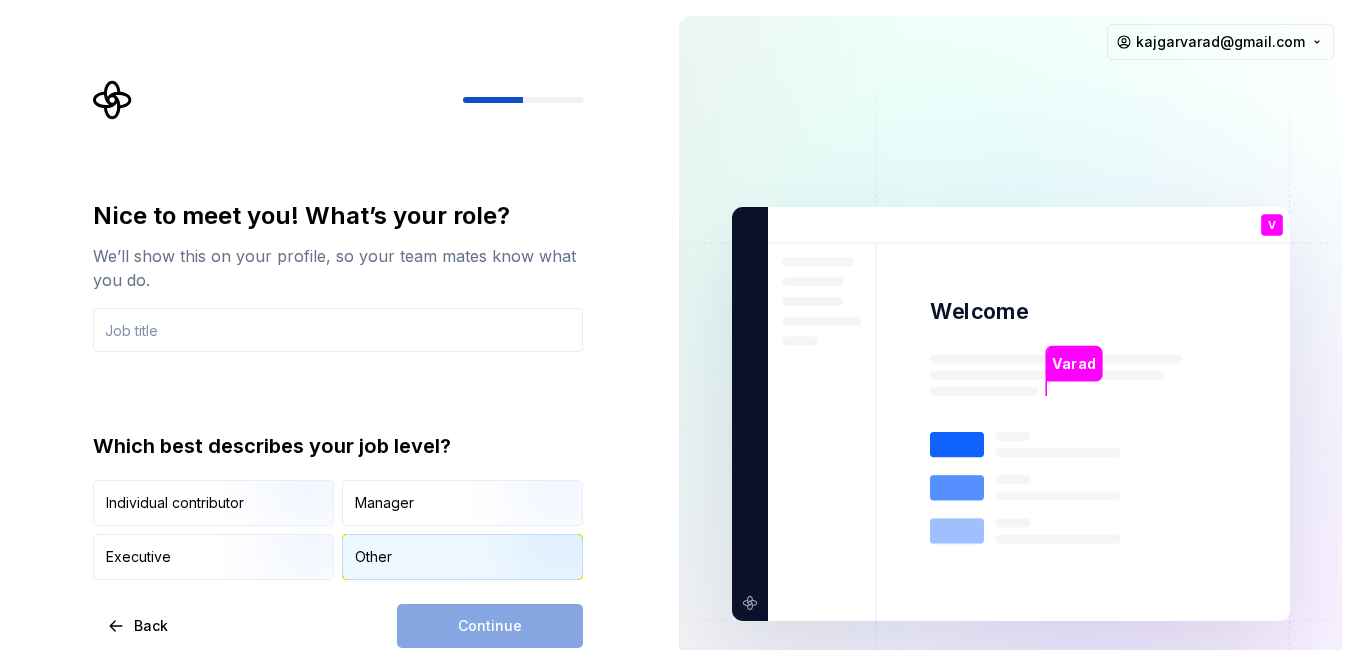 click on "Other" at bounding box center (462, 557) 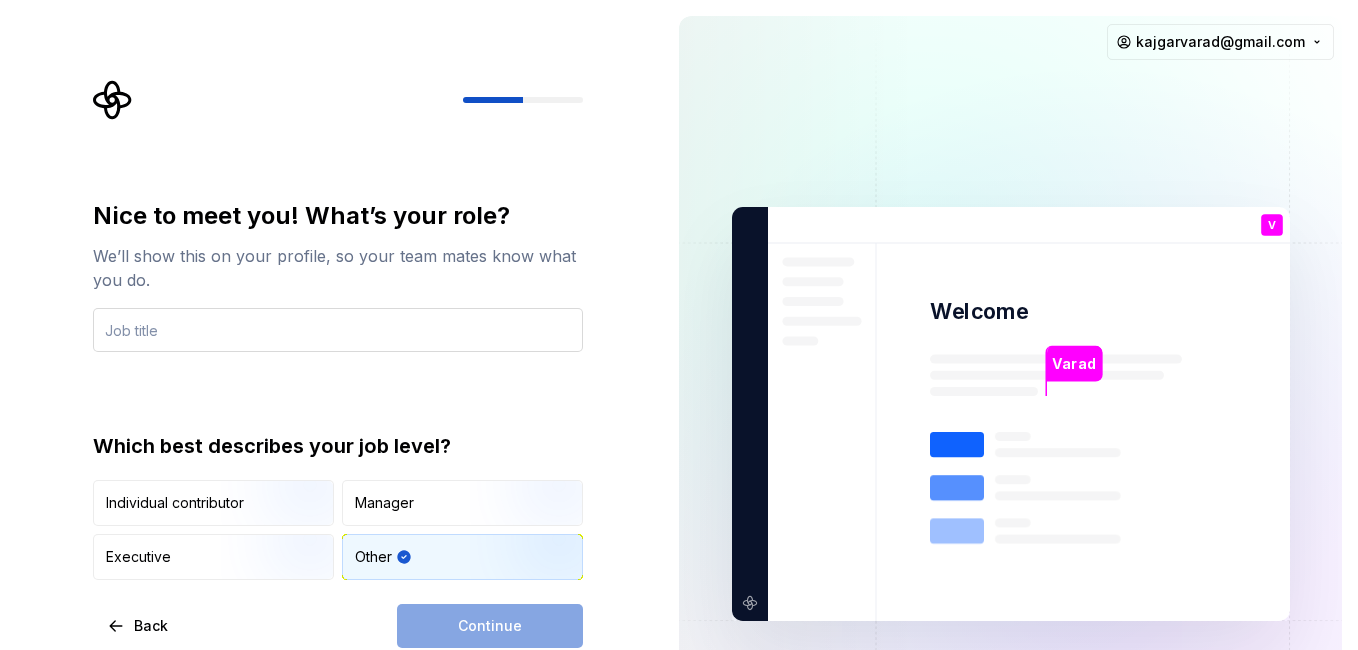 drag, startPoint x: 229, startPoint y: 361, endPoint x: 229, endPoint y: 350, distance: 11 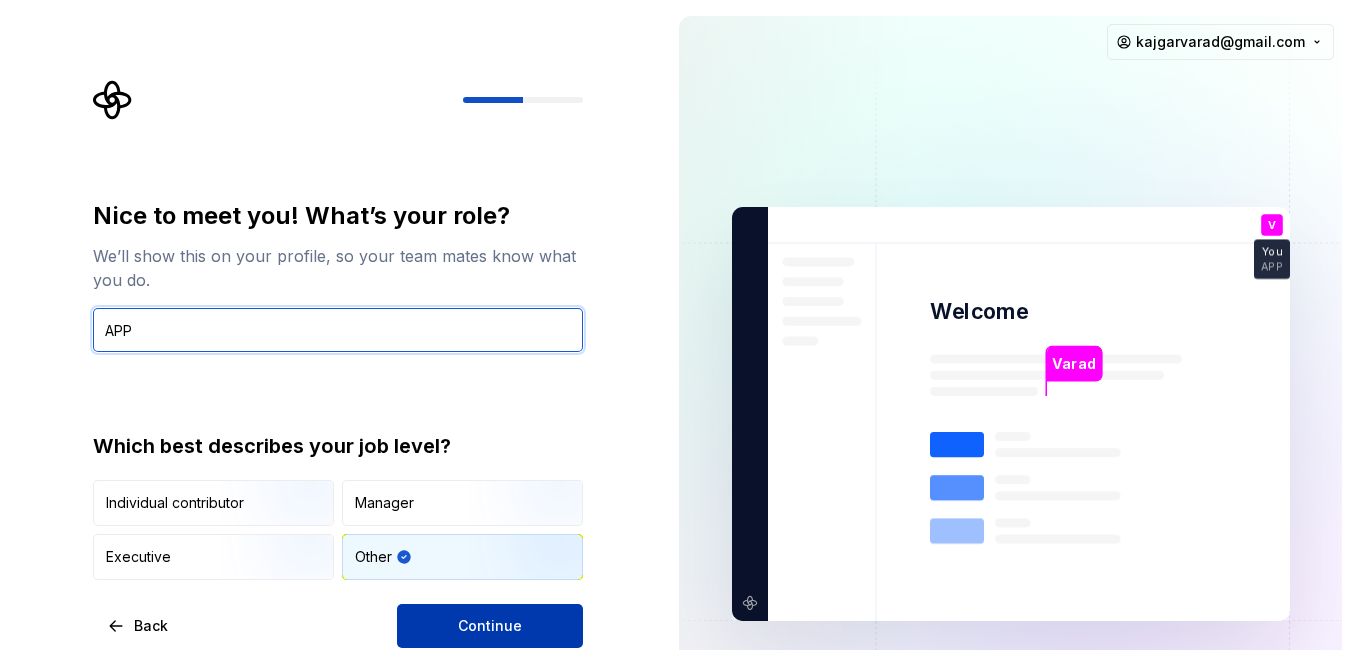 type on "APP" 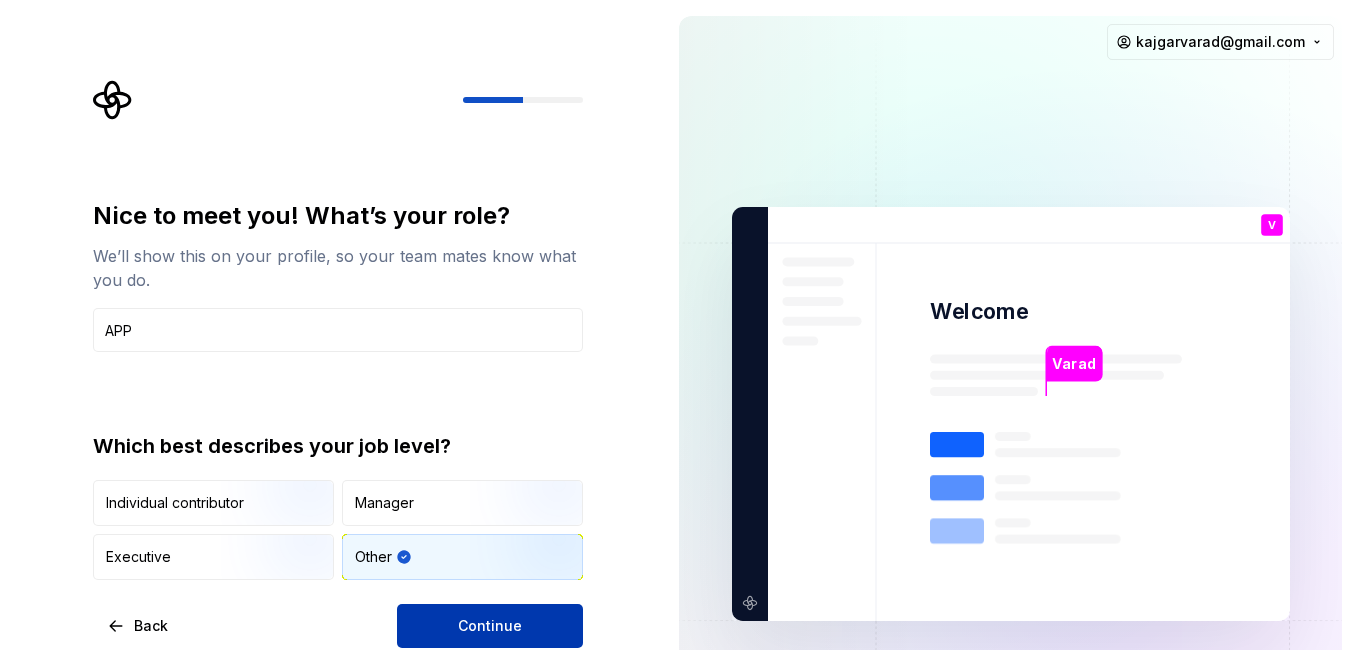 click on "Continue" at bounding box center [490, 626] 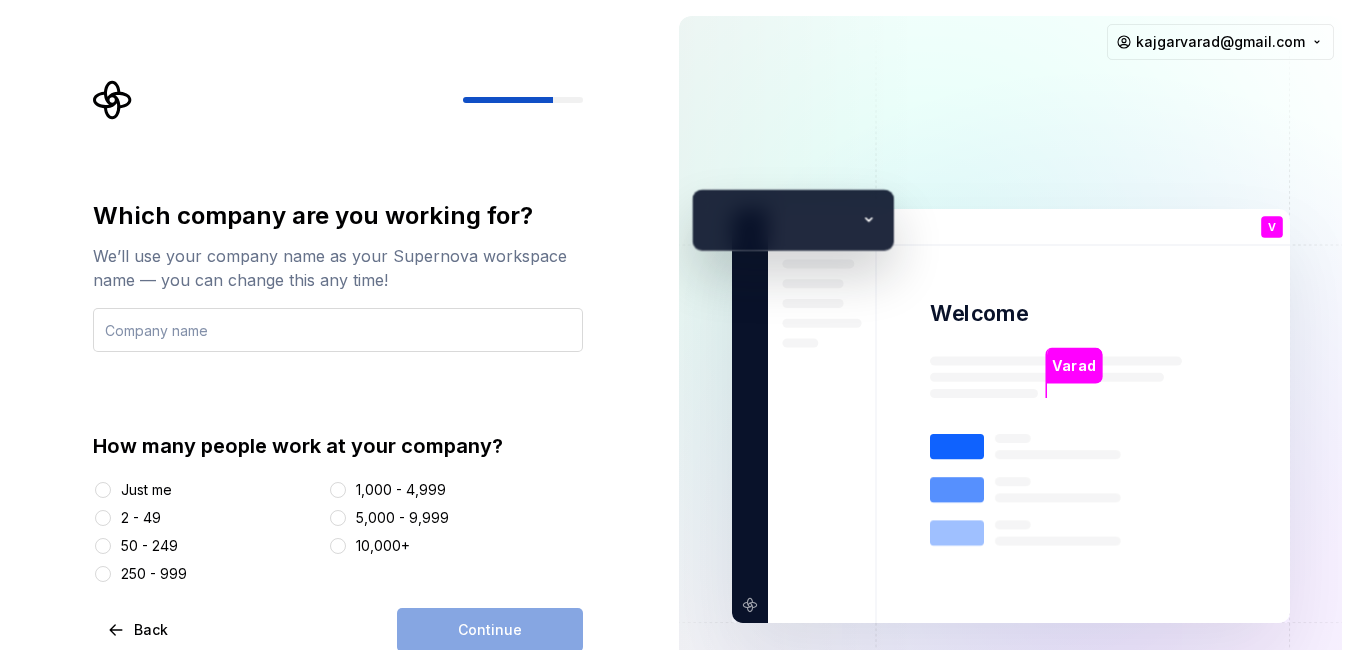 click at bounding box center [338, 330] 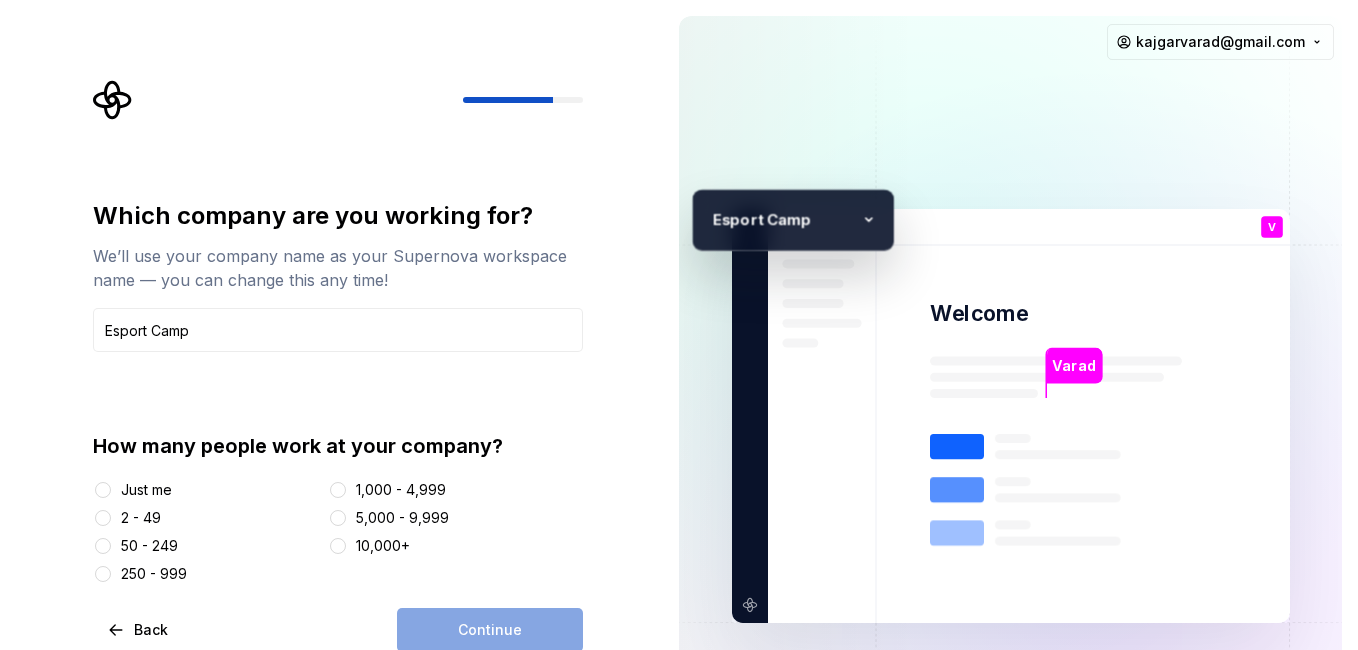 type on "Esport Camp" 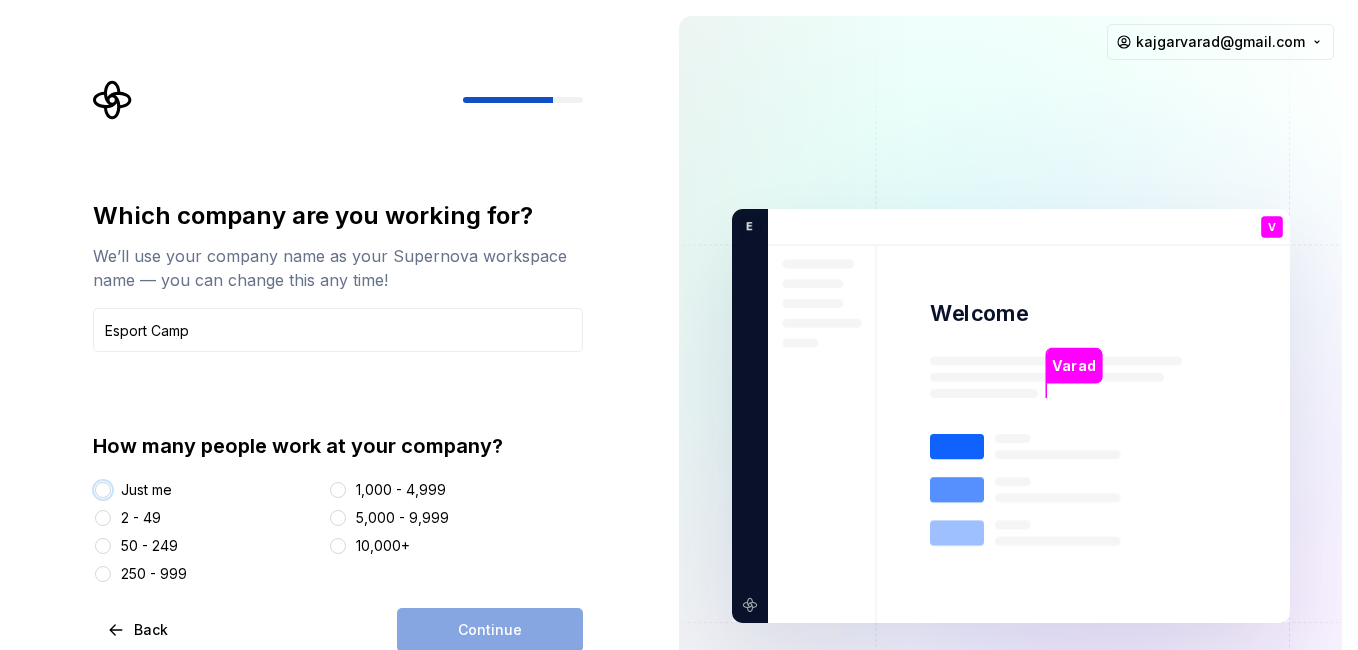 click on "Just me" at bounding box center [103, 490] 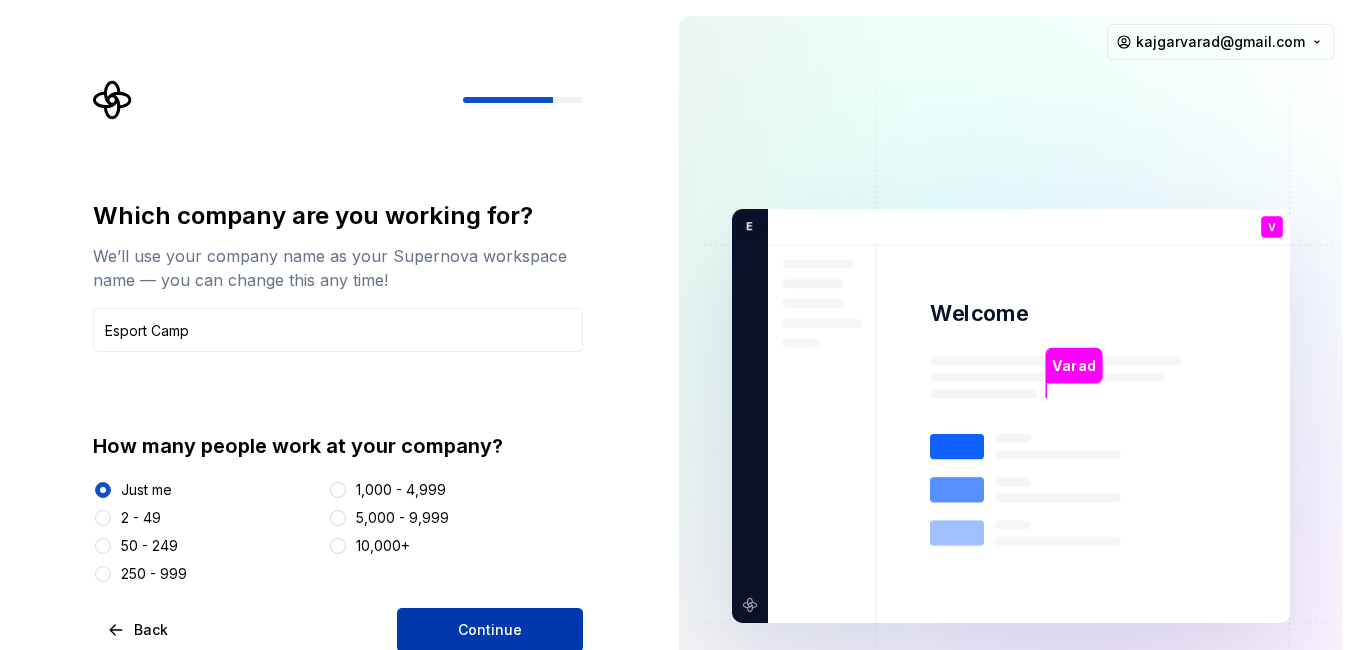 click on "Continue" at bounding box center [490, 630] 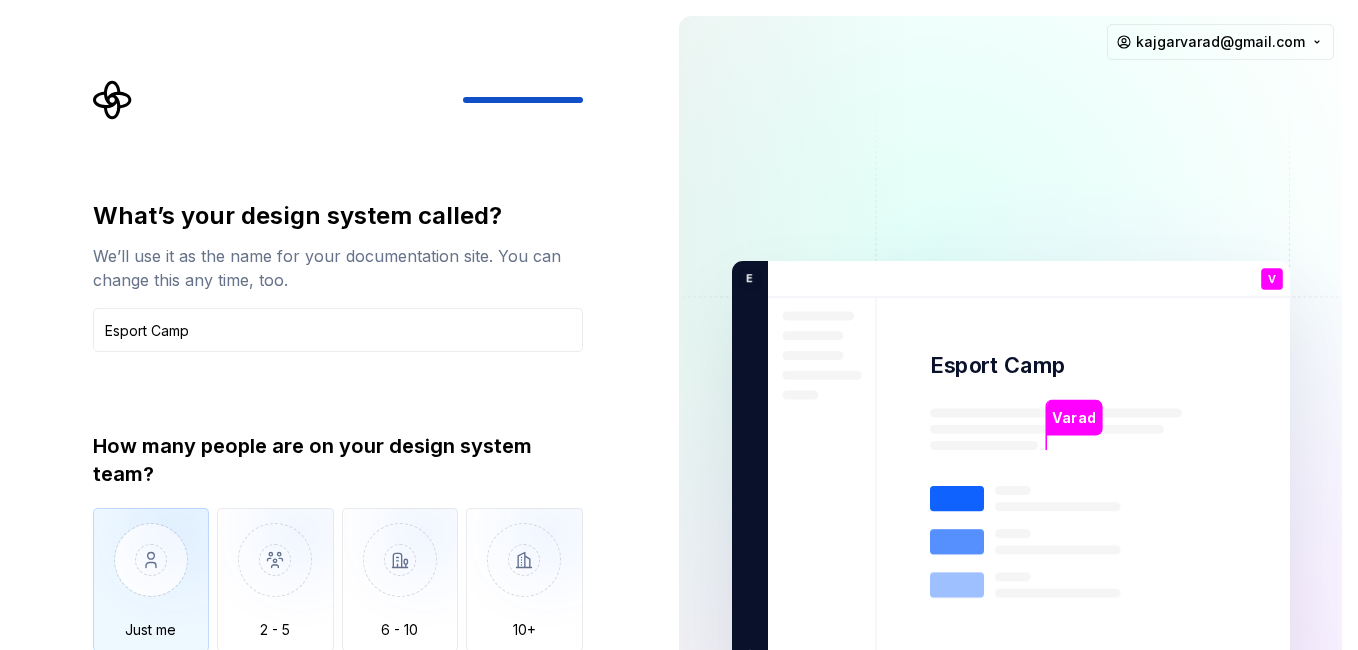 type on "Esport Camp" 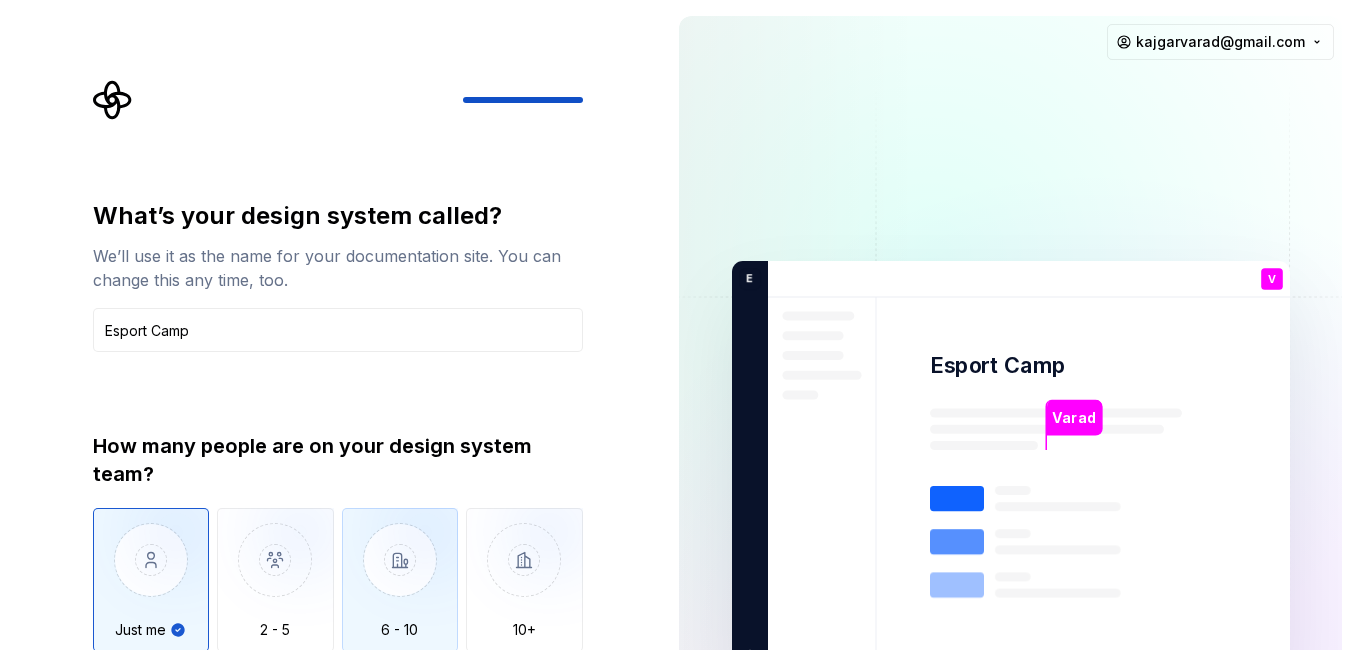 type on "Only one person" 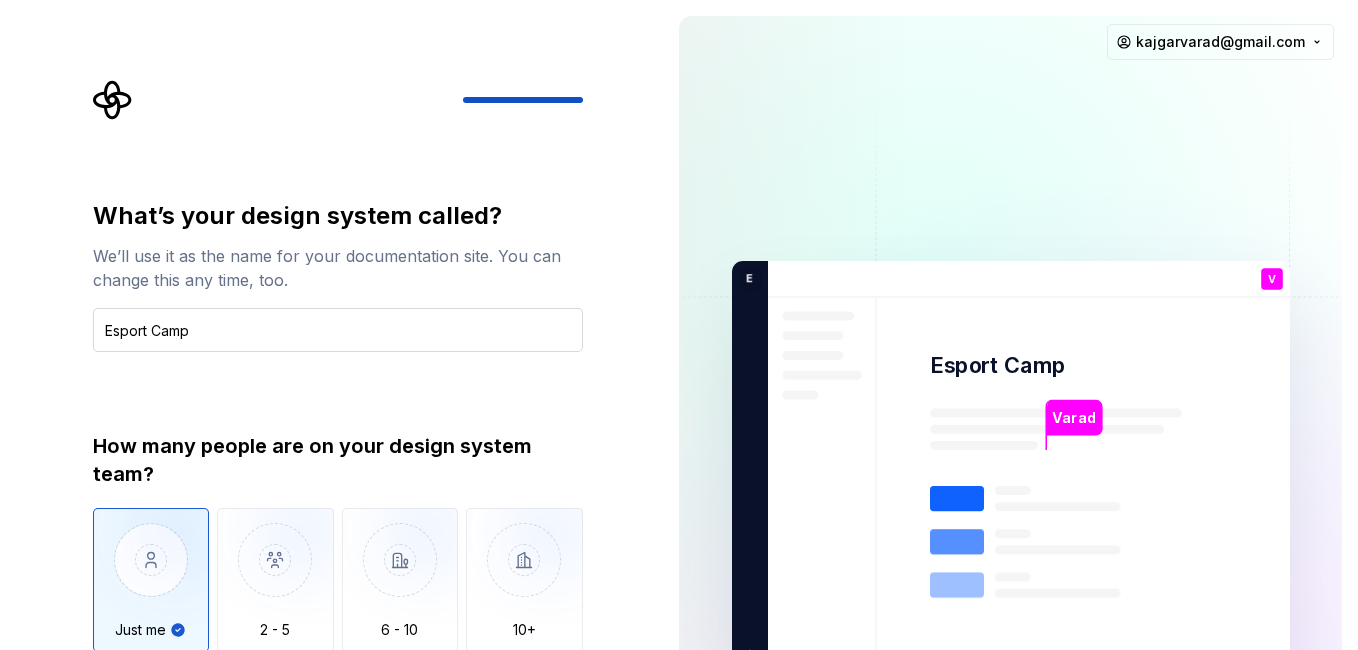 click on "Esport Camp" at bounding box center (338, 330) 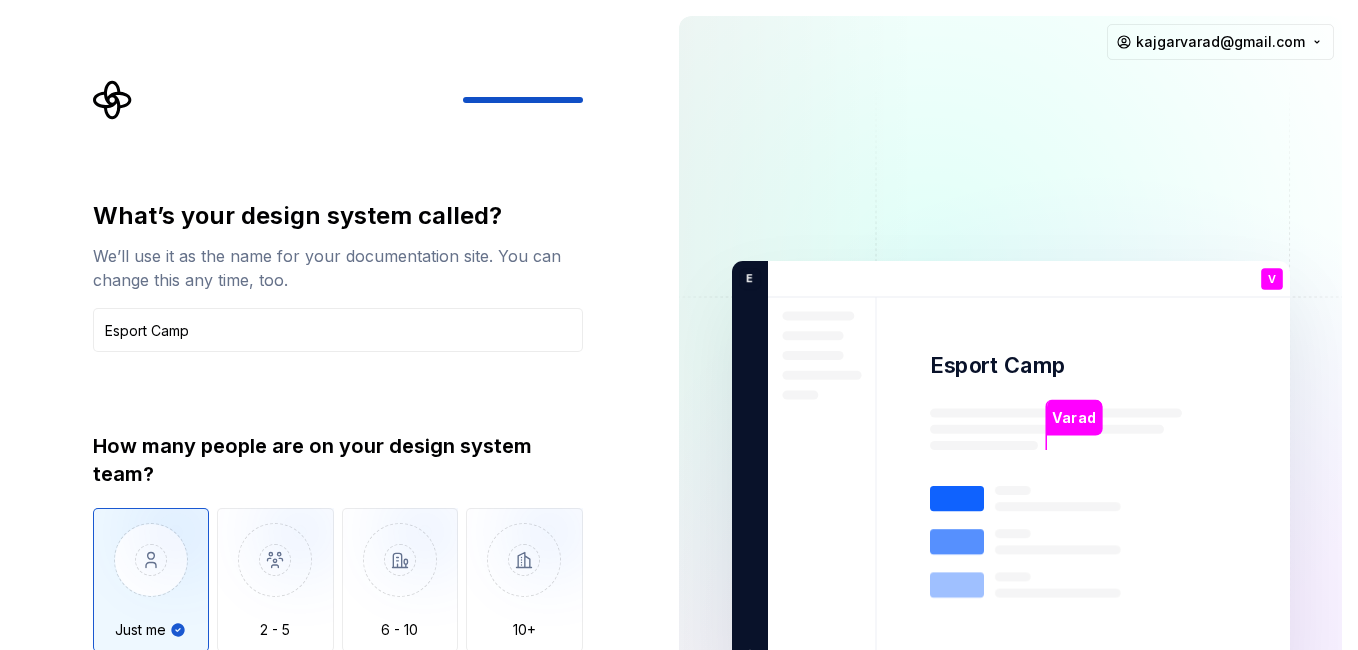 click on "What’s your design system called? We’ll use it as the name for your documentation site. You can change this any time, too. Esport Camp How many people are on your design system team? Just me 2 - 5 6 - 10 10+ We don't have a dedicated design system team" at bounding box center (338, 444) 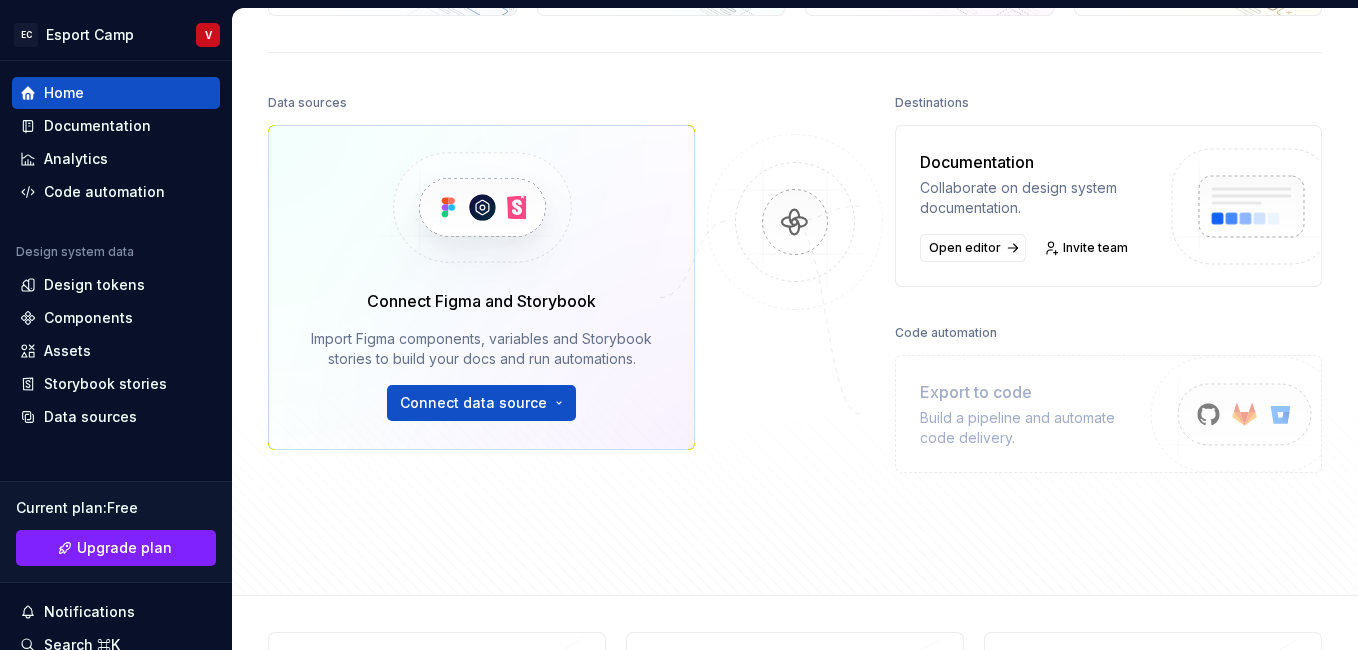 scroll, scrollTop: 0, scrollLeft: 0, axis: both 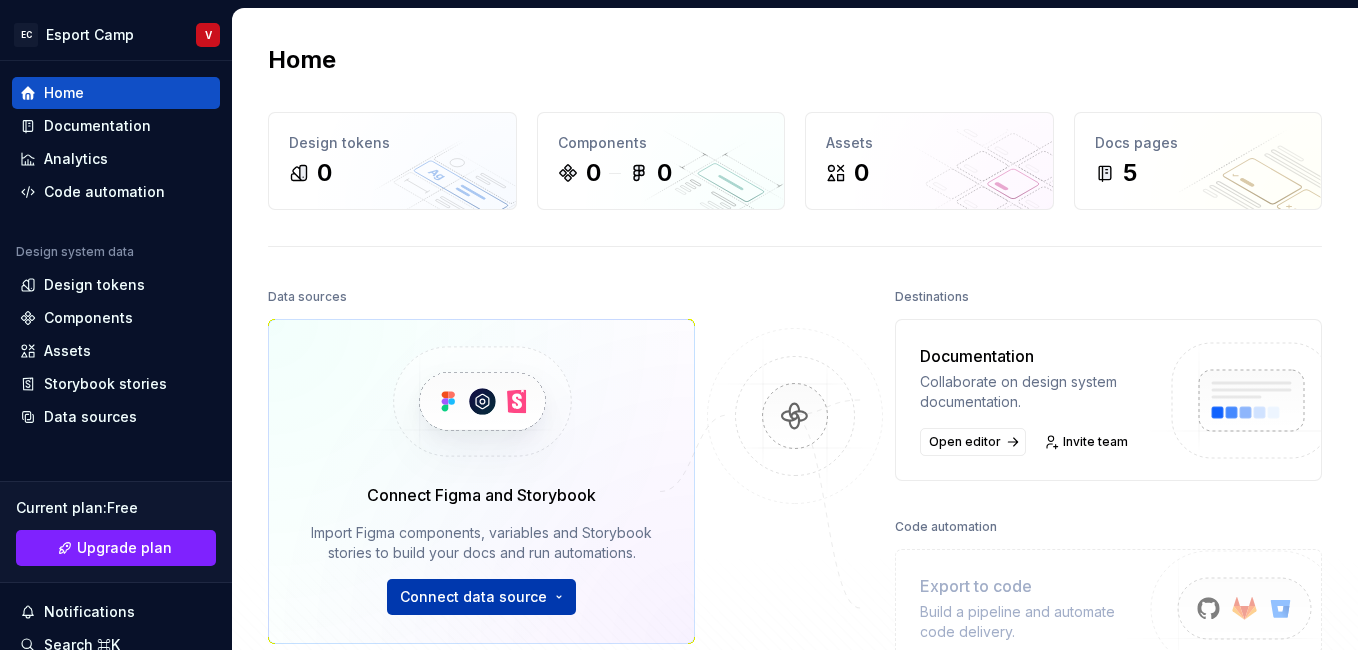 click on "EC Esport Camp V Home Documentation Analytics Code automation Design system data Design tokens Components Assets Storybook stories Data sources Current plan : Free Upgrade plan Notifications Search ⌘K Invite team Settings Contact support Help Home Design tokens 0 Components 0 0 Assets 0 Docs pages 5 Data sources Connect Figma and Storybook Import Figma components, variables and Storybook stories to build your docs and run automations. Connect data source Destinations Documentation Collaborate on design system documentation. Open editor Invite team Code automation Export to code Build a pipeline and automate code delivery. Product documentation Learn how to build, manage and maintain design systems in smarter ways. Developer documentation Start delivering your design choices to your codebases right away. Join our Slack community Connect and learn with other design system practitioners." at bounding box center (679, 325) 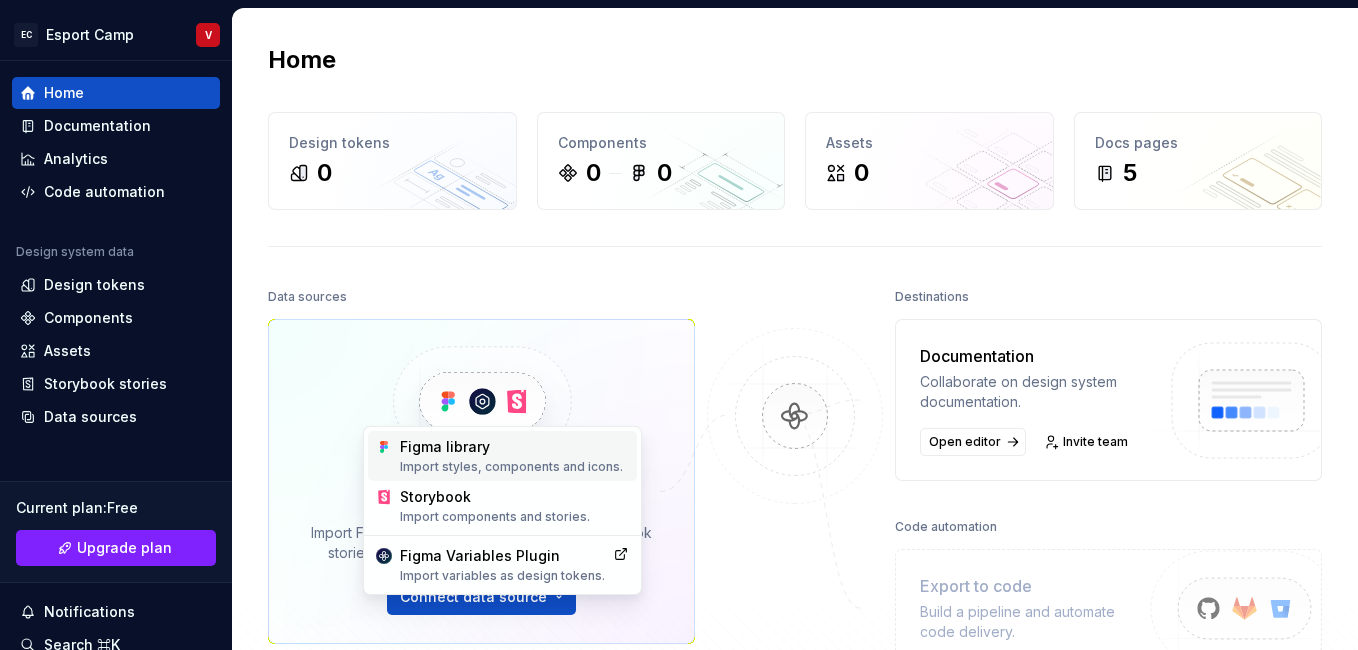 click on "Import styles, components and icons." at bounding box center (514, 467) 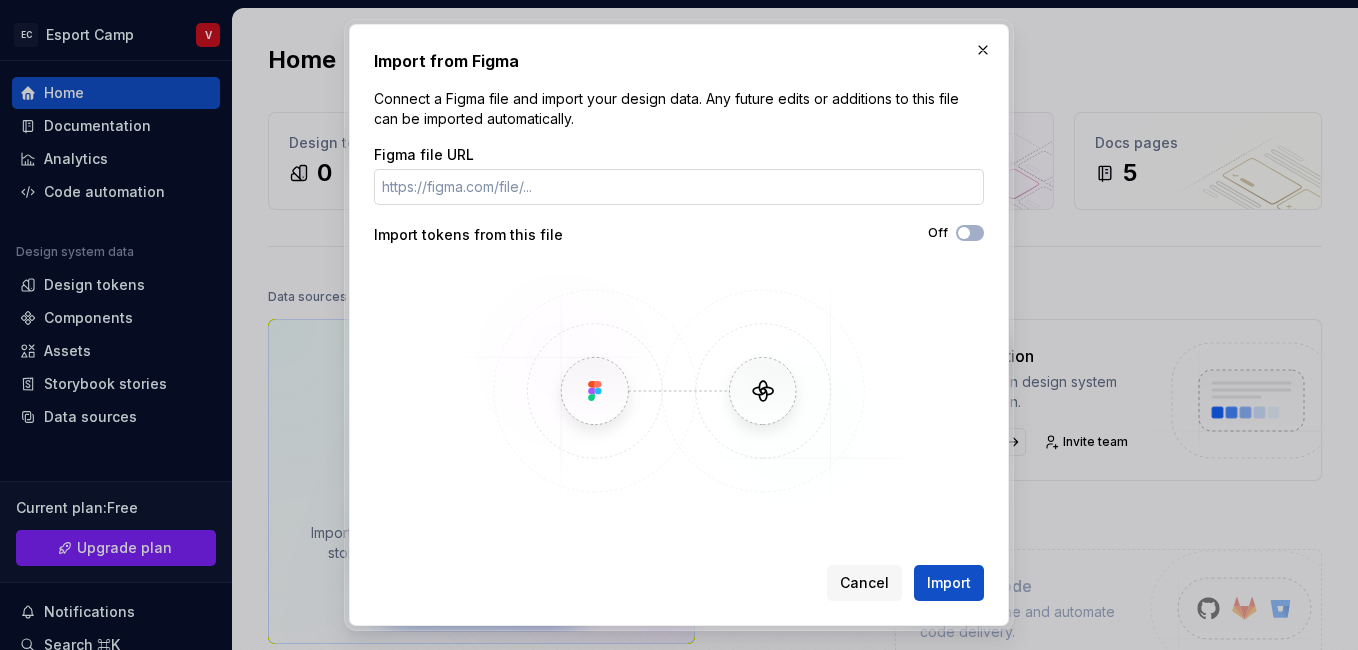 click on "Figma file URL" at bounding box center (679, 187) 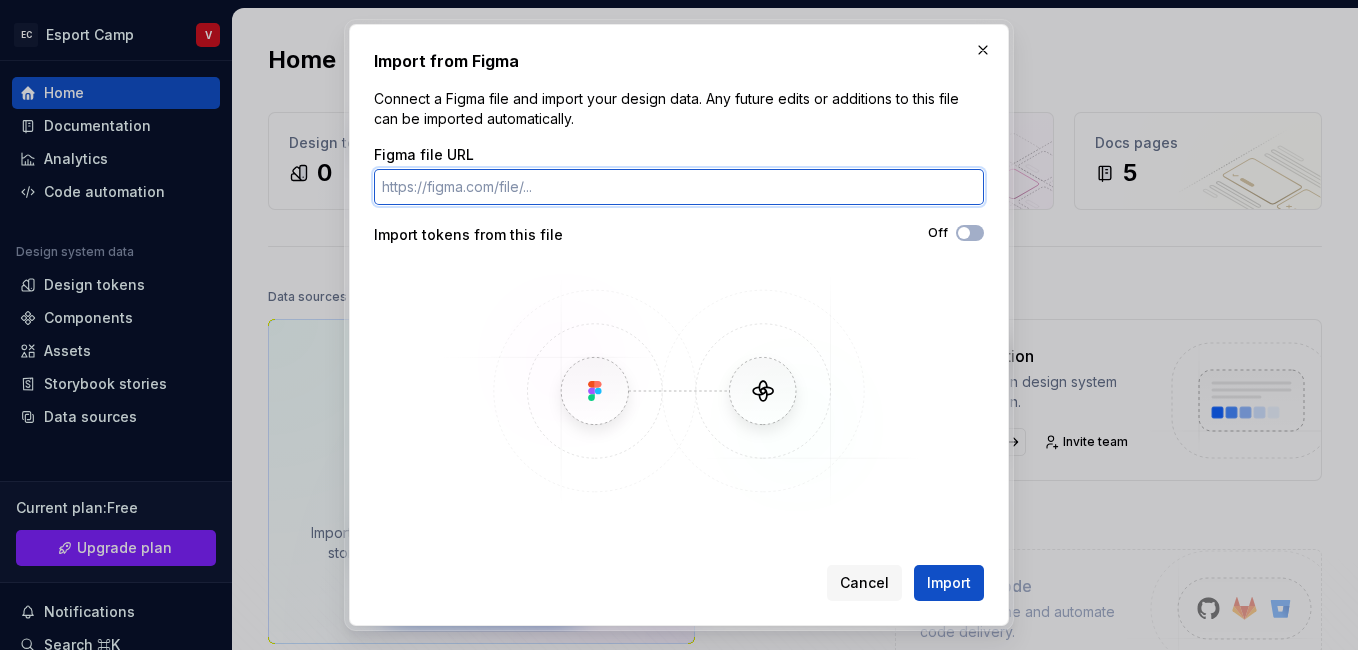 paste on "https://www.figma.com/design/GQbzwuiwvGc9RhJcuatyOF/UI-Mobile-Application---E-sport-toornaments--Community-?node-id=0-1&t=9emhugoygI1mSzRY-1" 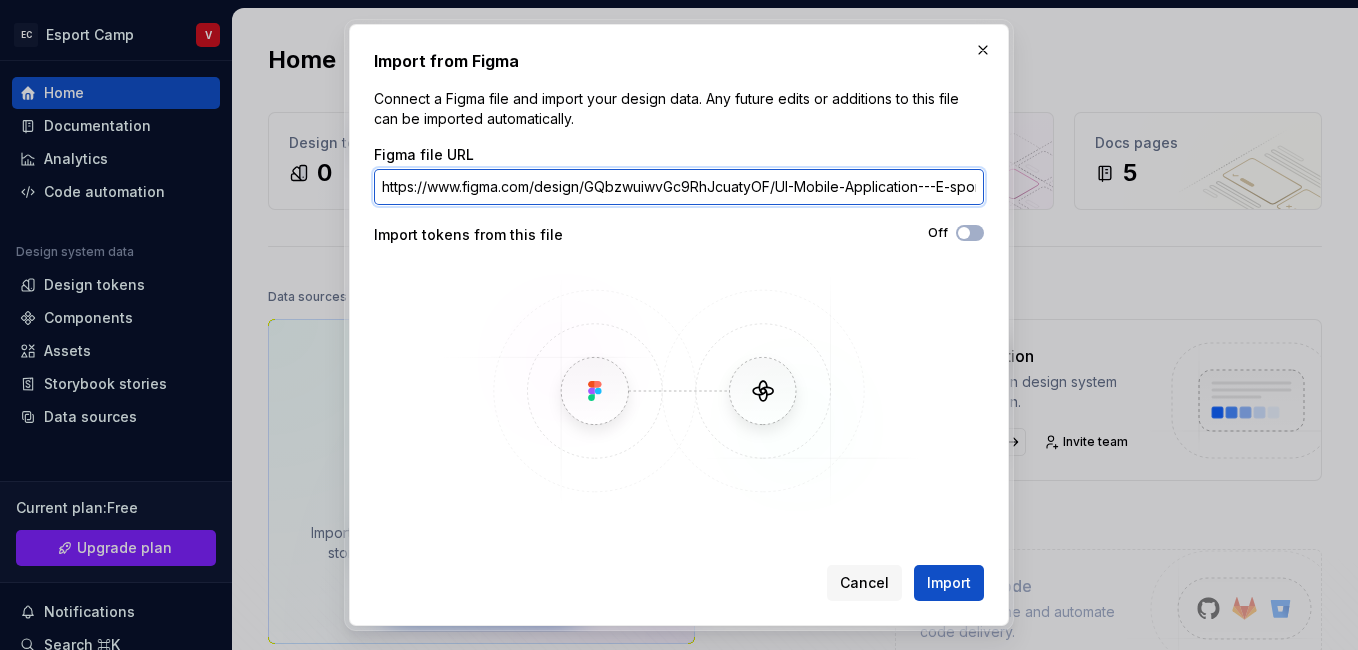 scroll, scrollTop: 0, scrollLeft: 615, axis: horizontal 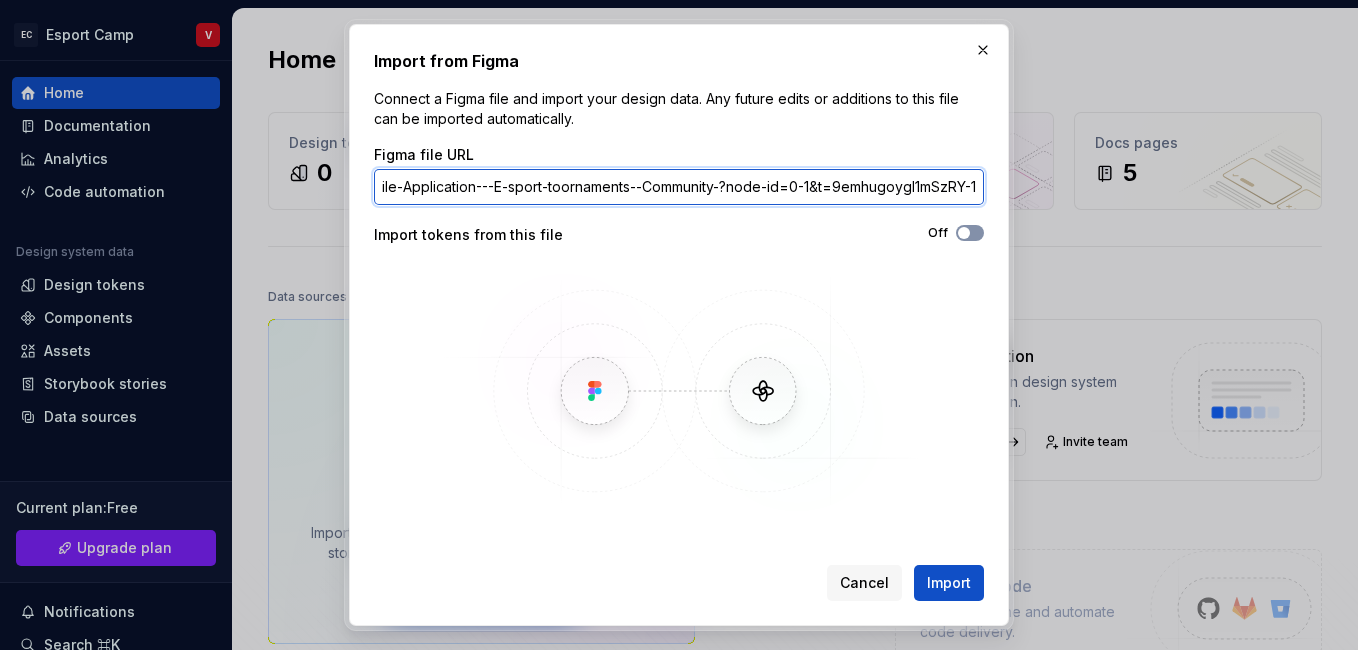 type on "https://www.figma.com/design/GQbzwuiwvGc9RhJcuatyOF/UI-Mobile-Application---E-sport-toornaments--Community-?node-id=0-1&t=9emhugoygI1mSzRY-1" 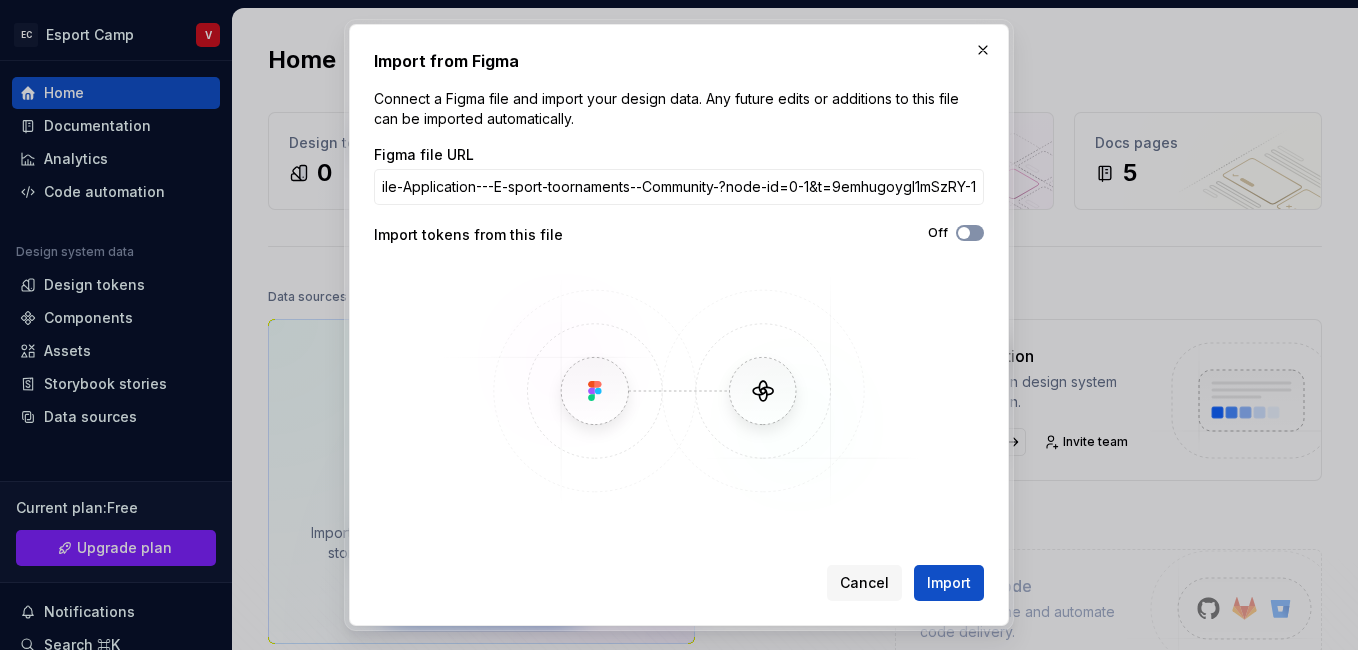 click at bounding box center [964, 233] 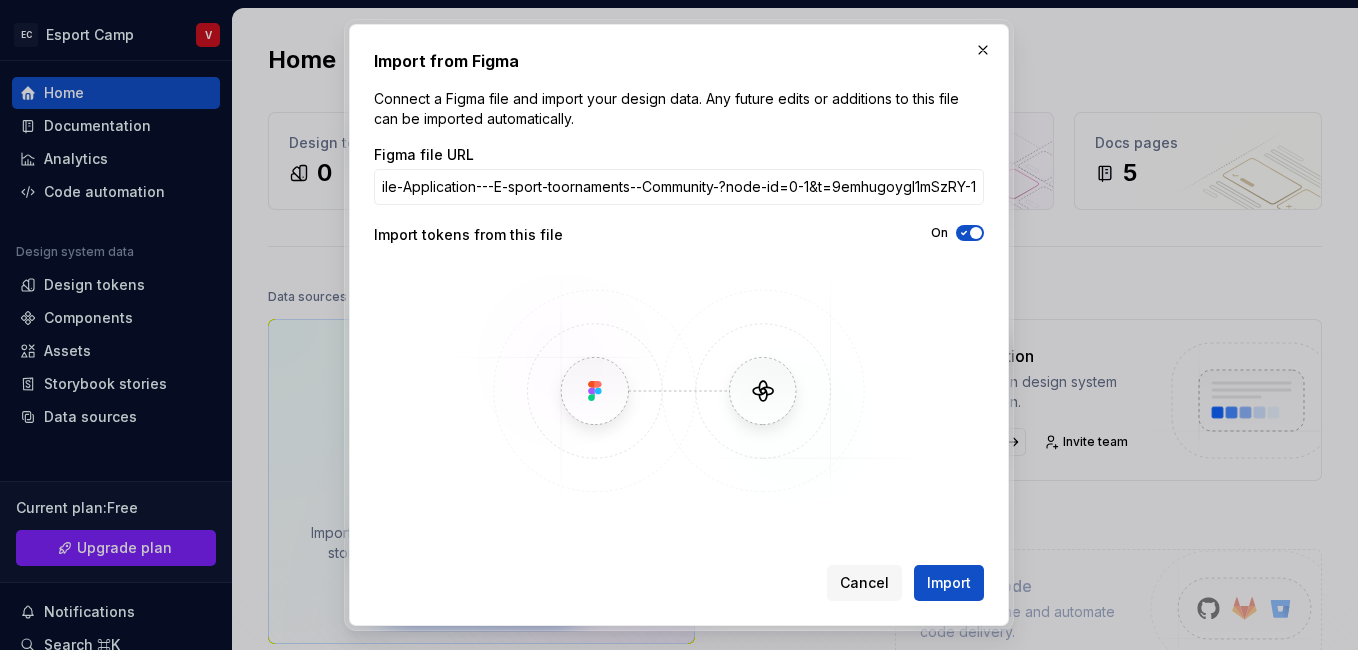 scroll, scrollTop: 0, scrollLeft: 0, axis: both 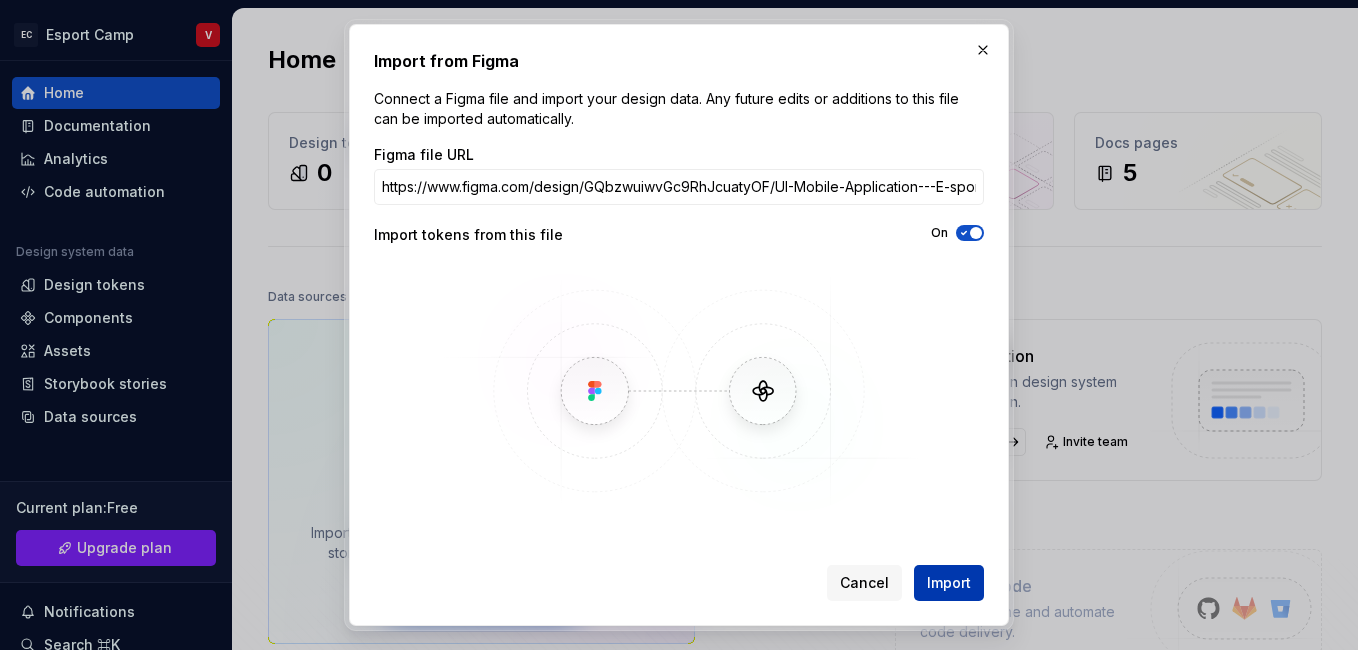 click on "Import" at bounding box center [949, 583] 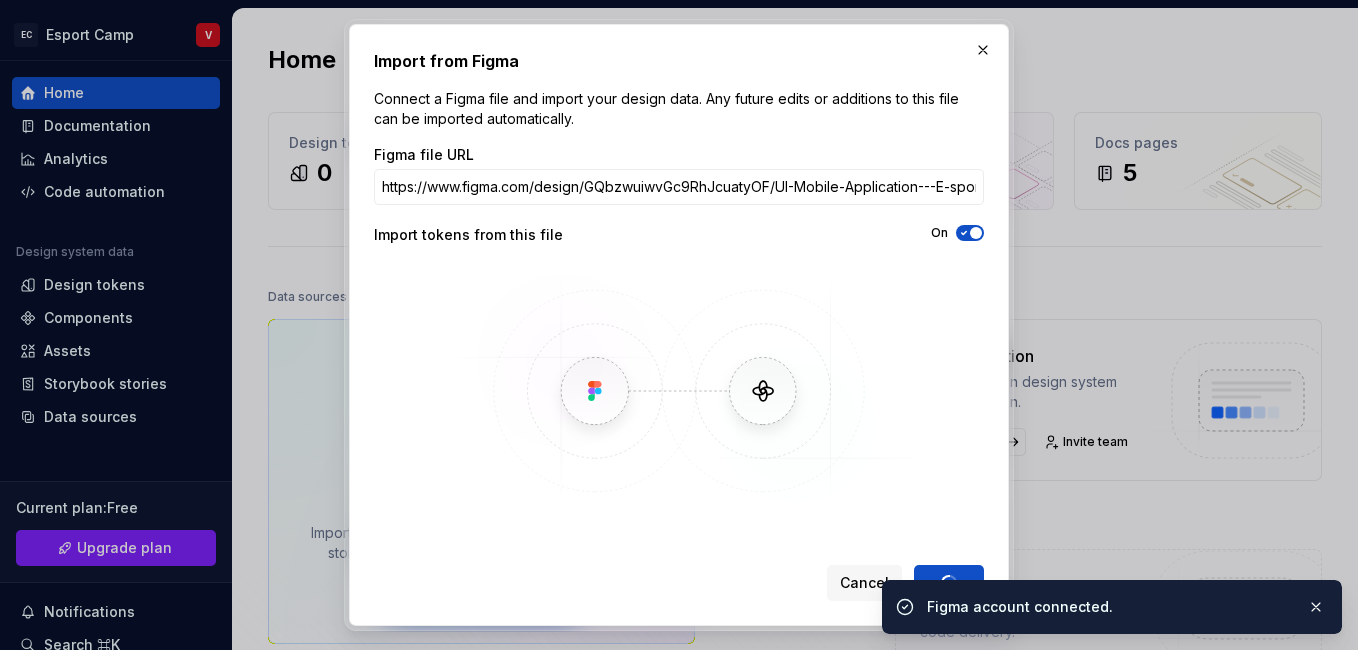 click on "Figma account connected." at bounding box center [1112, 603] 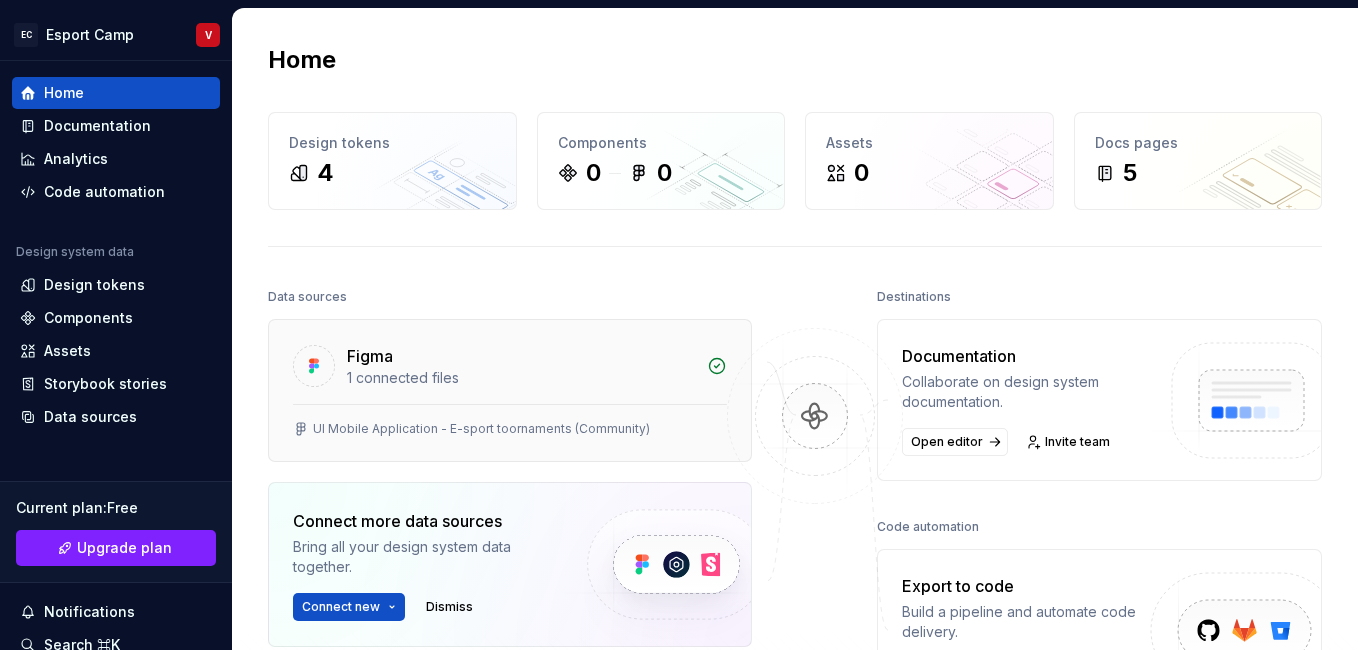 click on "UI Mobile Application - E-sport toornaments (Community)" at bounding box center [481, 429] 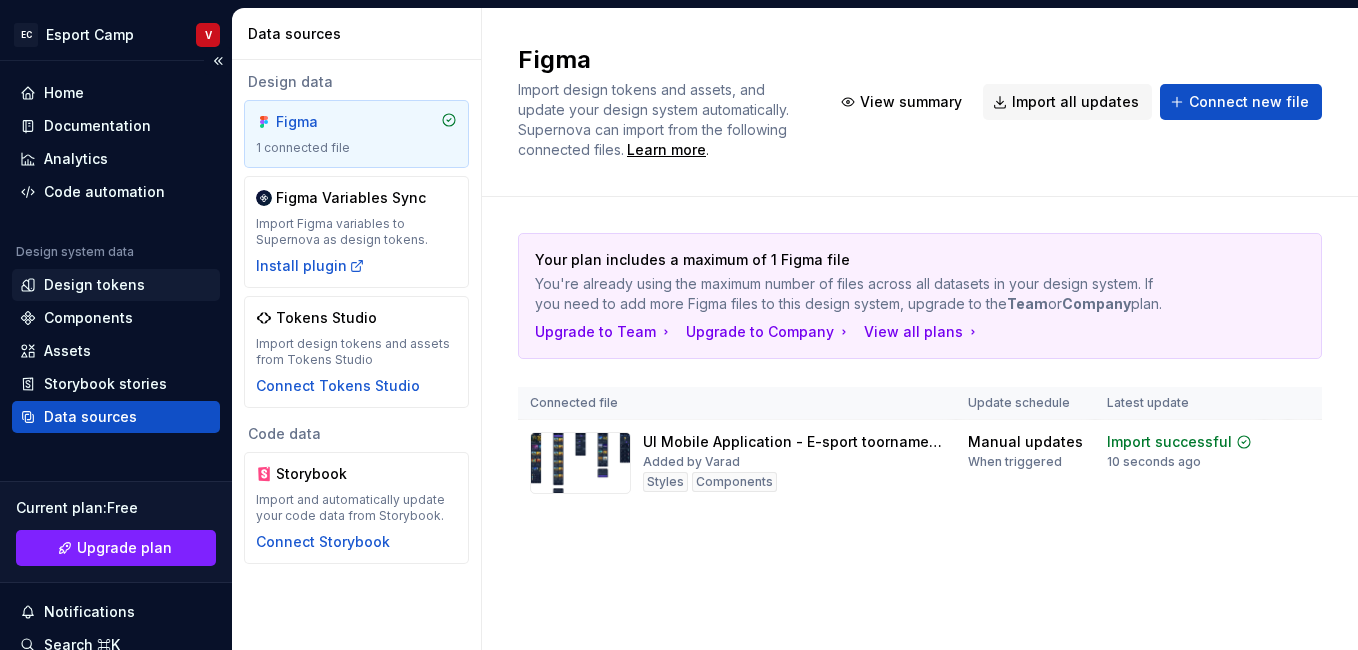 click on "Design tokens" at bounding box center (94, 285) 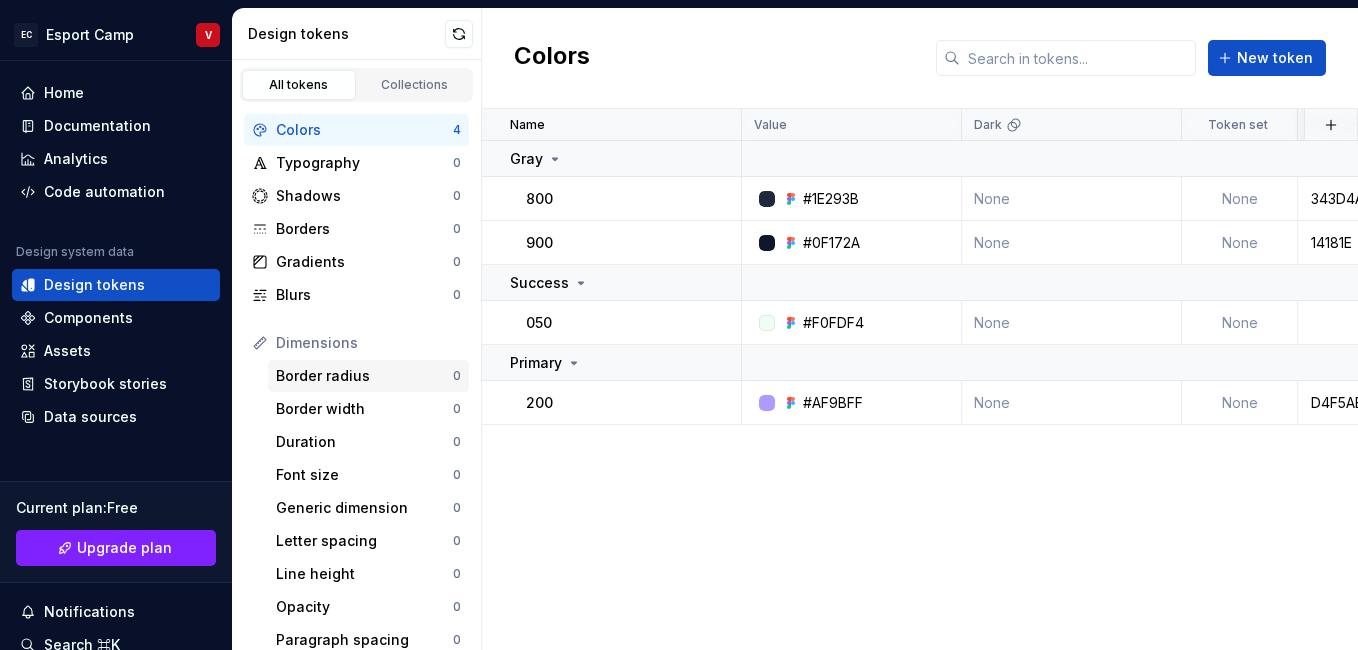 click on "Border radius" at bounding box center (364, 376) 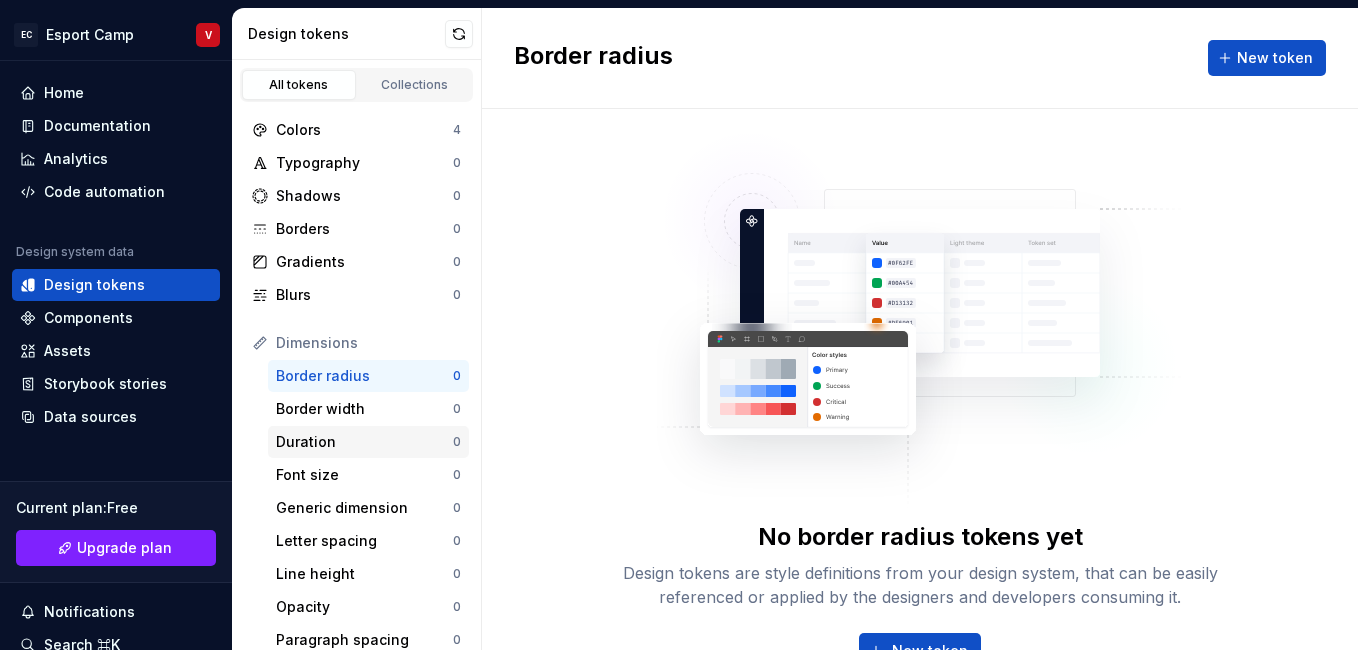 click on "Duration 0" at bounding box center (368, 442) 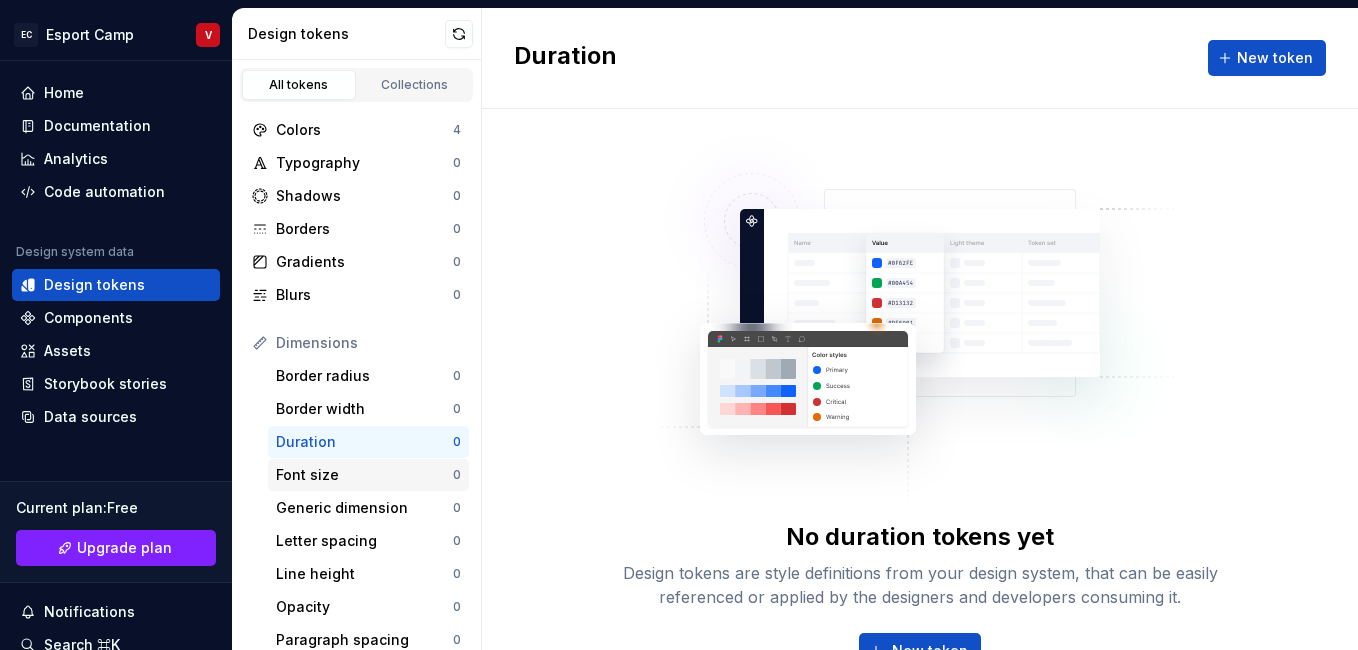 click on "Font size" at bounding box center (364, 475) 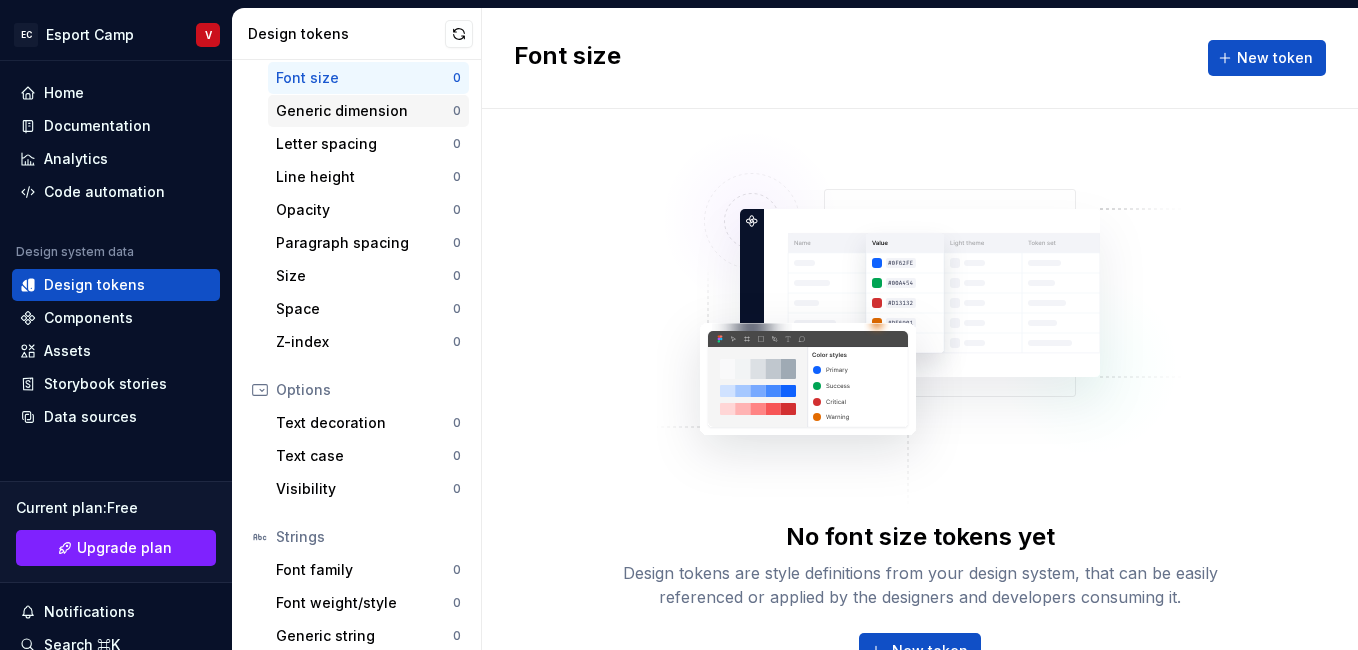 scroll, scrollTop: 444, scrollLeft: 0, axis: vertical 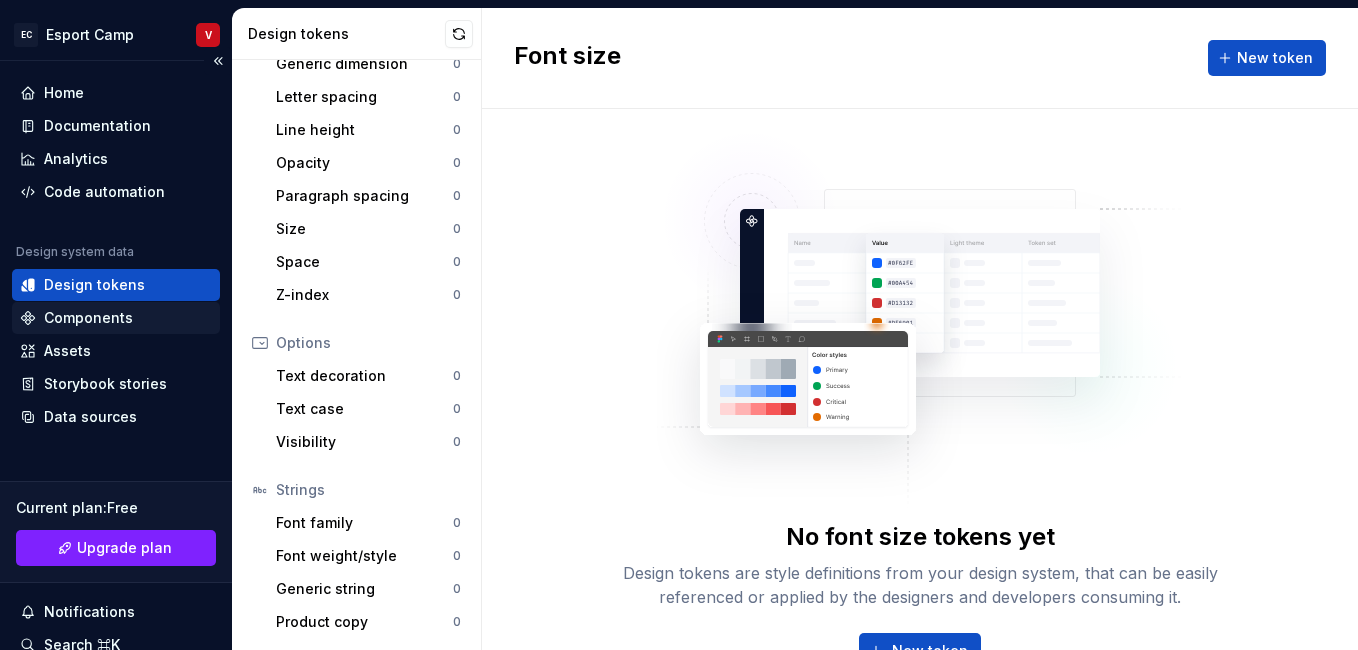 click on "Components" at bounding box center [88, 318] 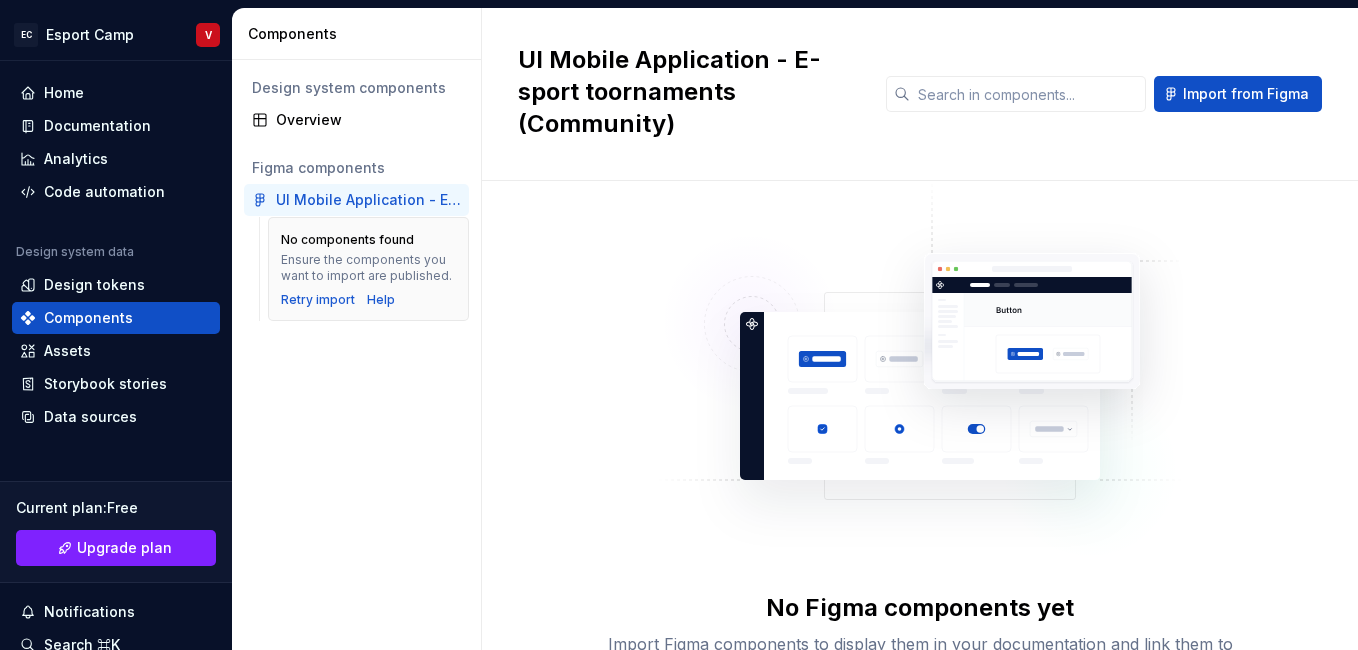 click on "UI Mobile Application - E-sport toornaments (Community)" at bounding box center (368, 200) 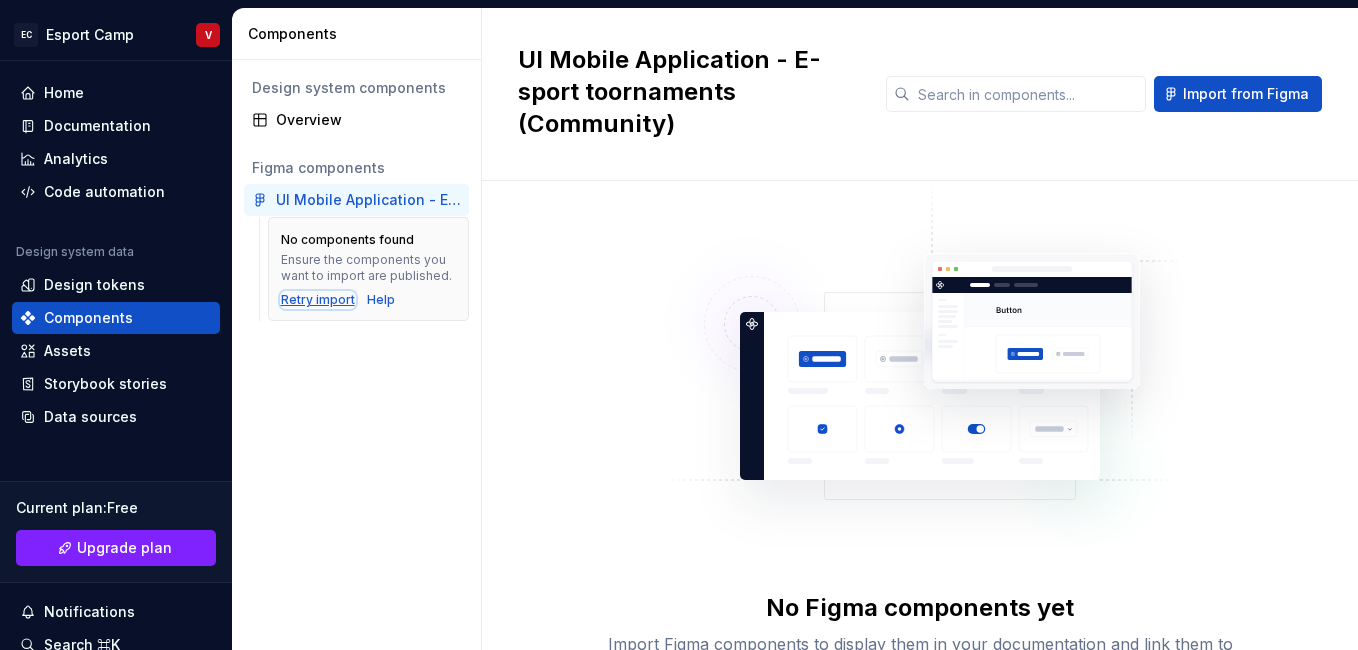 click on "Retry import" at bounding box center [318, 300] 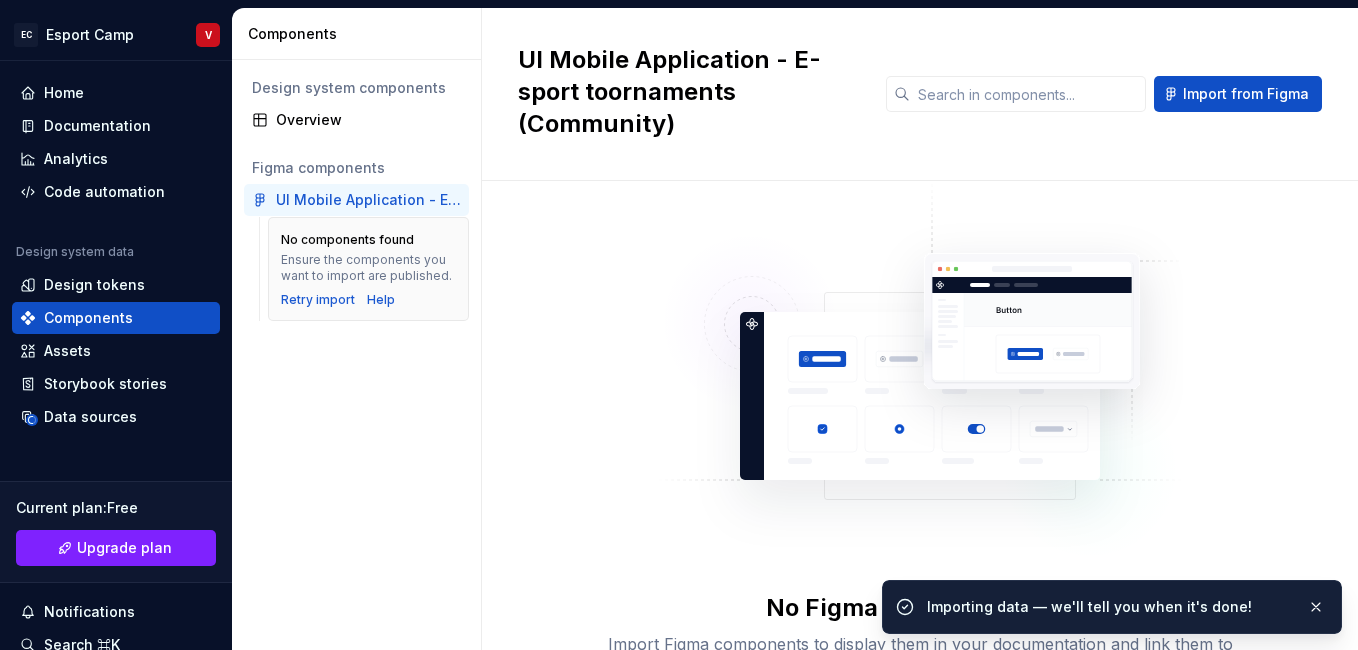 scroll, scrollTop: 173, scrollLeft: 0, axis: vertical 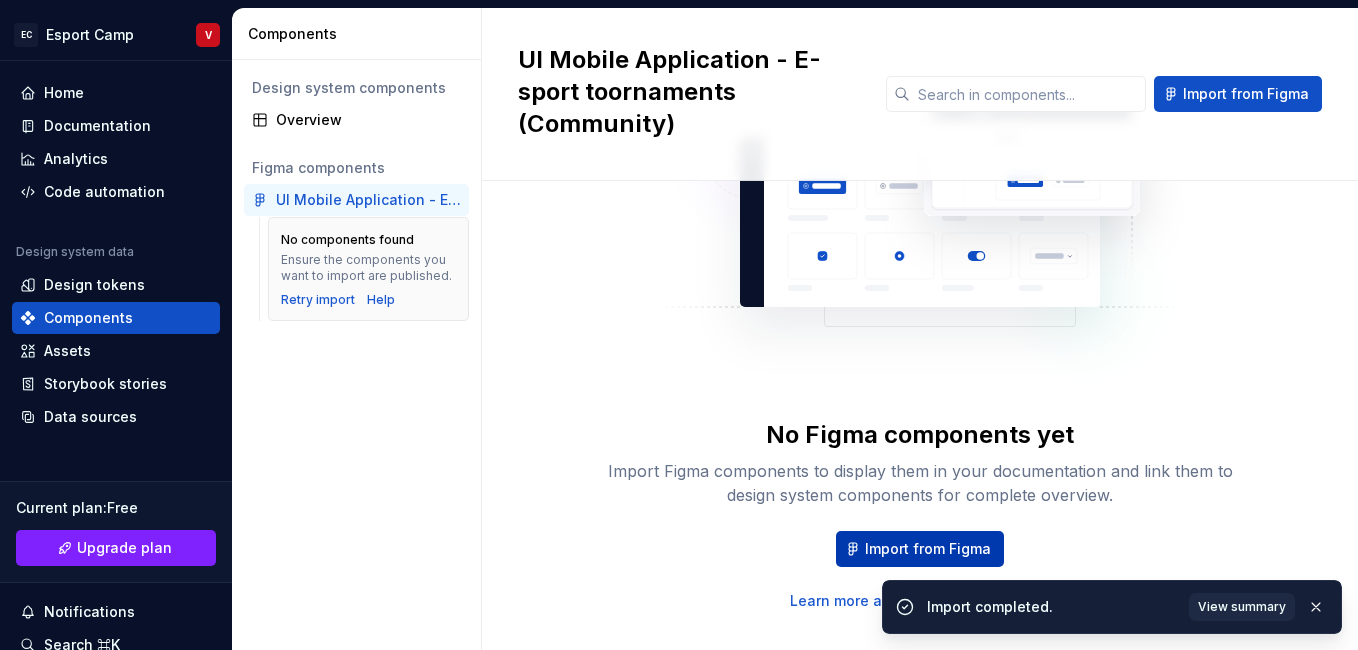 click on "Import from Figma" at bounding box center (928, 549) 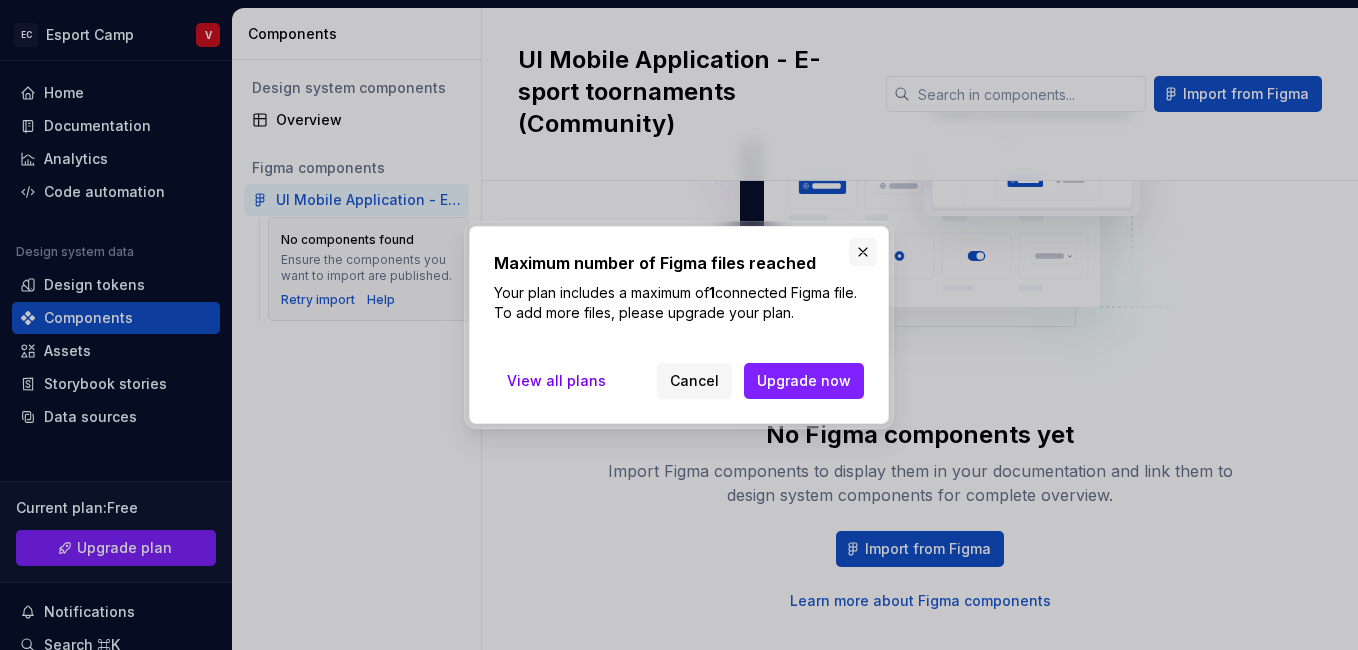click at bounding box center (863, 252) 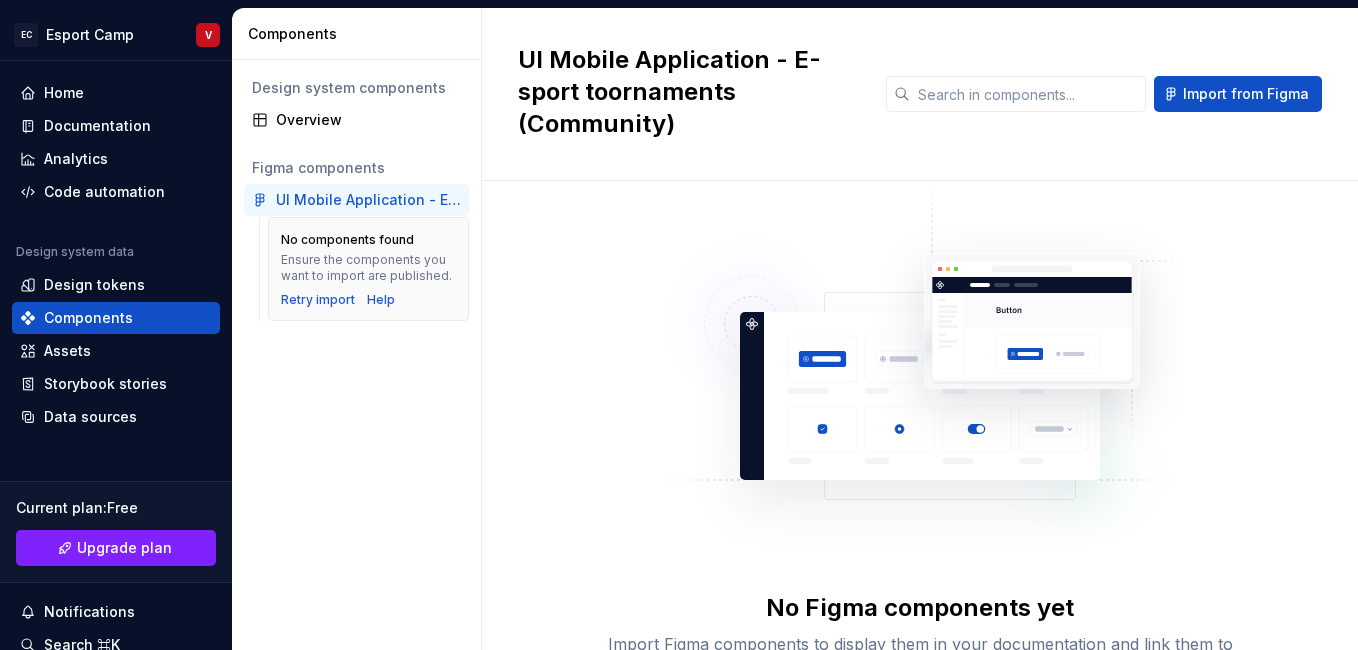 scroll, scrollTop: 173, scrollLeft: 0, axis: vertical 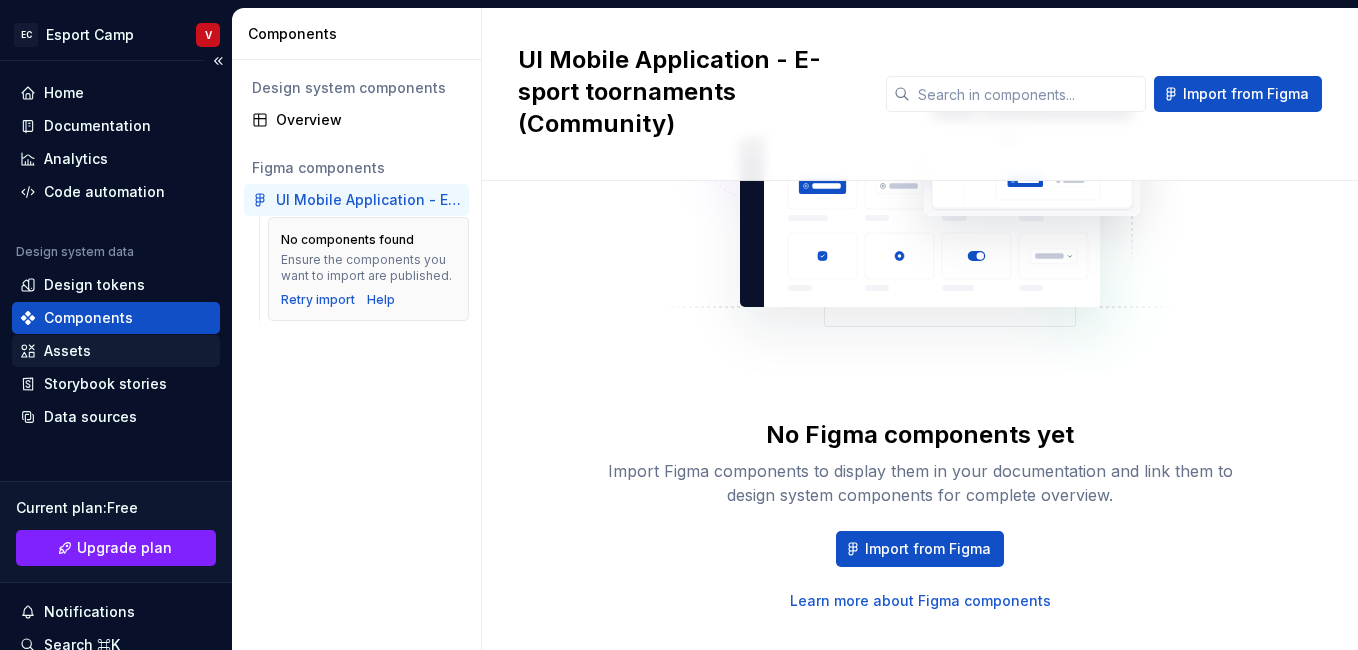 click on "Assets" at bounding box center [116, 351] 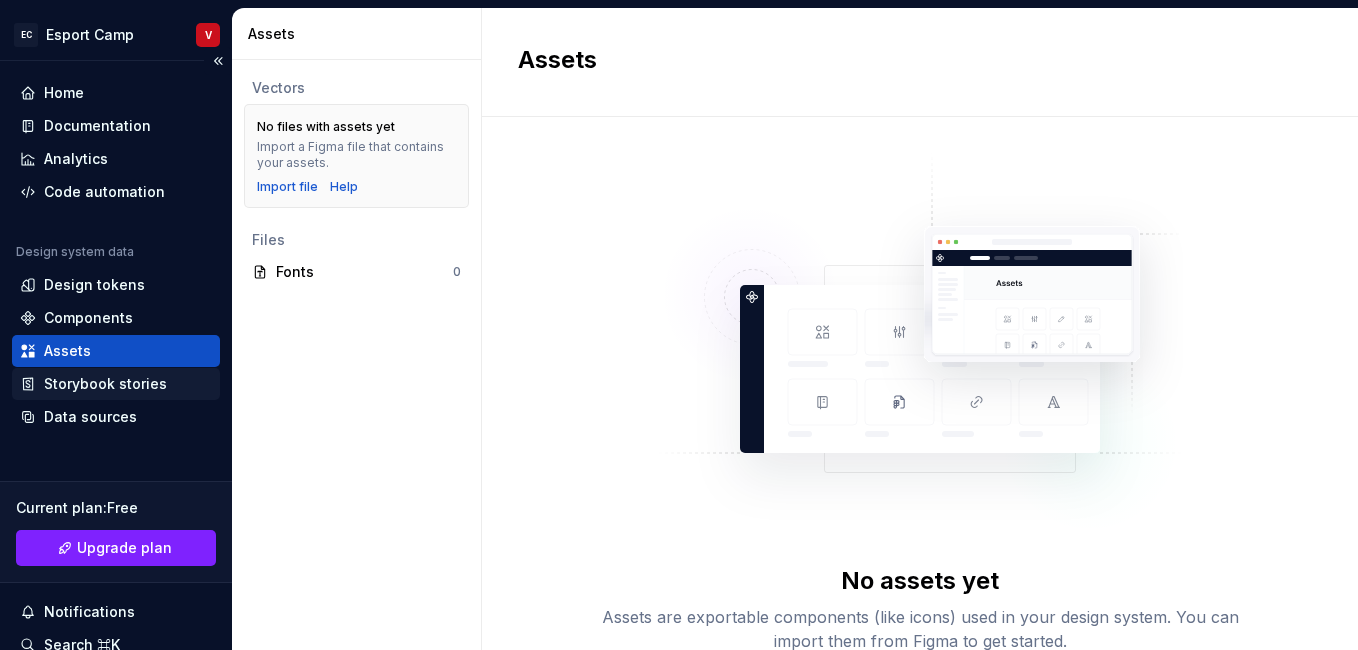 click on "Storybook stories" at bounding box center (116, 384) 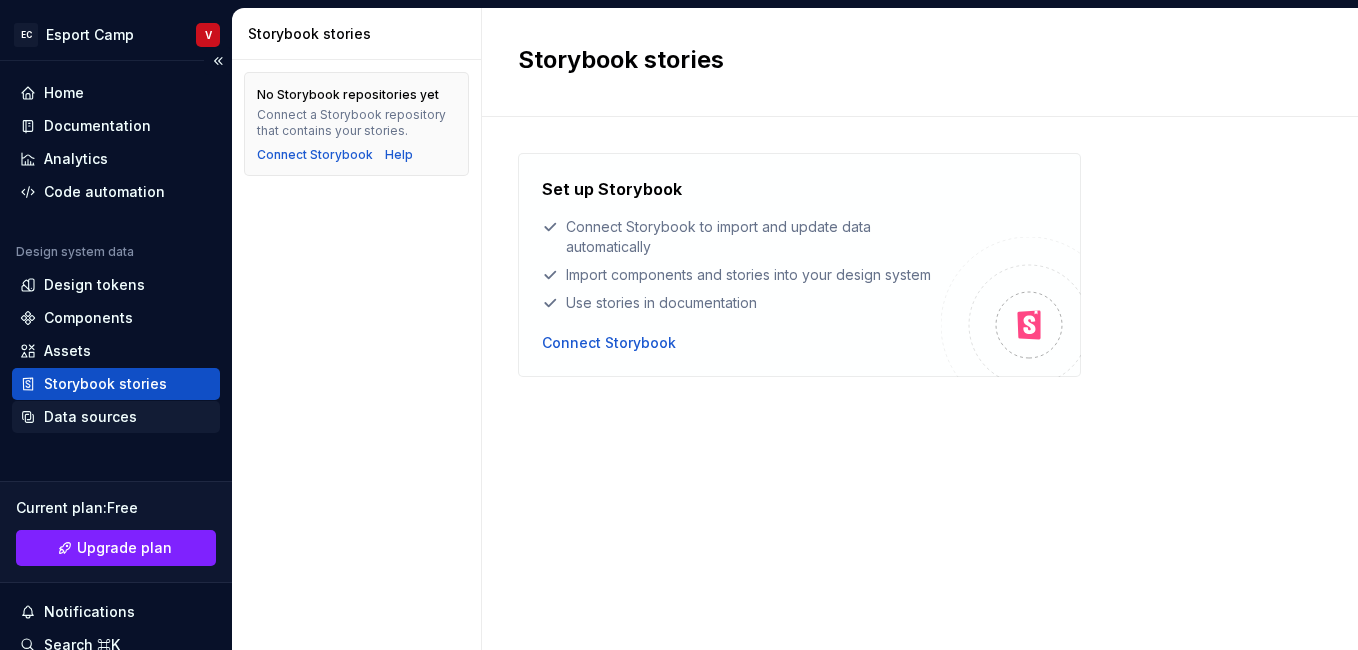 click on "Data sources" at bounding box center [116, 417] 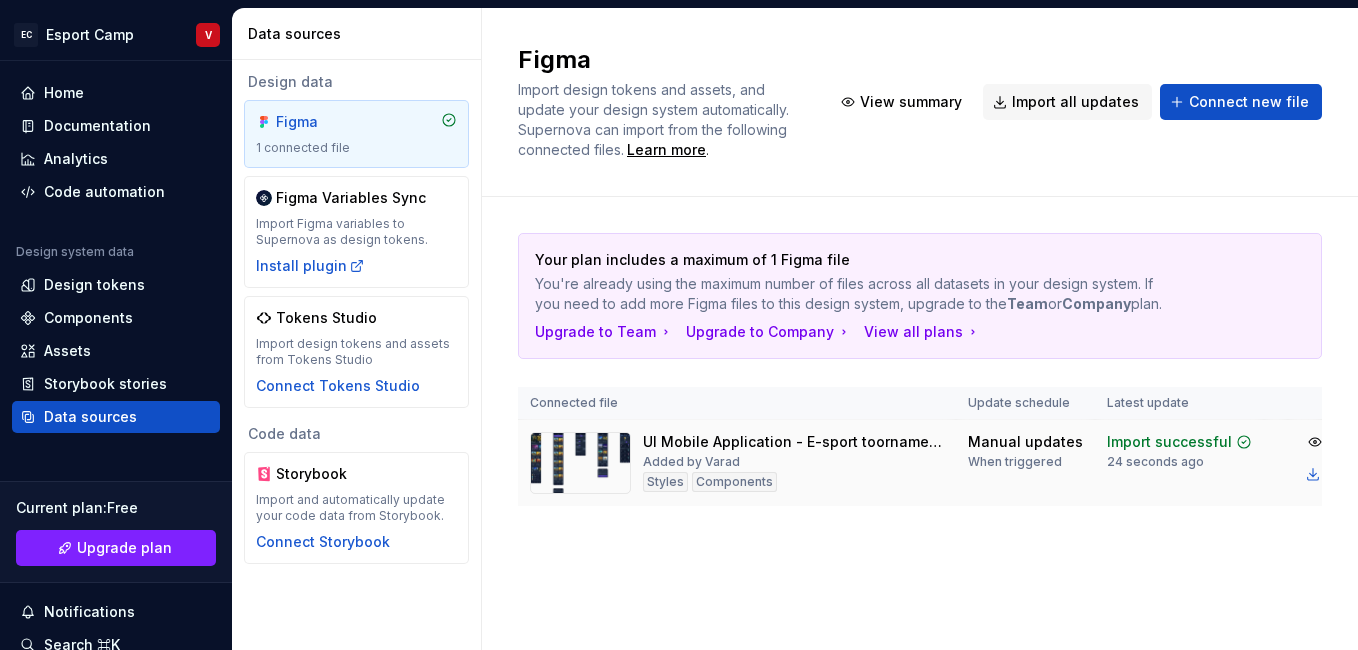 scroll, scrollTop: 0, scrollLeft: 252, axis: horizontal 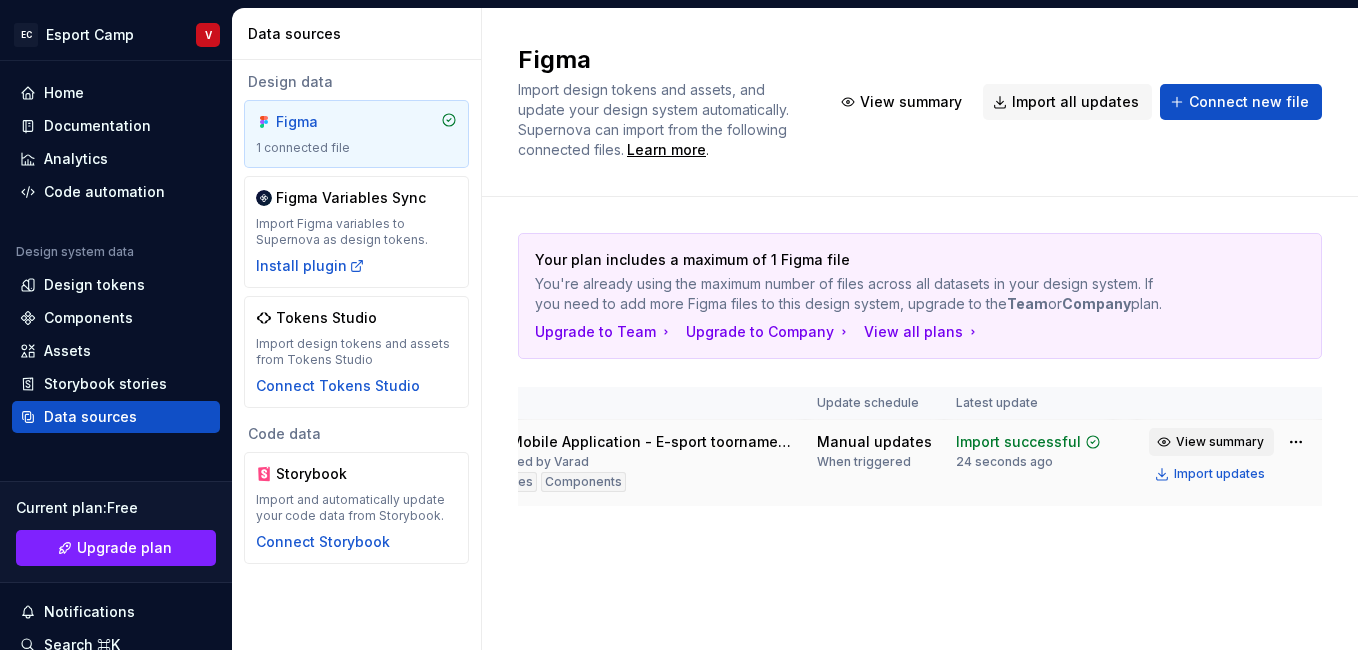 click on "View summary" at bounding box center [1220, 442] 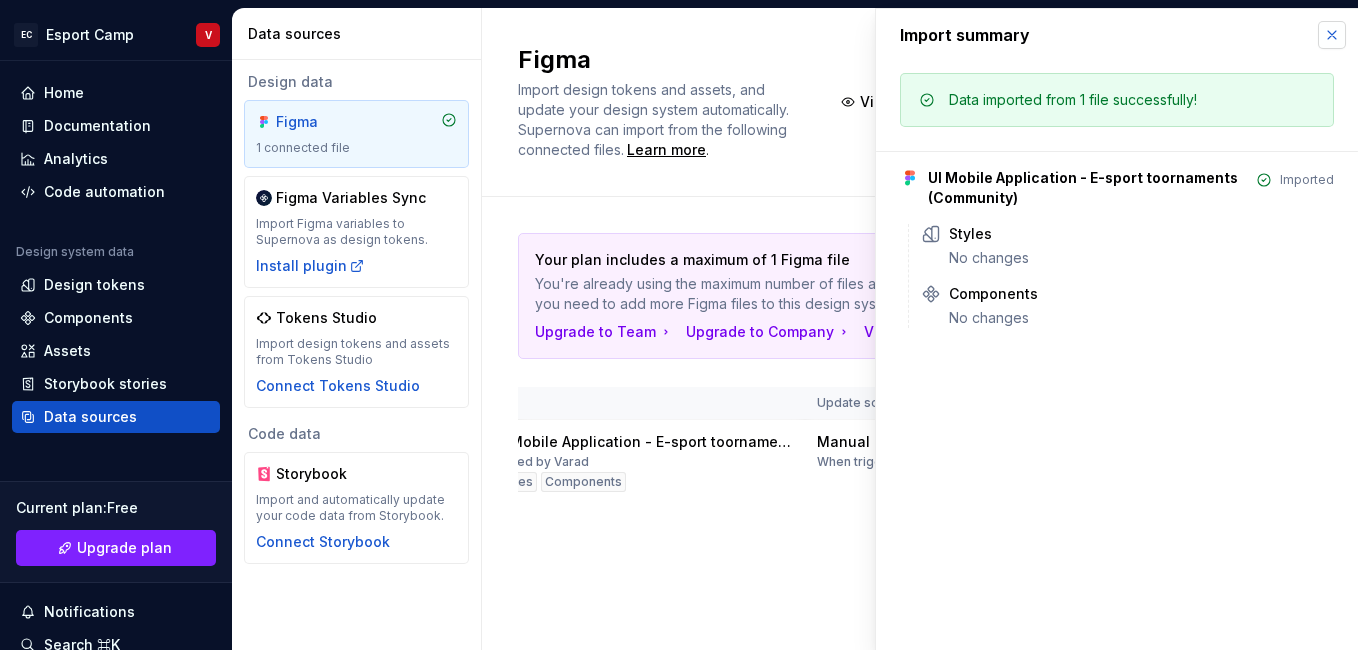 click at bounding box center (1332, 35) 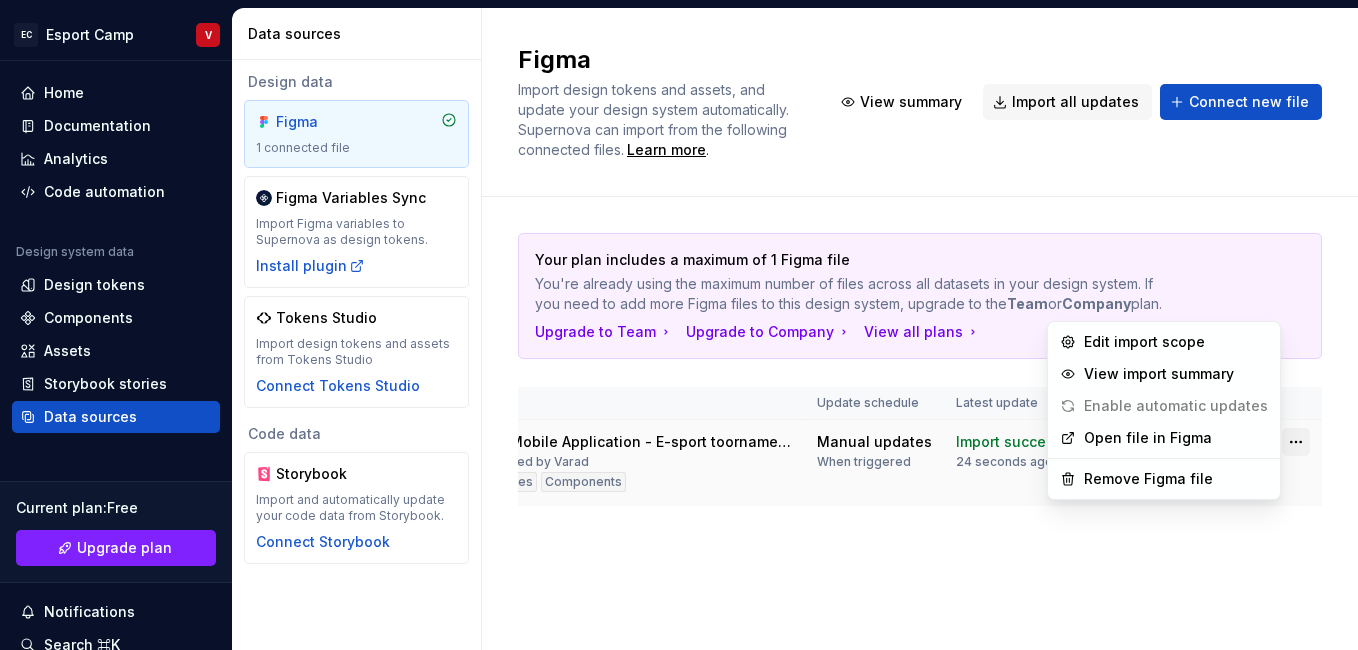 click on "EC Esport Camp V Home Documentation Analytics Code automation Design system data Design tokens Components Assets Storybook stories Data sources Current plan :  Free Upgrade plan Notifications Search ⌘K Invite team Settings Contact support Help Data sources Design data Figma 1 connected file Figma Variables Sync Import Figma variables to Supernova as design tokens. Install plugin Tokens Studio Import design tokens and assets from Tokens Studio Connect Tokens Studio Code data Storybook Import and automatically update your code data from Storybook. Connect Storybook Figma Import design tokens and assets, and update your design system automatically. Supernova can import from the following connected files.   Learn more . View summary Import all updates Connect new file Your plan includes a maximum of 1 Figma file You're already using the maximum number of files across all datasets in your design system. If you need to add more Figma files to this design system, upgrade to the  Team  or  Company  plan. Styles" at bounding box center [679, 325] 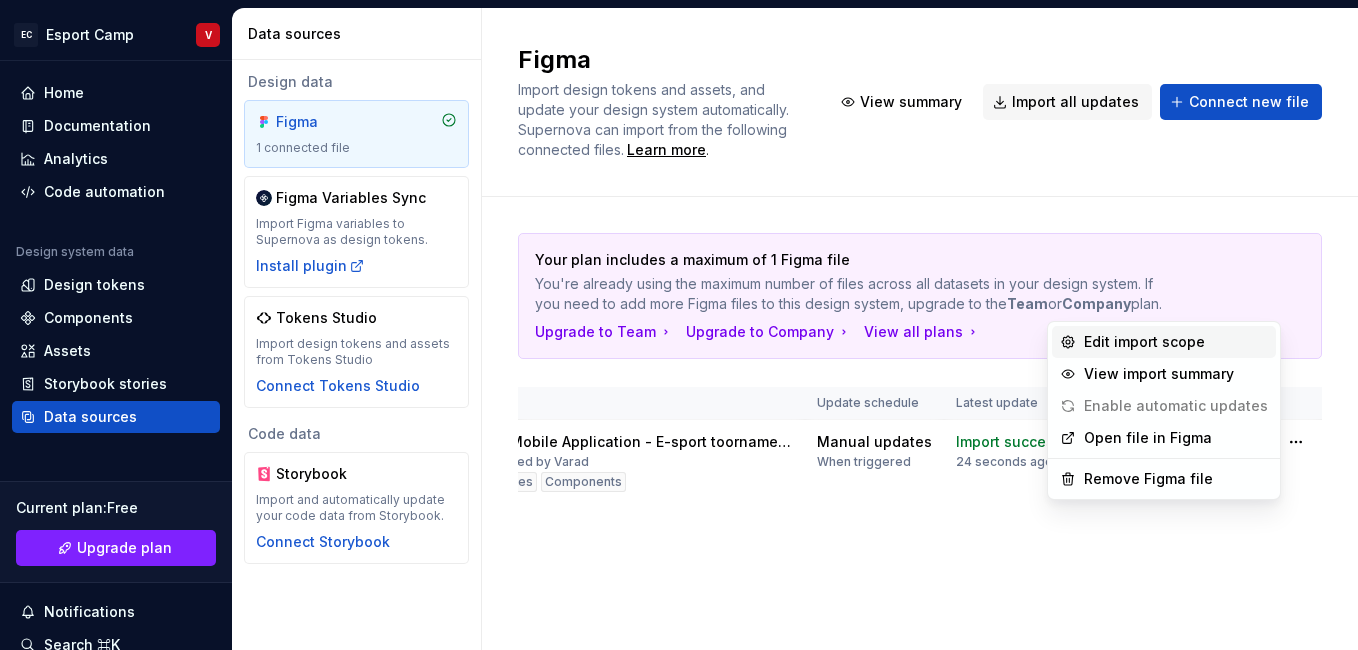 click on "Edit import scope" at bounding box center (1176, 342) 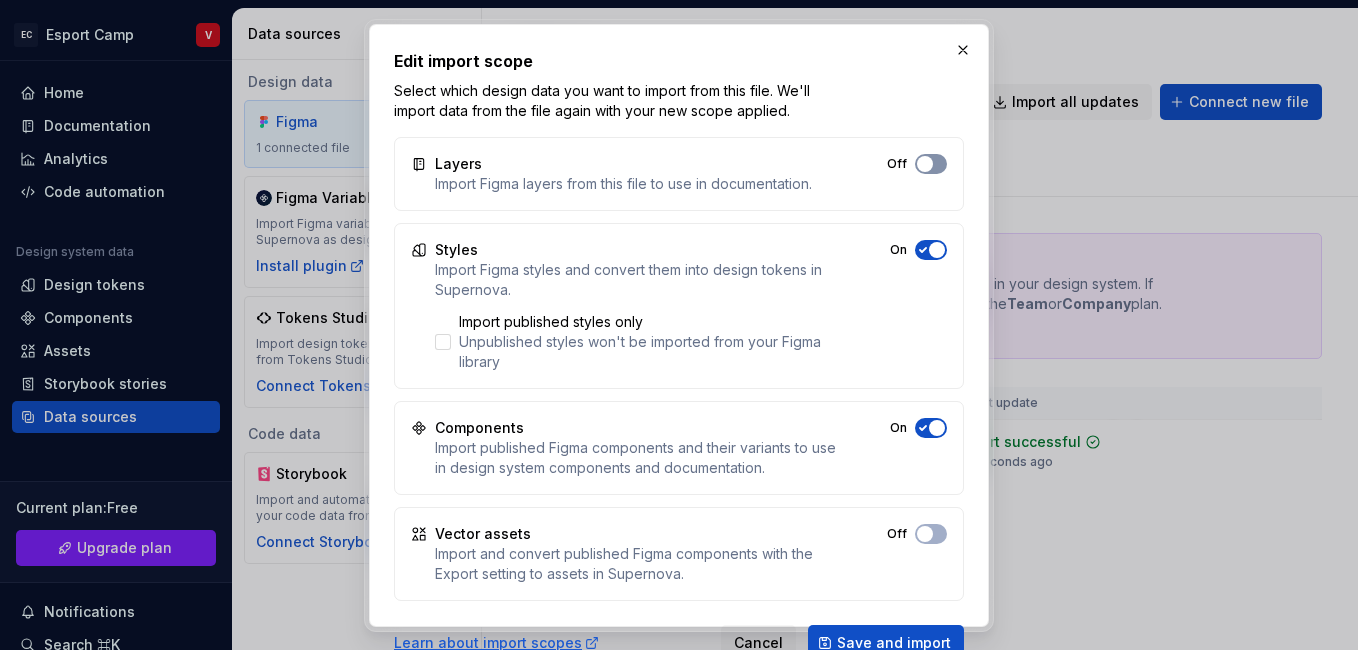 click on "Off" at bounding box center [931, 164] 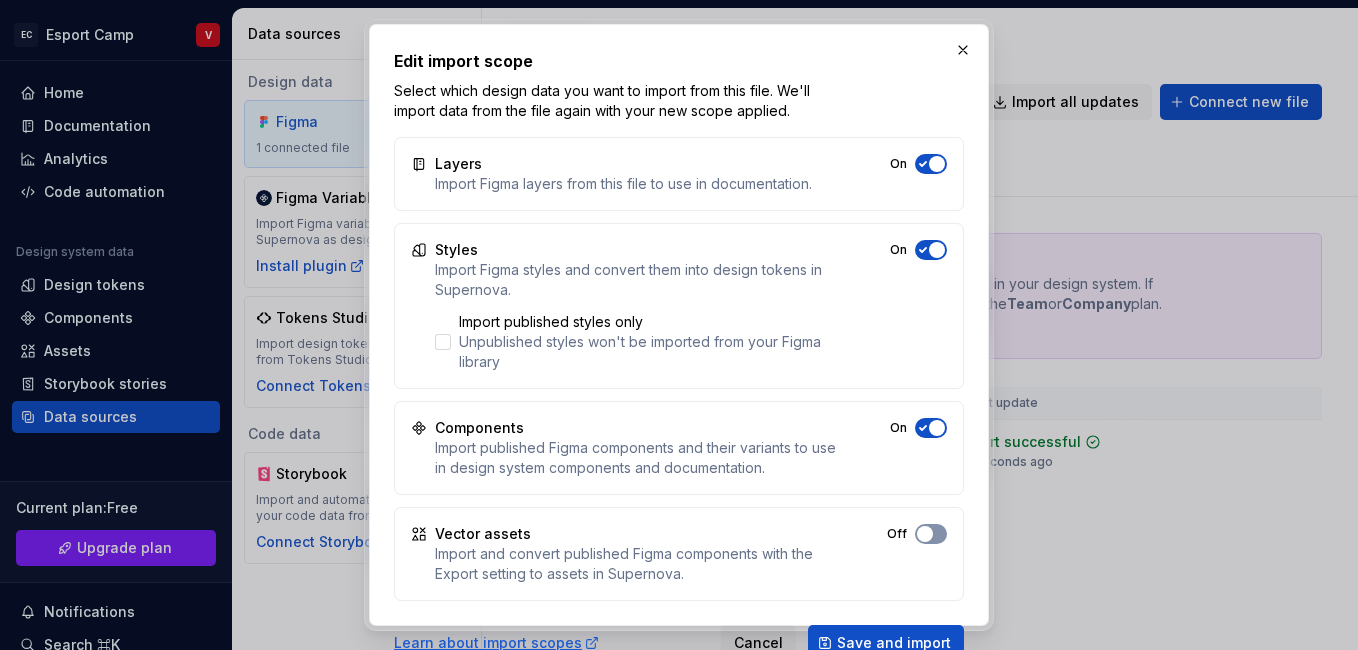 click at bounding box center (937, 164) 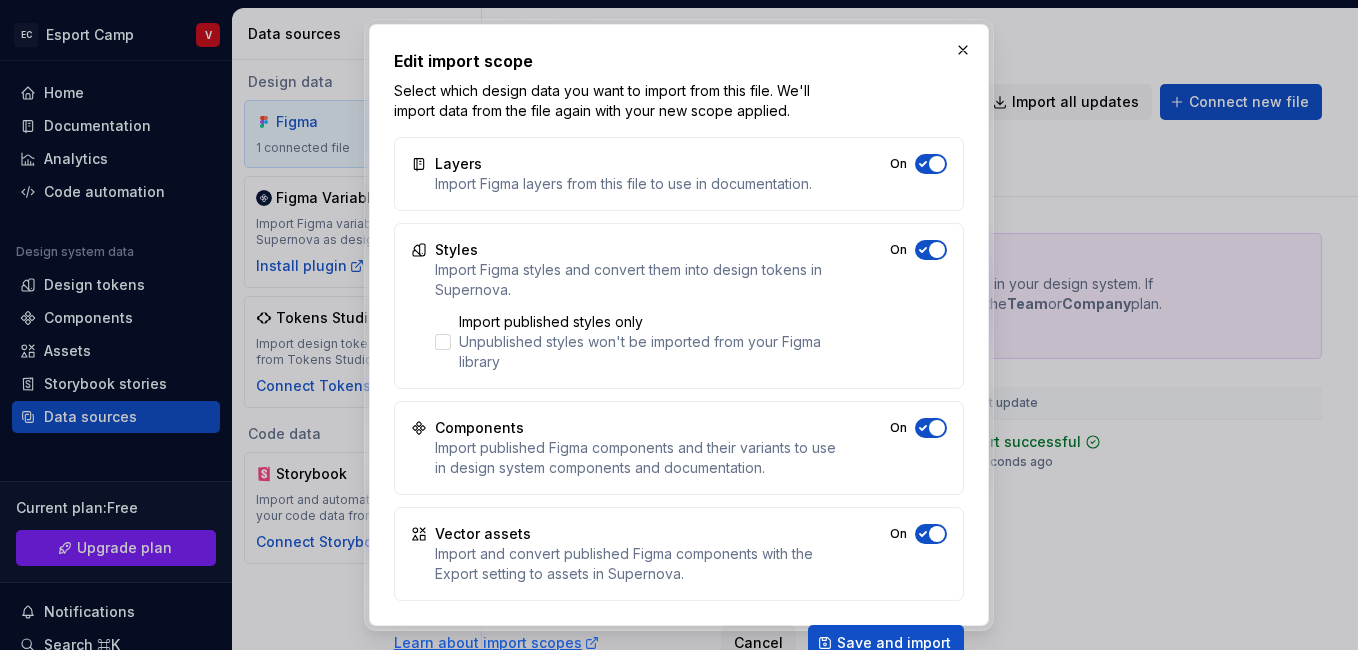 drag, startPoint x: 653, startPoint y: 400, endPoint x: 686, endPoint y: 309, distance: 96.79876 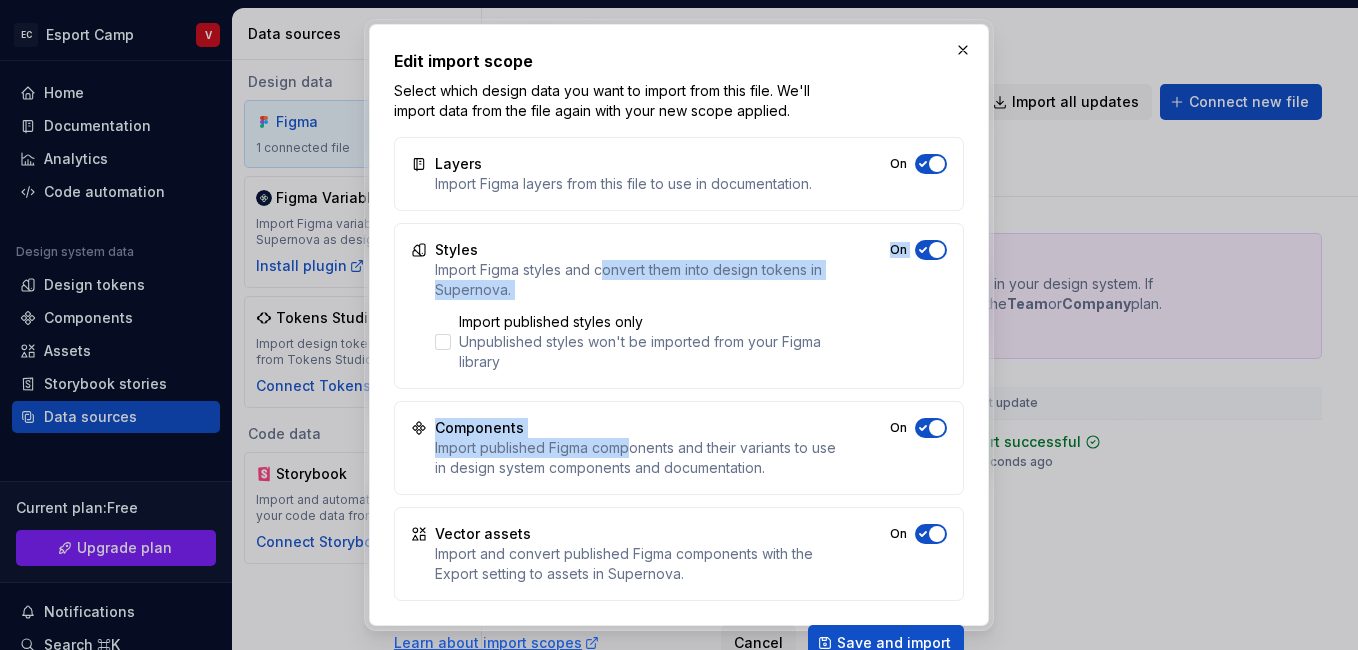 drag, startPoint x: 661, startPoint y: 437, endPoint x: 633, endPoint y: 258, distance: 181.17671 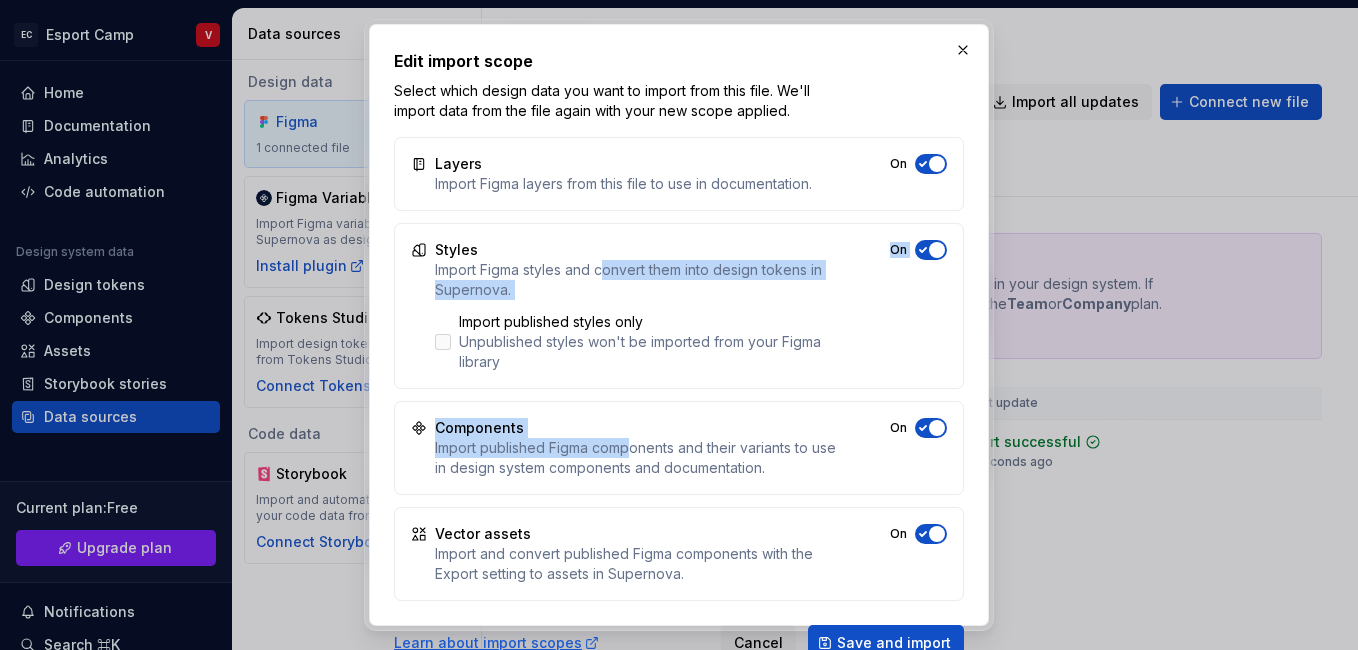 drag, startPoint x: 633, startPoint y: 258, endPoint x: 633, endPoint y: 397, distance: 139 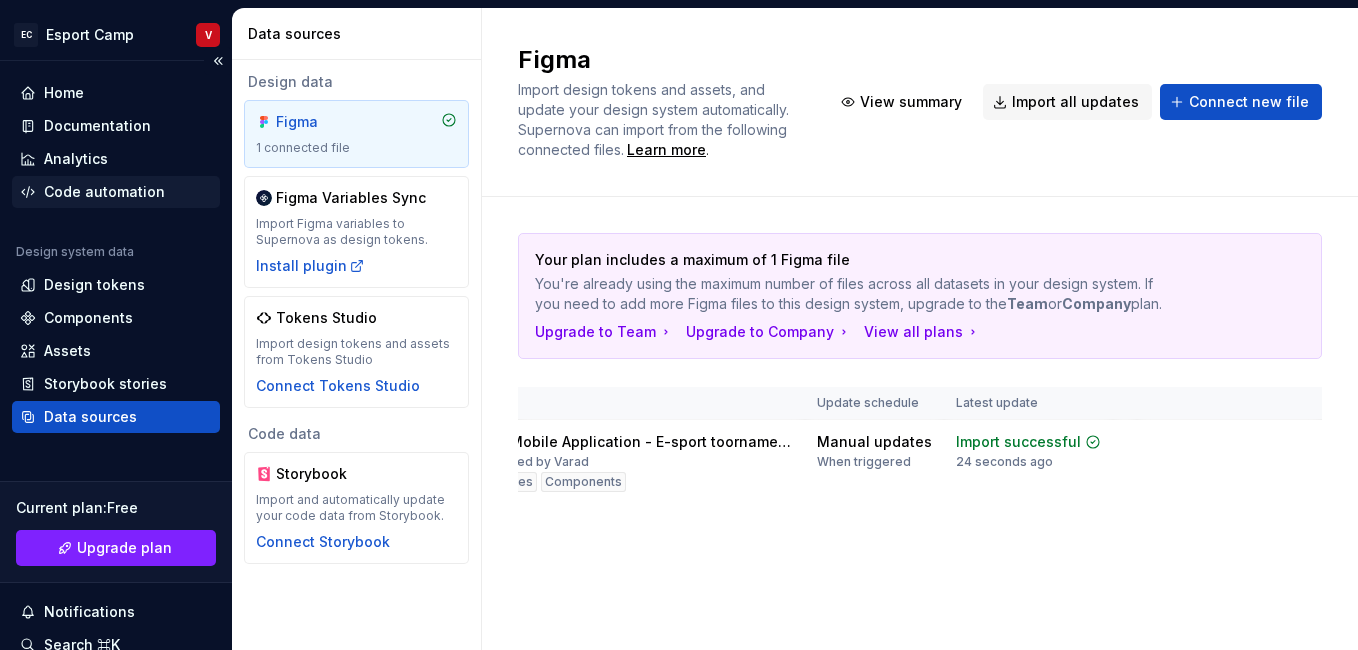 click on "Code automation" at bounding box center (104, 192) 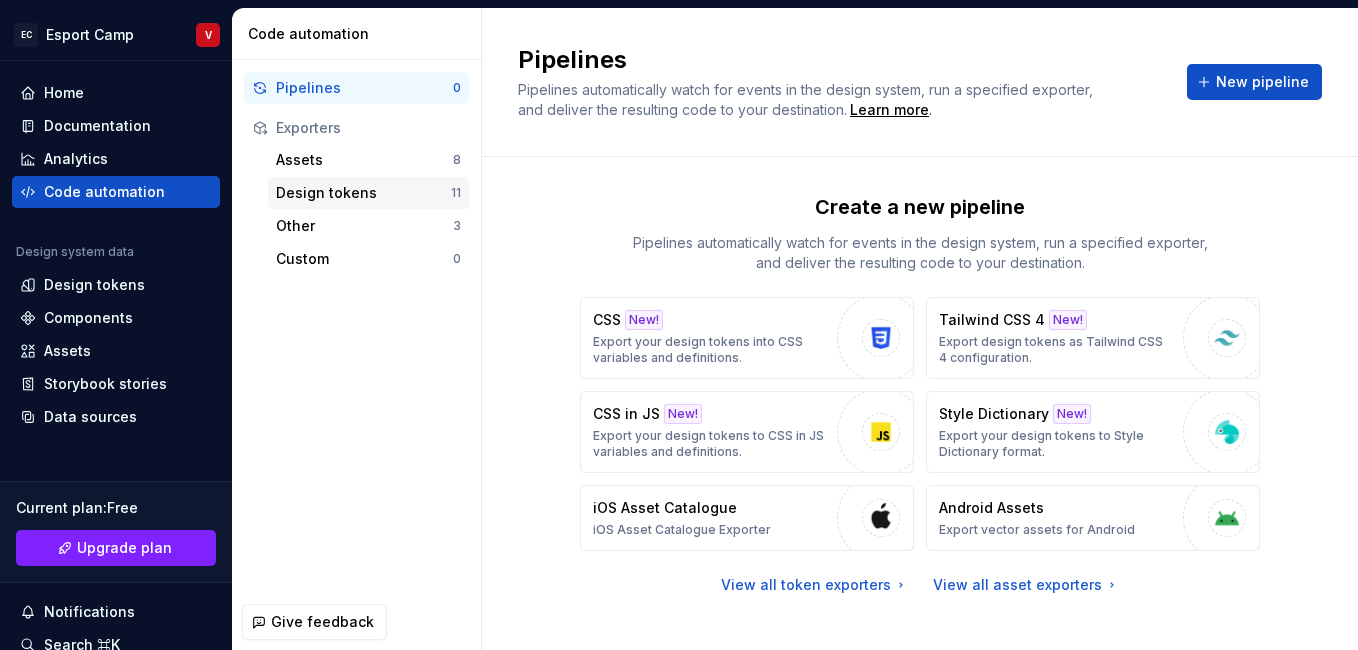 click on "Design tokens" at bounding box center (363, 193) 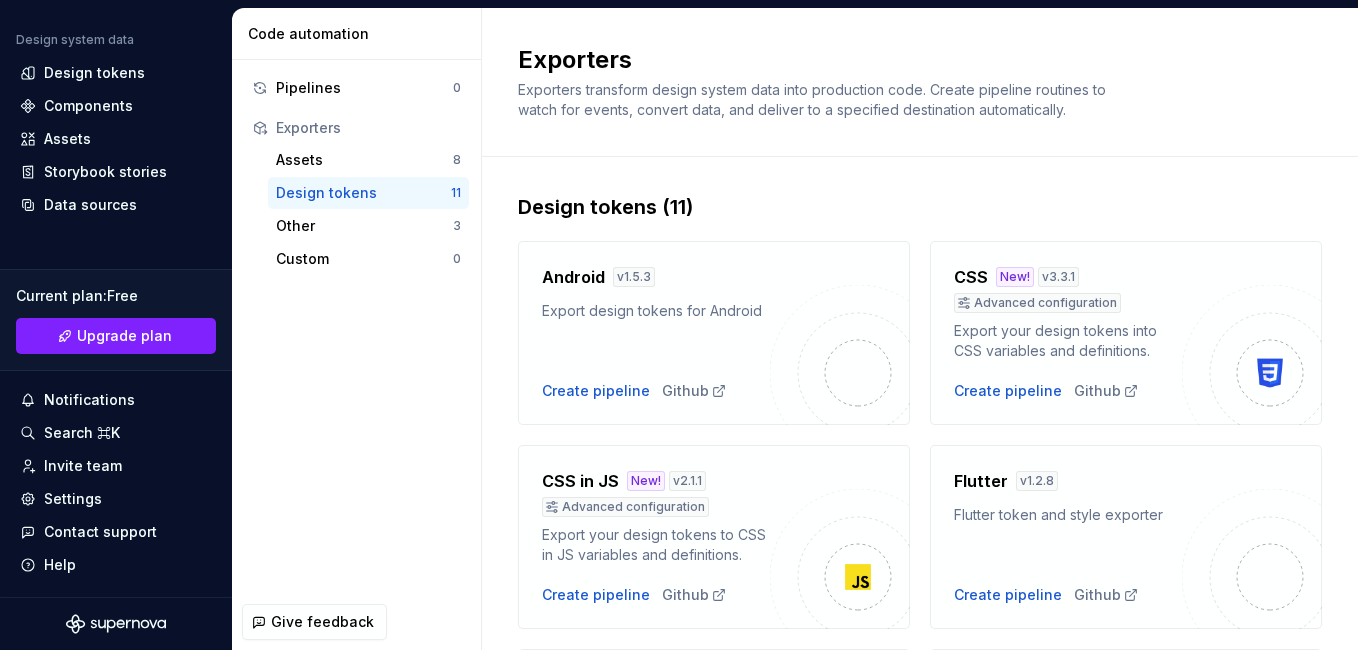 scroll, scrollTop: 0, scrollLeft: 0, axis: both 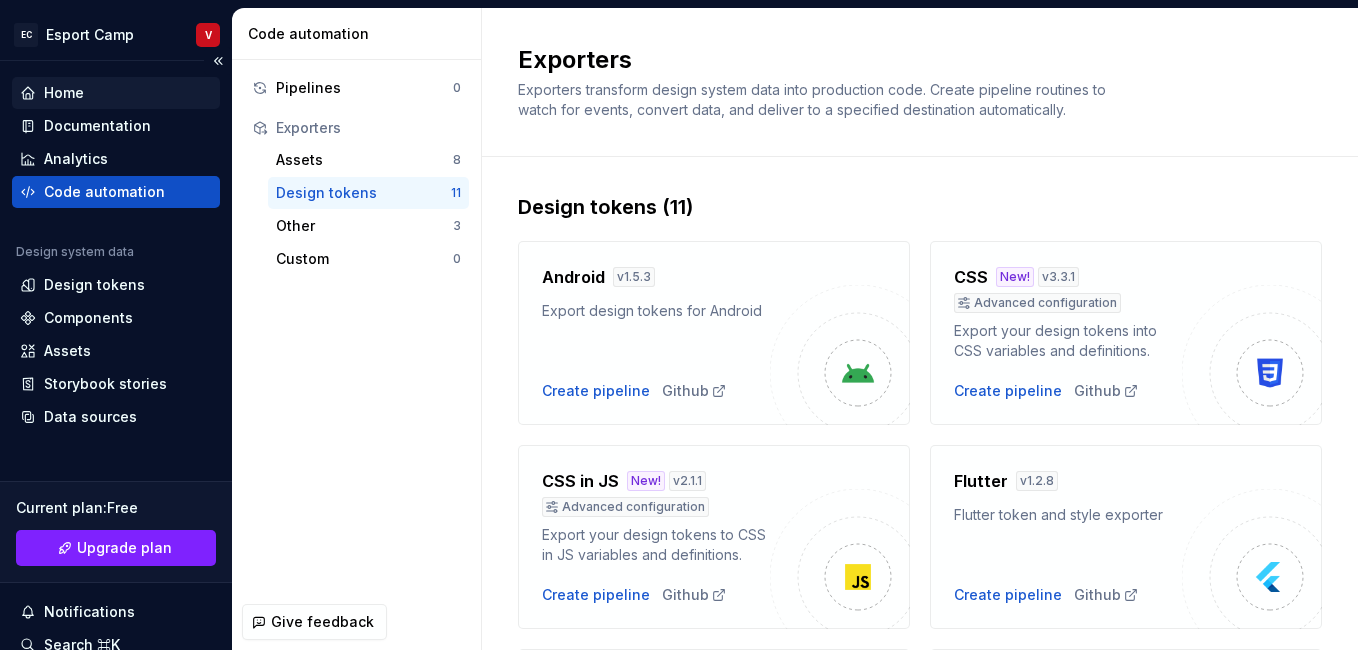 click on "Home" at bounding box center (64, 93) 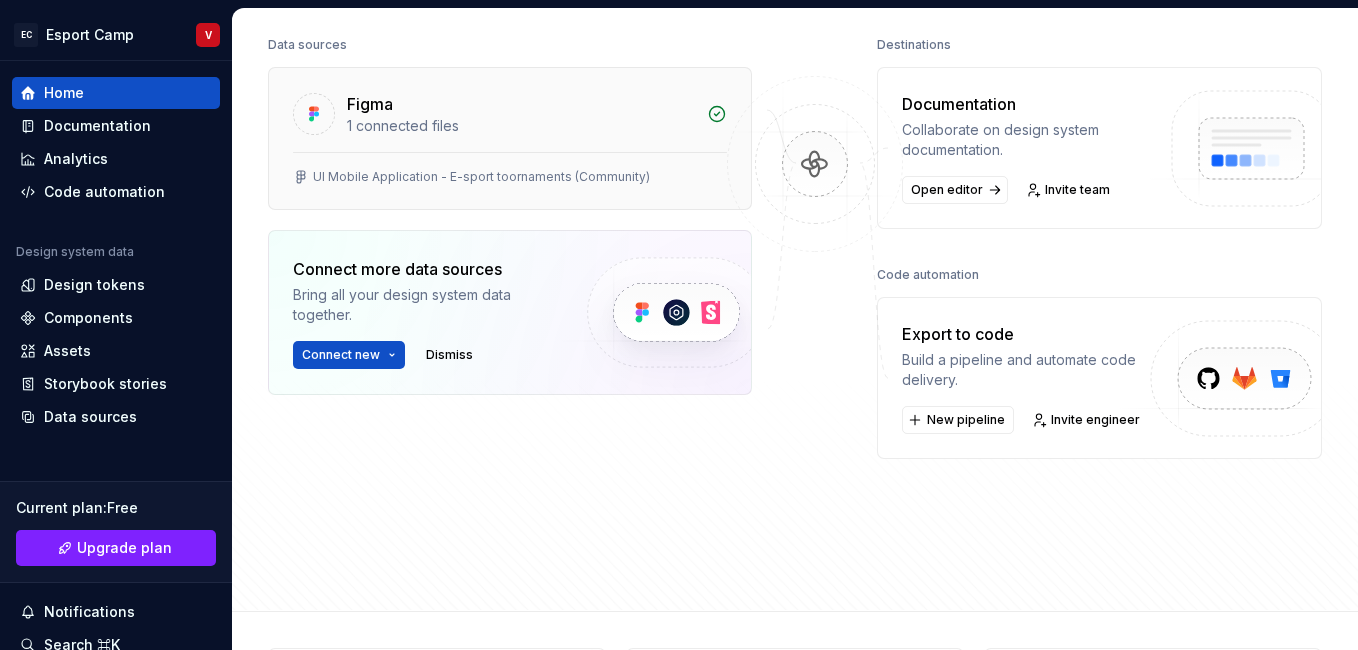 scroll, scrollTop: 253, scrollLeft: 0, axis: vertical 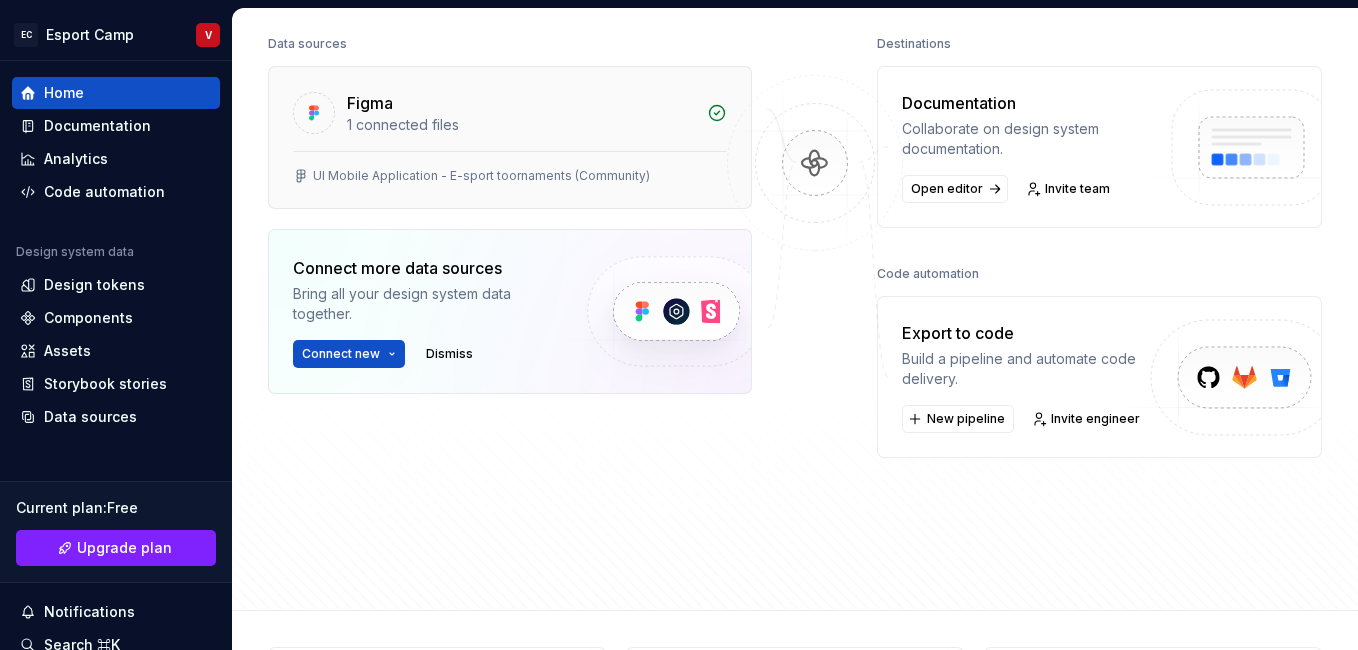 click on "UI Mobile Application - E-sport toornaments (Community)" at bounding box center (481, 176) 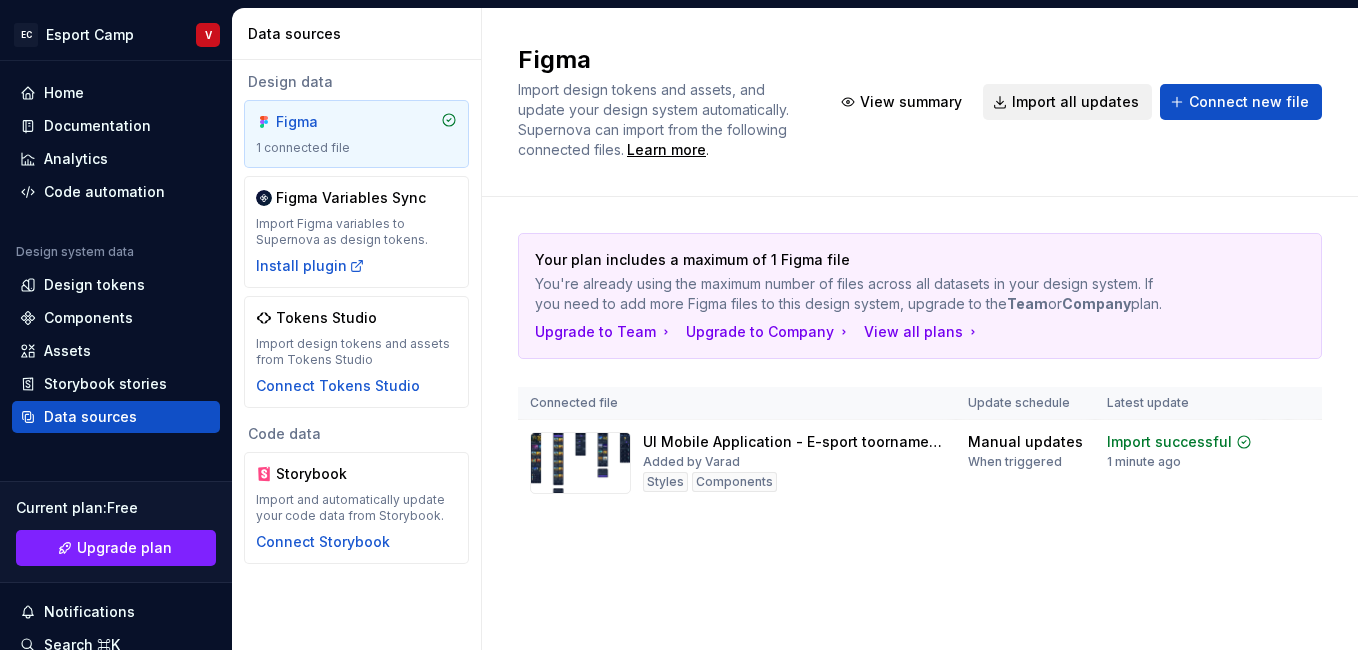 click on "Import all updates" at bounding box center (1075, 102) 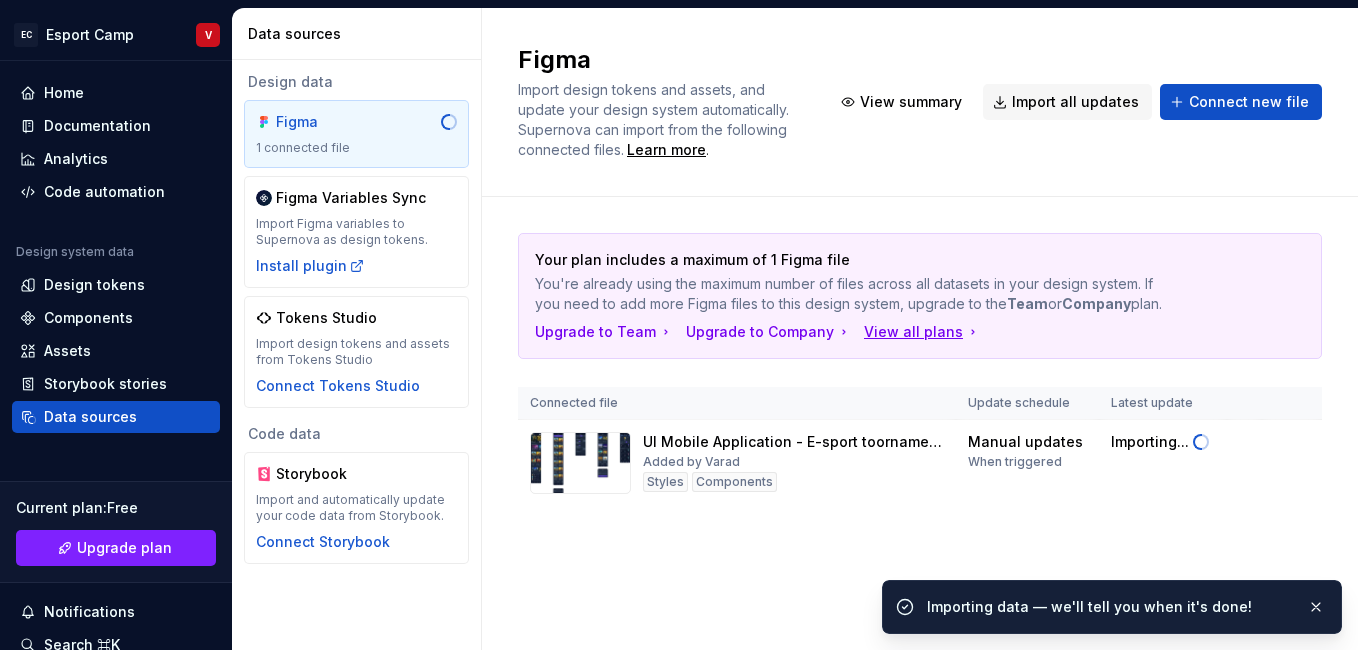 scroll, scrollTop: 23, scrollLeft: 0, axis: vertical 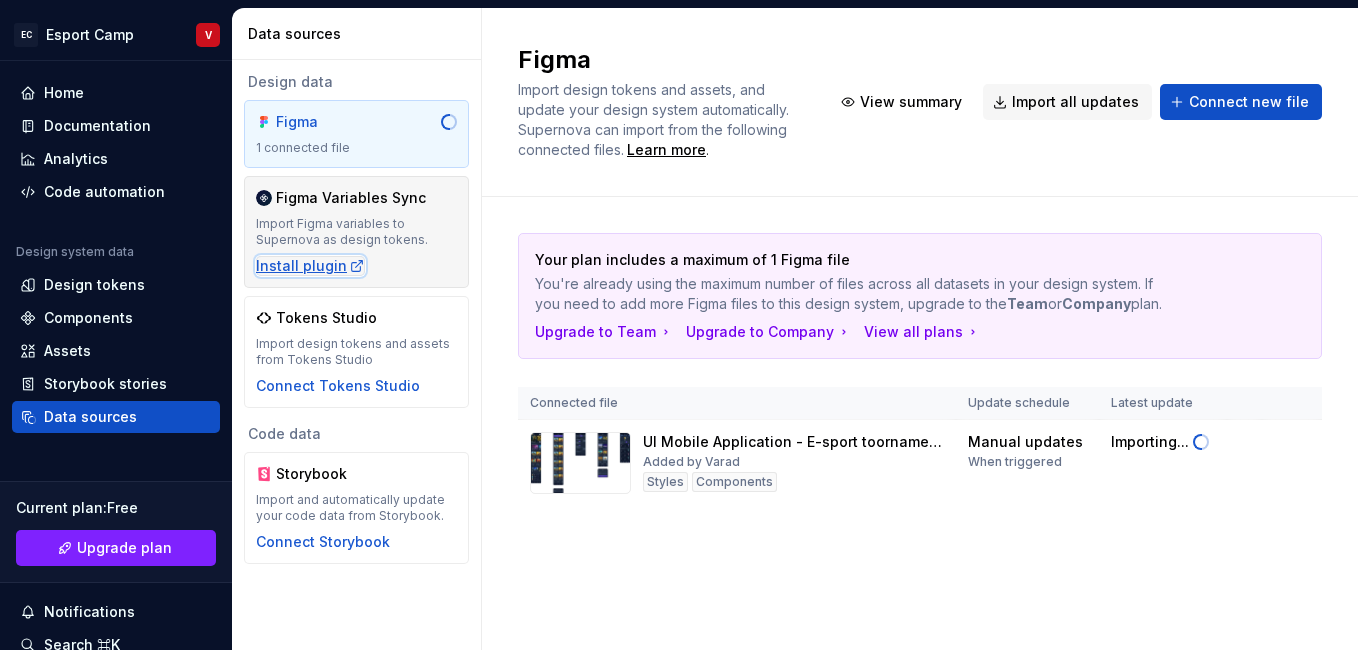 click on "Install plugin" at bounding box center [310, 266] 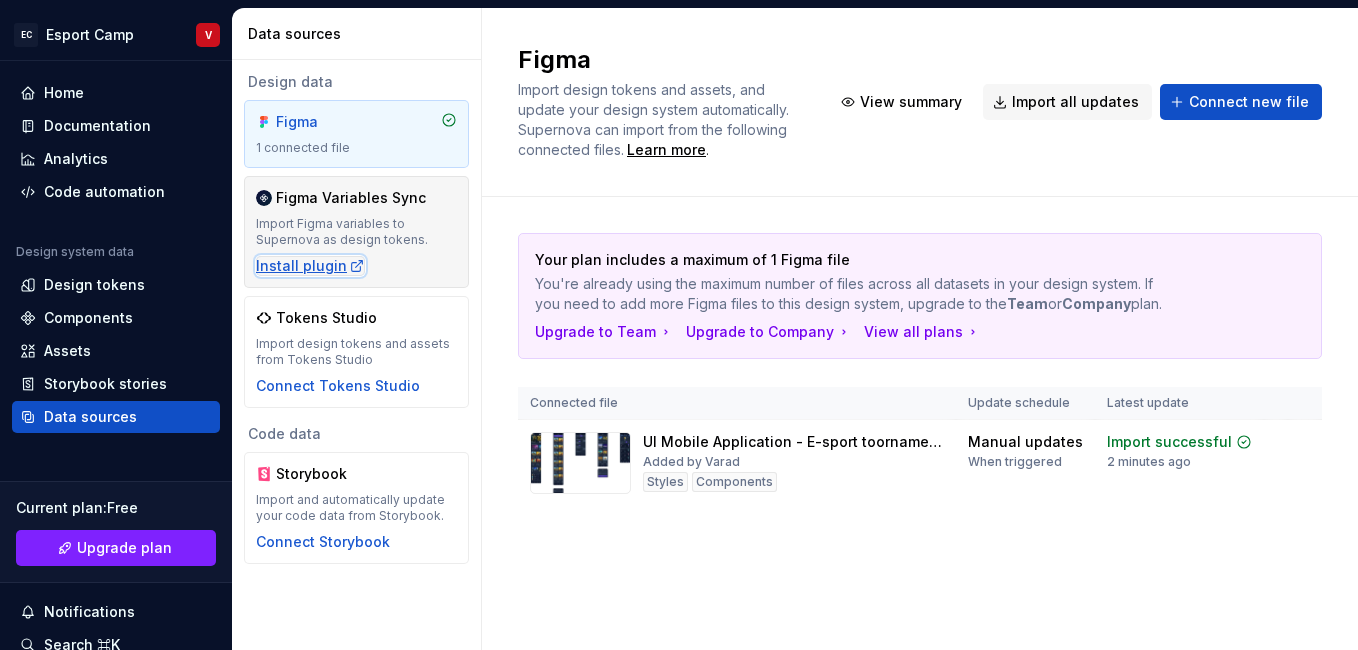 click on "Install plugin" at bounding box center [310, 266] 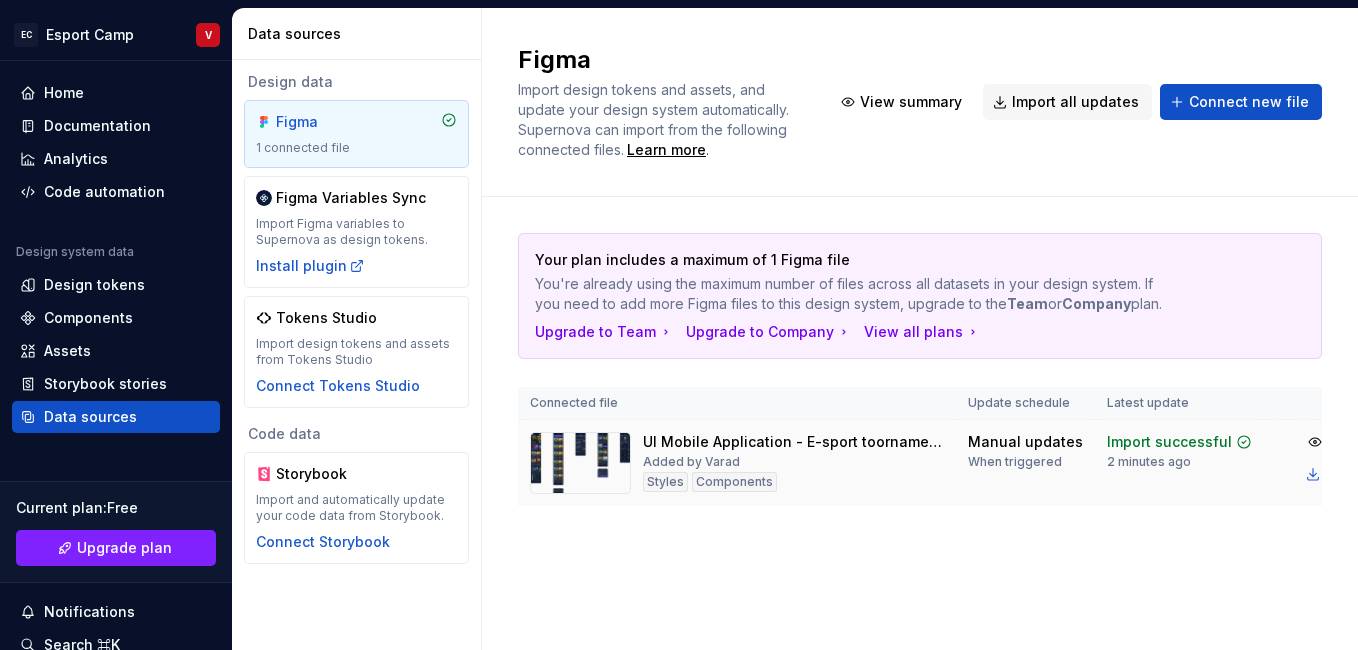 click on "Components" at bounding box center [734, 482] 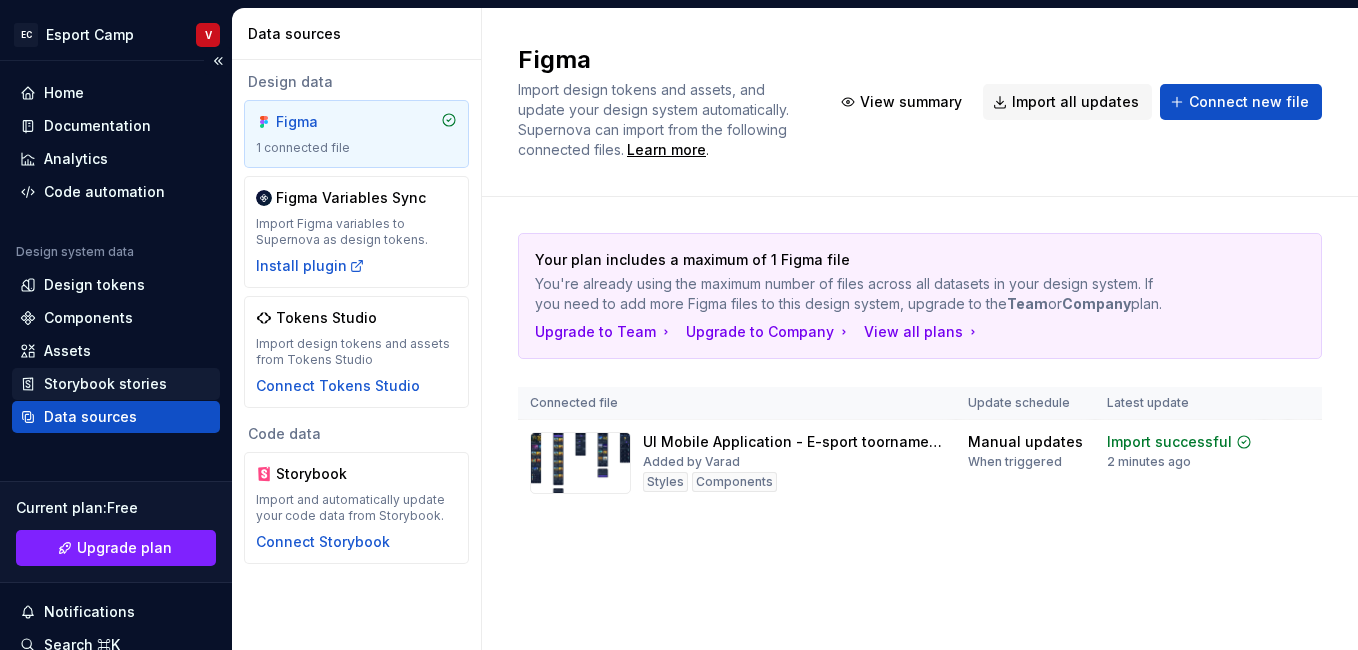 click on "Storybook stories" at bounding box center (105, 384) 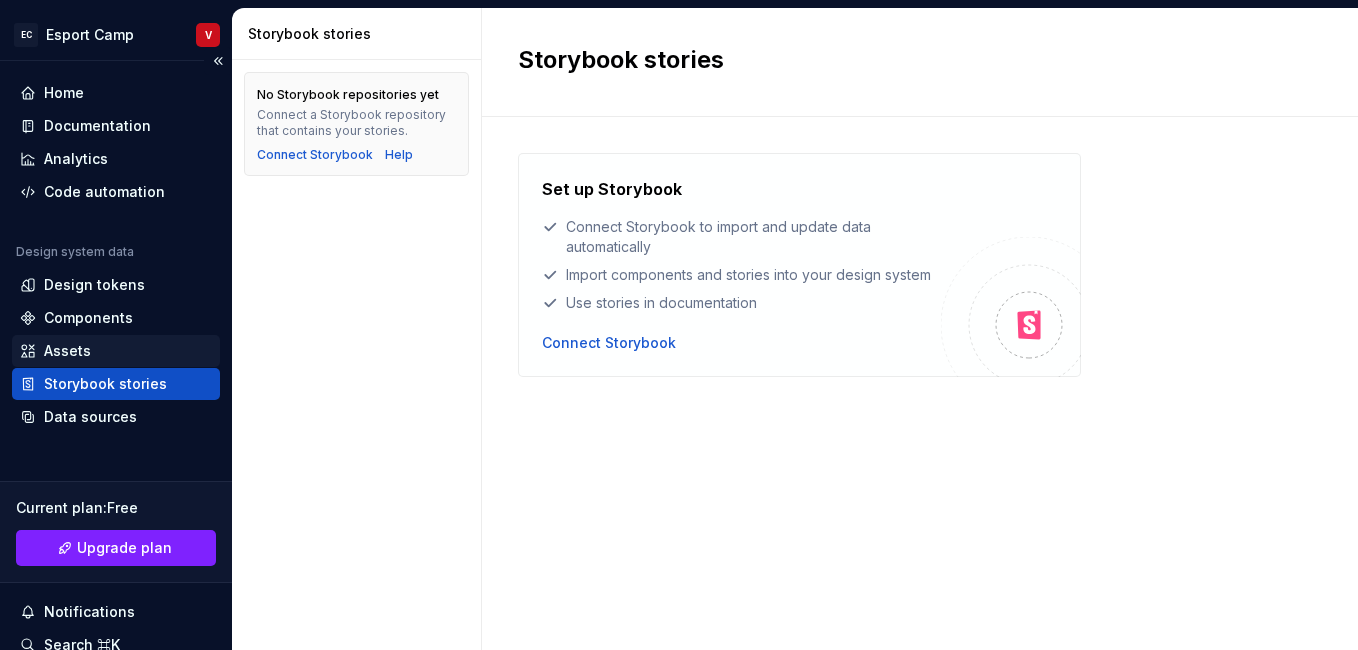 click on "Assets" at bounding box center [116, 351] 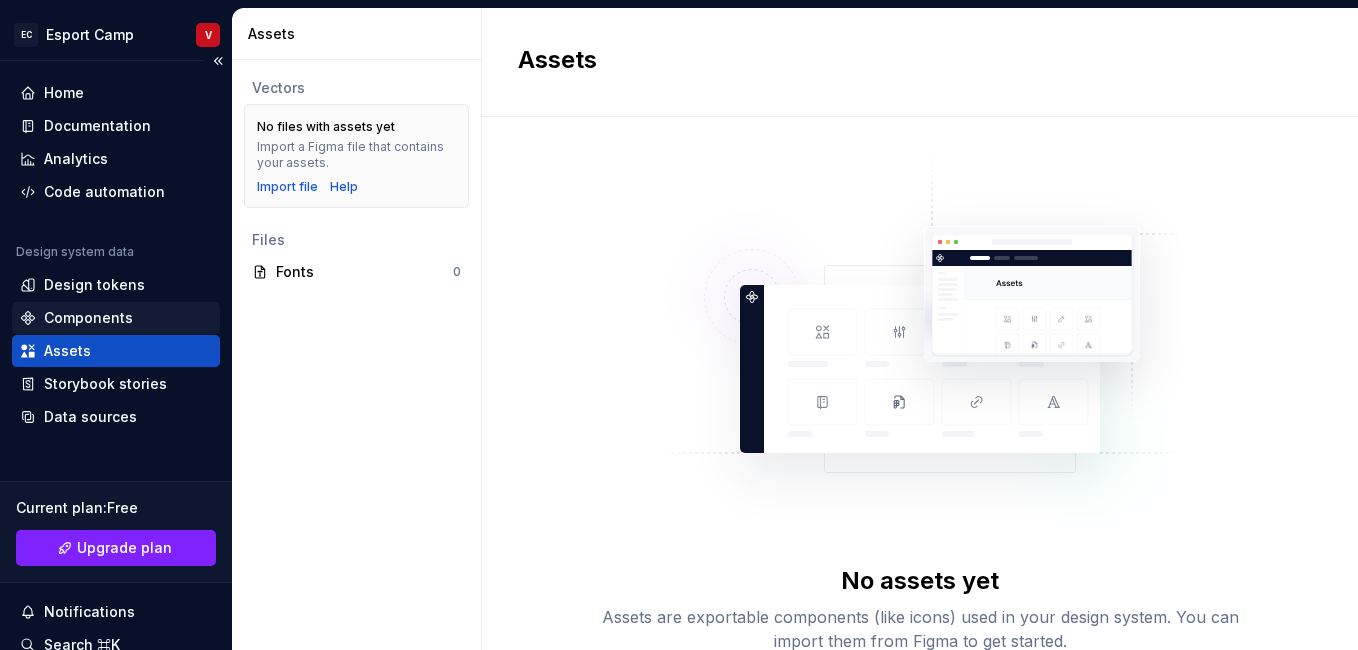click on "Components" at bounding box center (88, 318) 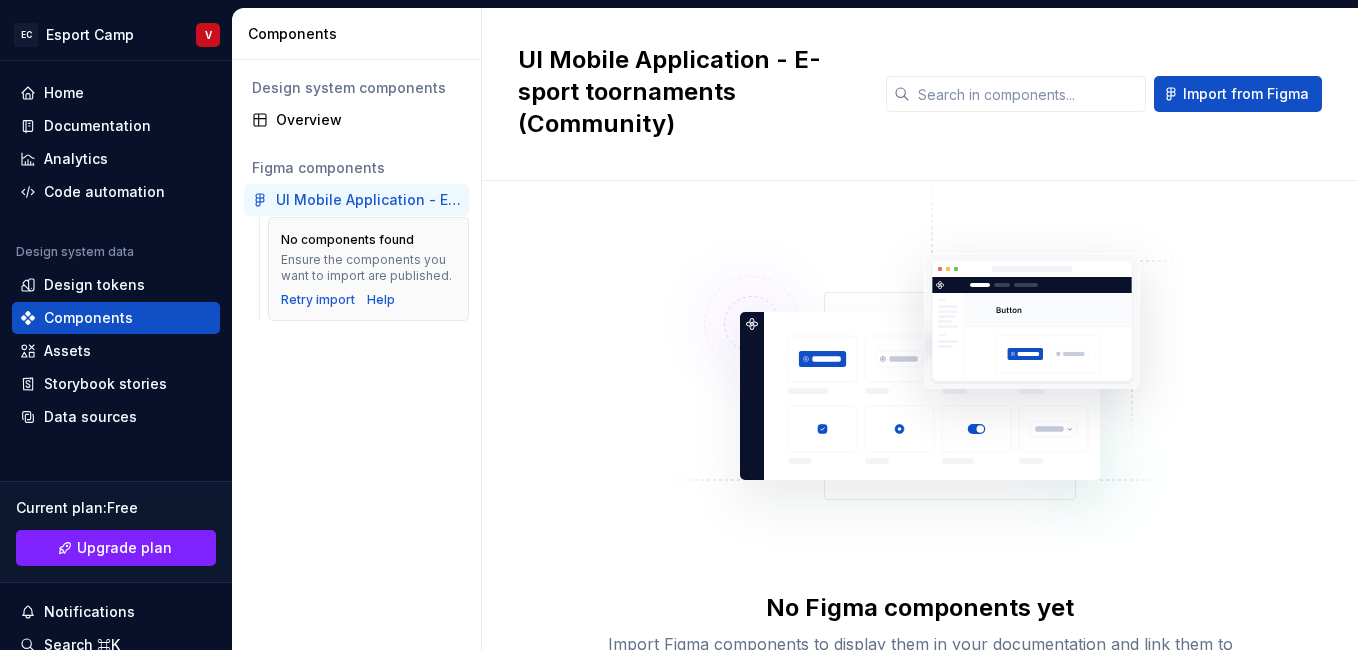 scroll, scrollTop: 173, scrollLeft: 0, axis: vertical 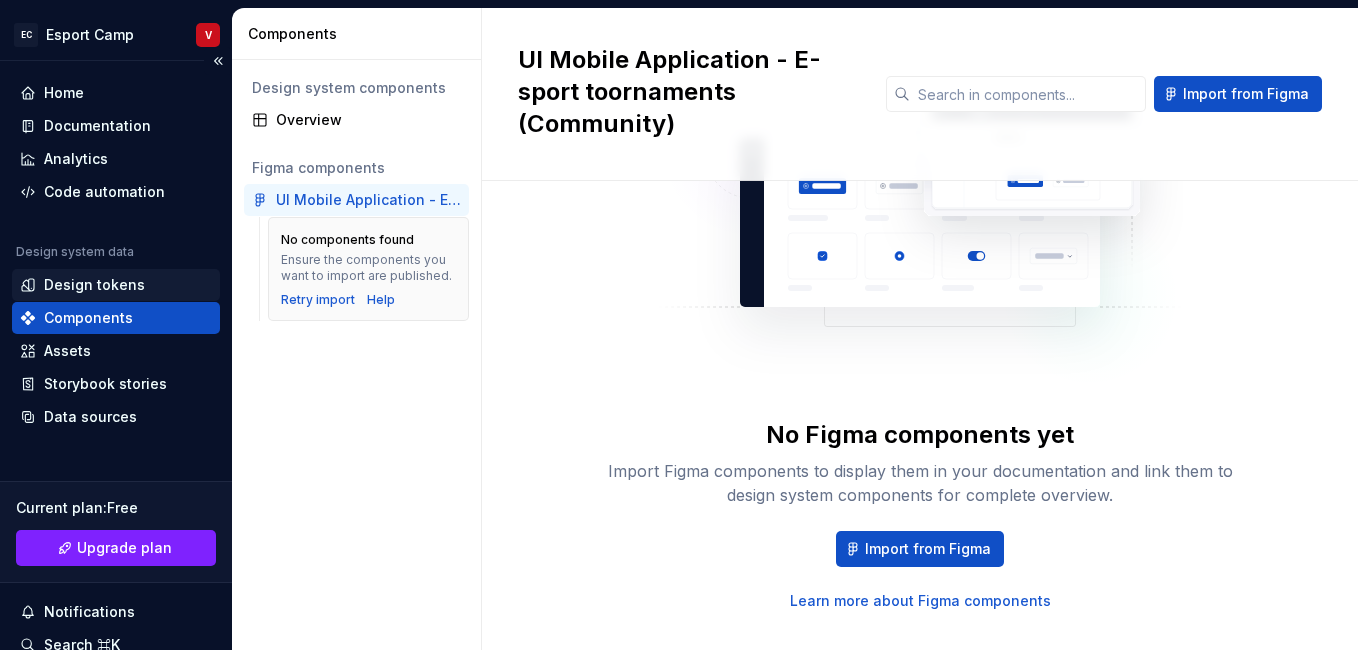 click on "Design tokens" at bounding box center (116, 285) 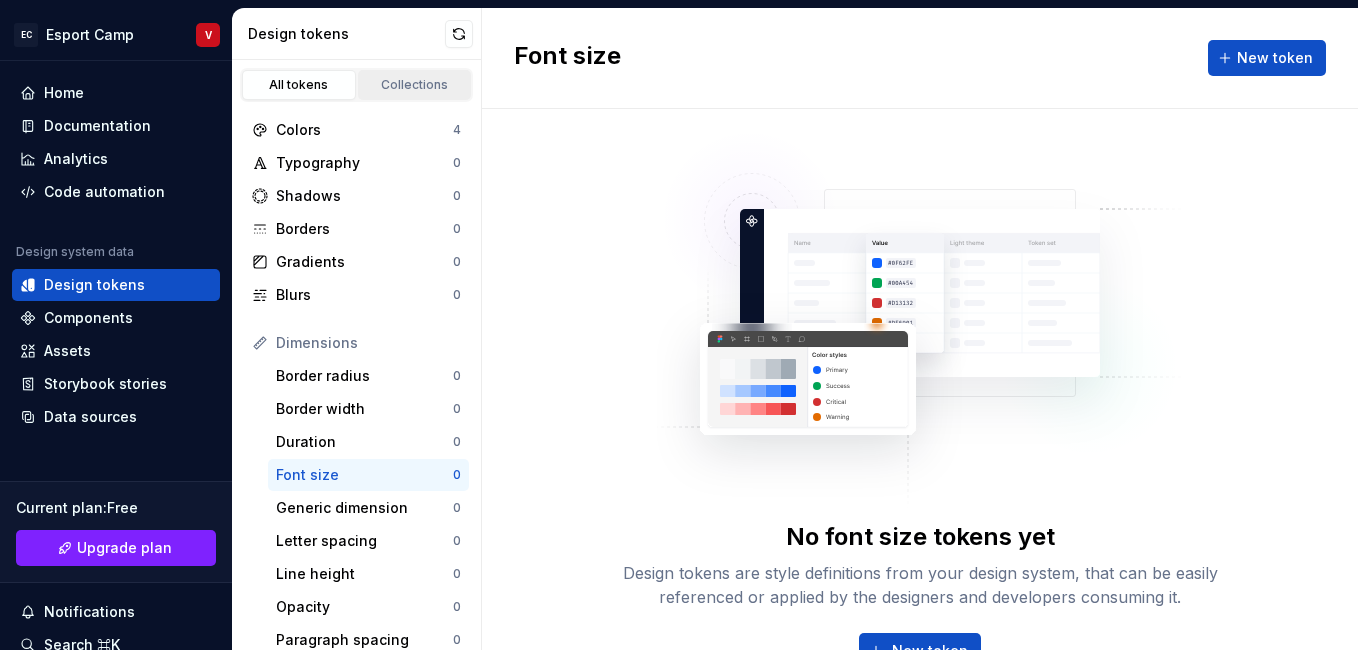 click on "Collections" at bounding box center (415, 85) 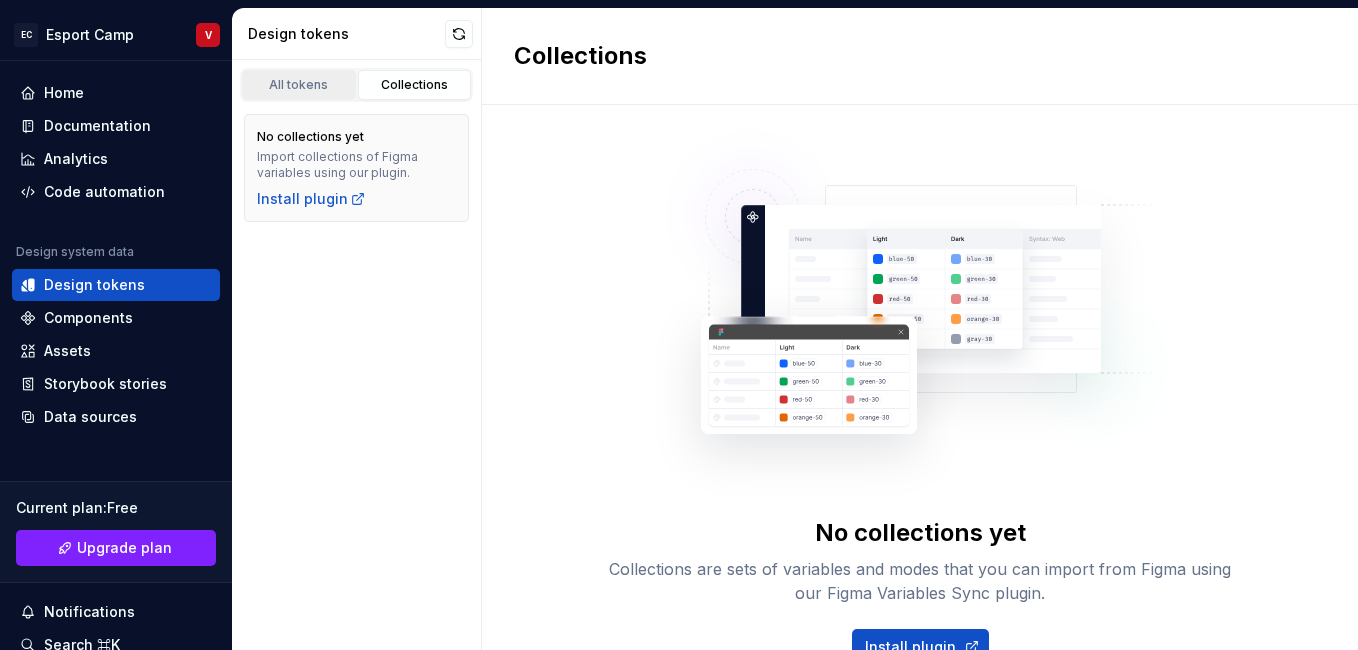 click on "All tokens" at bounding box center (299, 85) 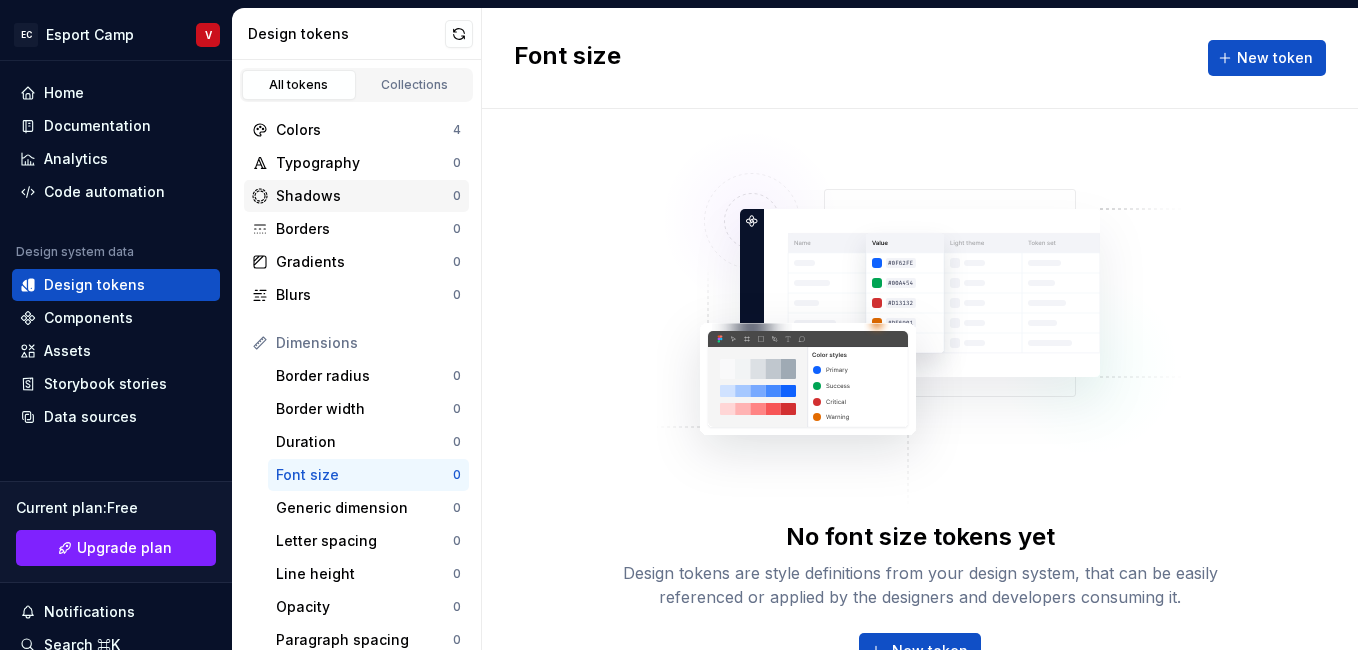 click on "Shadows 0" at bounding box center [356, 196] 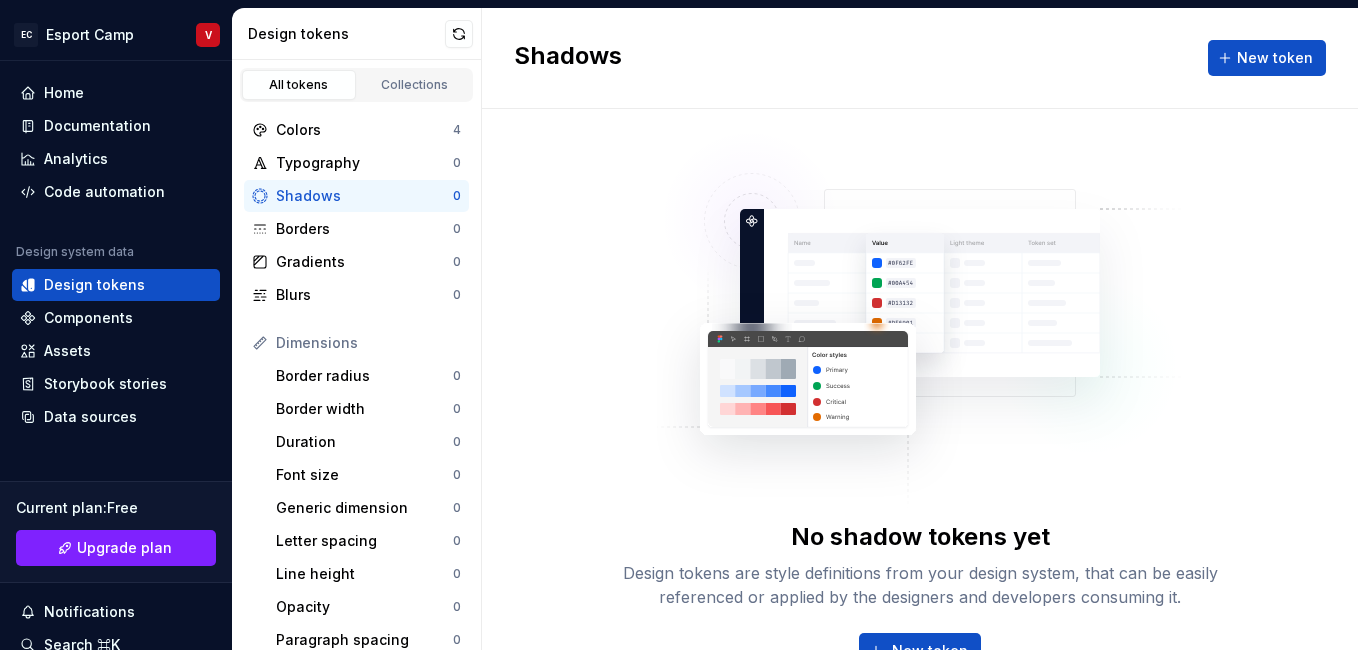 scroll, scrollTop: 444, scrollLeft: 0, axis: vertical 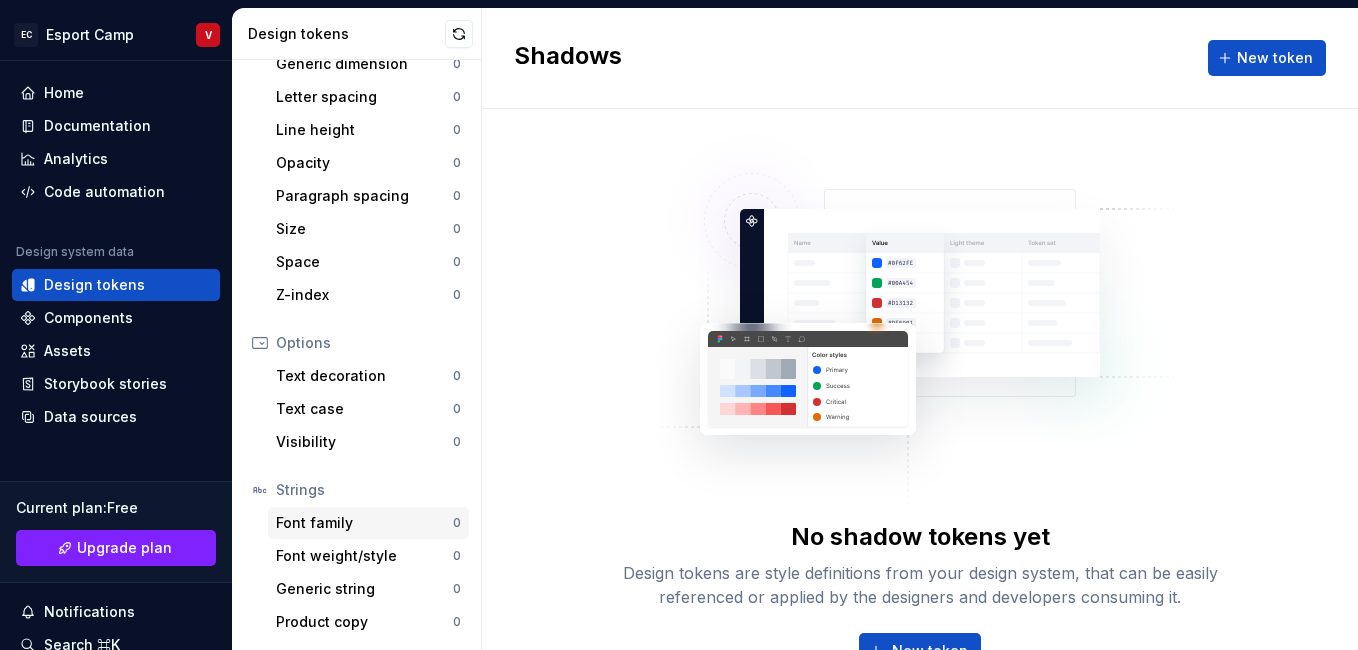 click on "Font family" at bounding box center [364, 523] 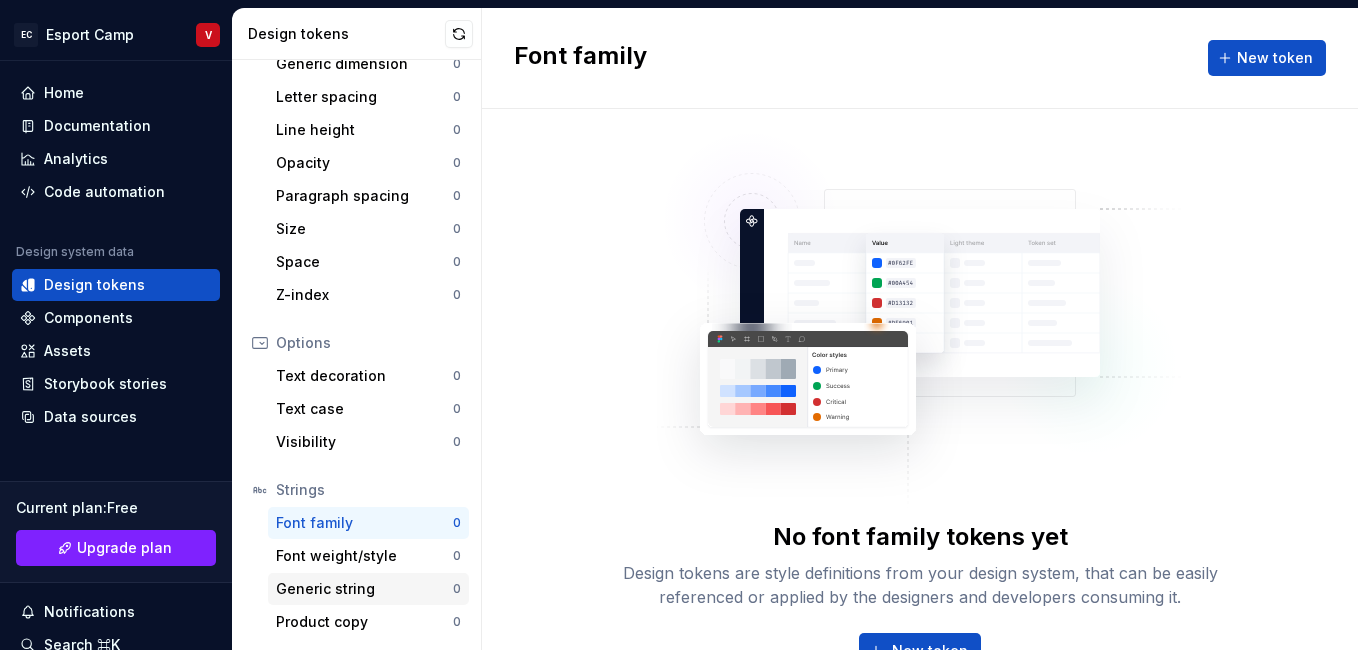 click on "Generic string 0" at bounding box center (368, 589) 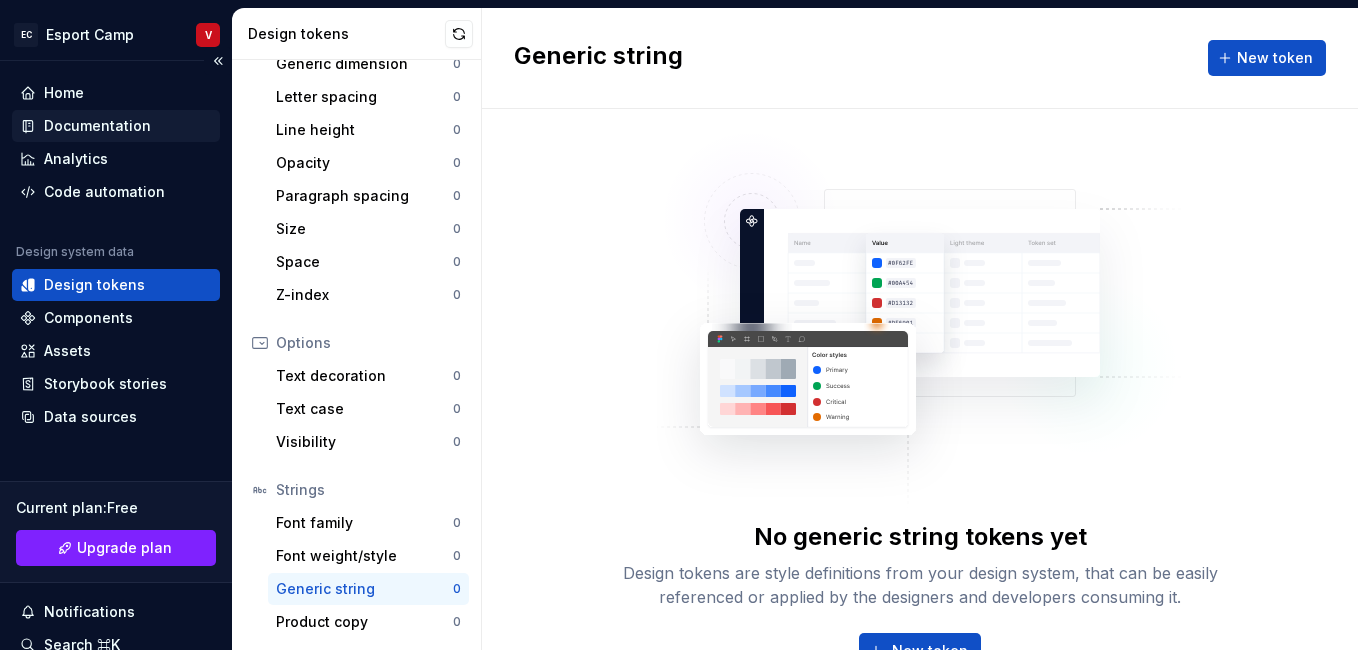 click on "Documentation" at bounding box center [116, 126] 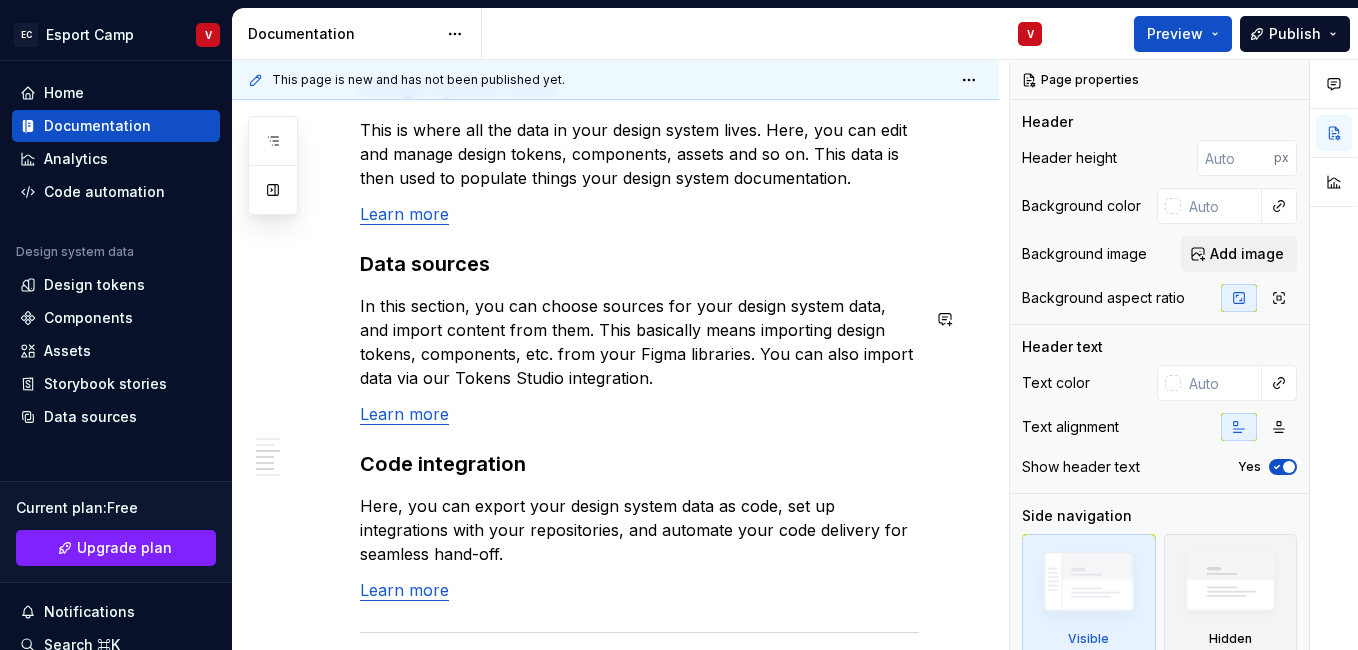 scroll, scrollTop: 2101, scrollLeft: 0, axis: vertical 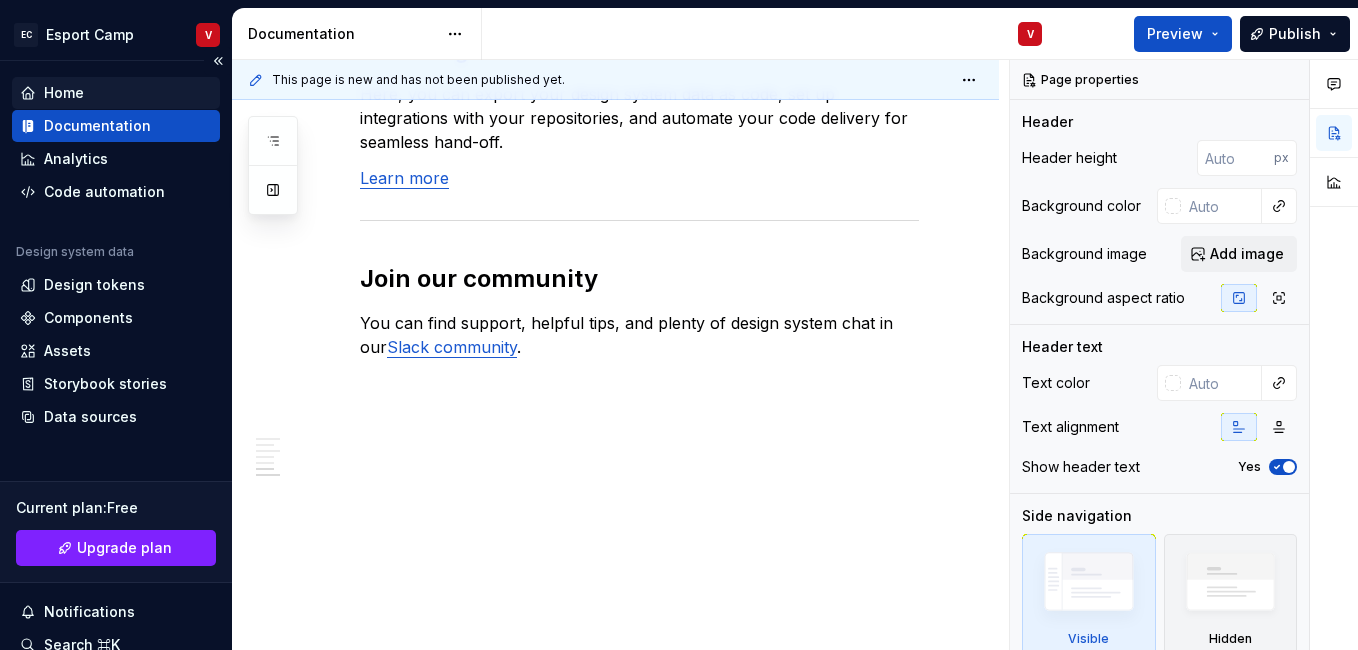 click on "Home" at bounding box center (116, 93) 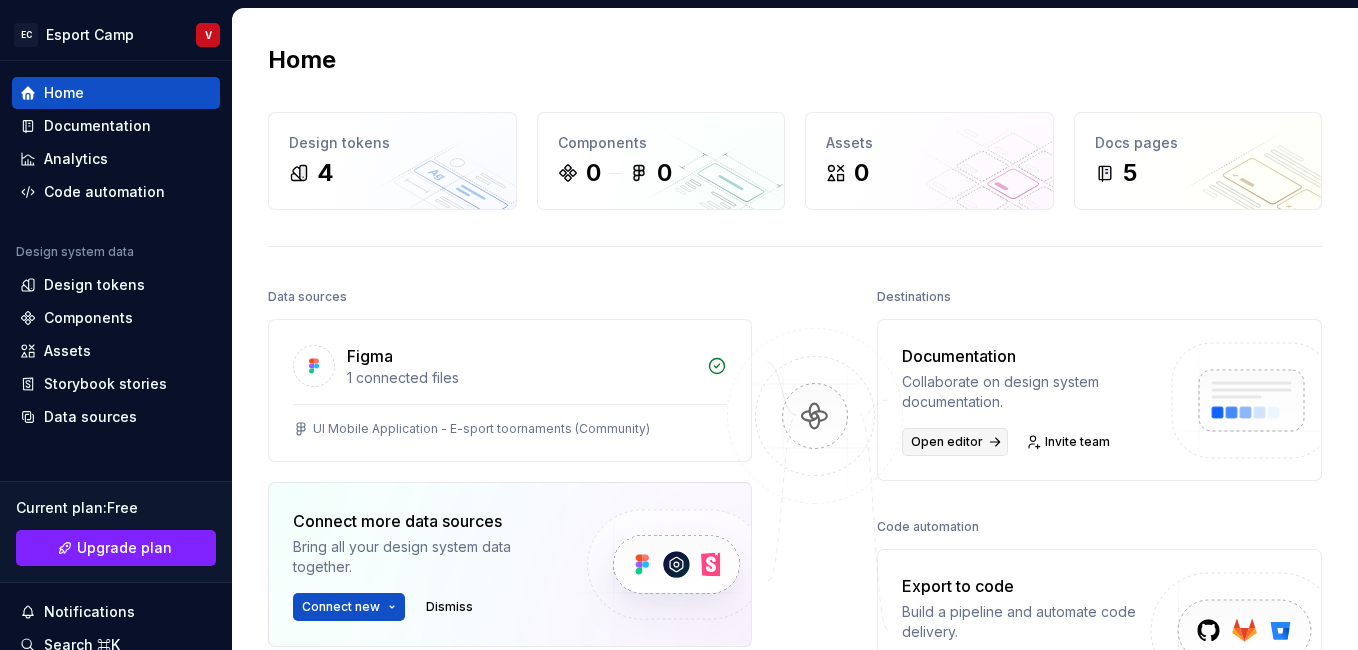 click on "Open editor" at bounding box center [947, 442] 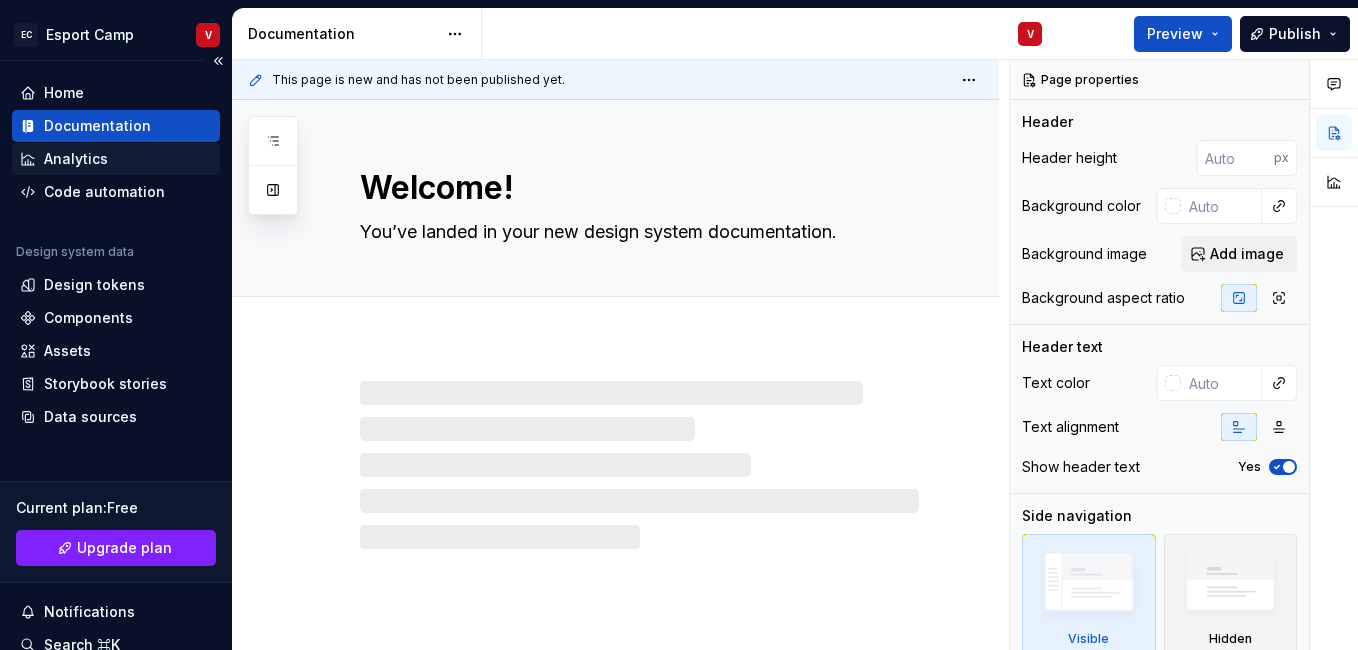 click on "Analytics" at bounding box center [116, 159] 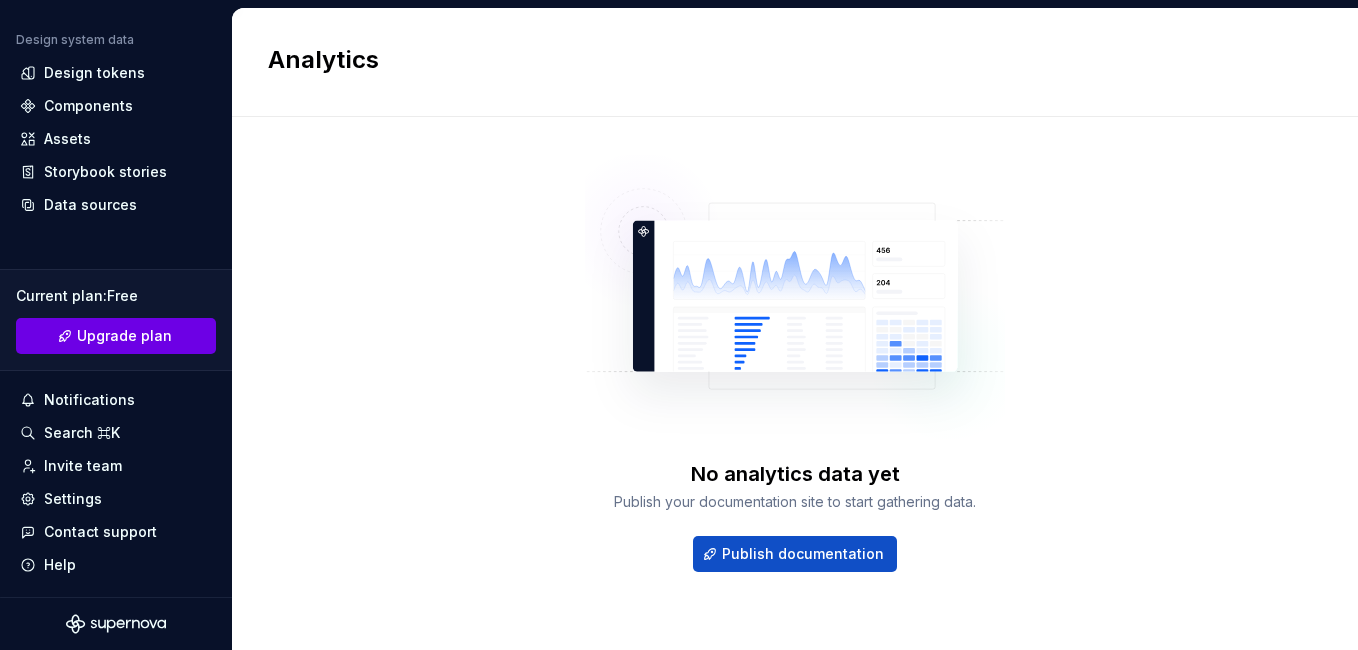 scroll, scrollTop: 0, scrollLeft: 0, axis: both 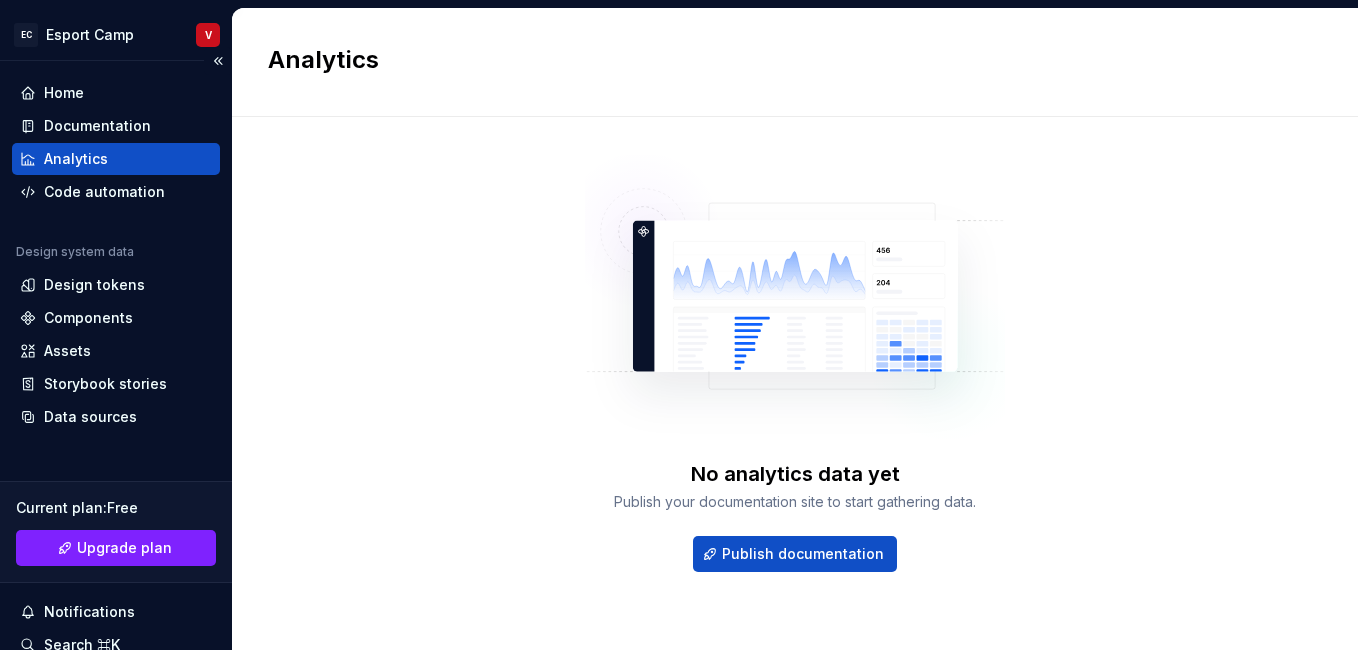 click on "Home Documentation Analytics Code automation Design system data Design tokens Components Assets Storybook stories Data sources Current plan :  Free Upgrade plan Notifications Search ⌘K Invite team Settings Contact support Help" at bounding box center (116, 435) 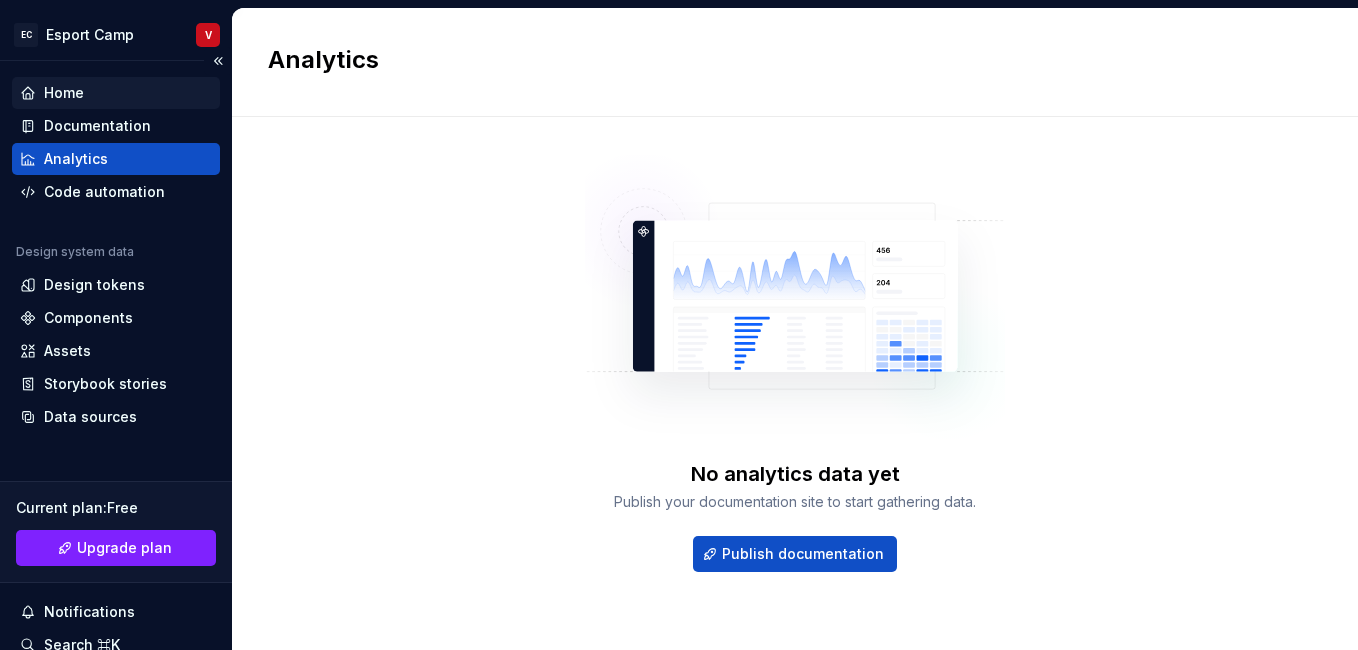 click on "Home" at bounding box center [64, 93] 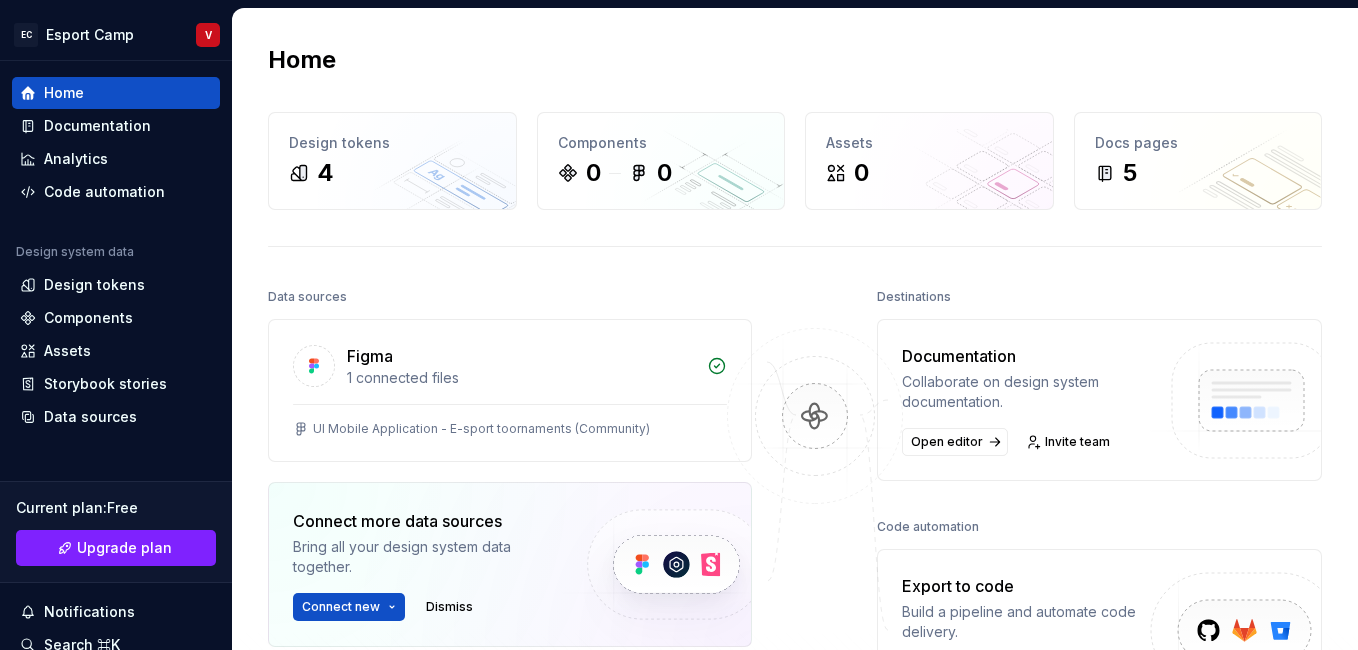 click at bounding box center (815, 436) 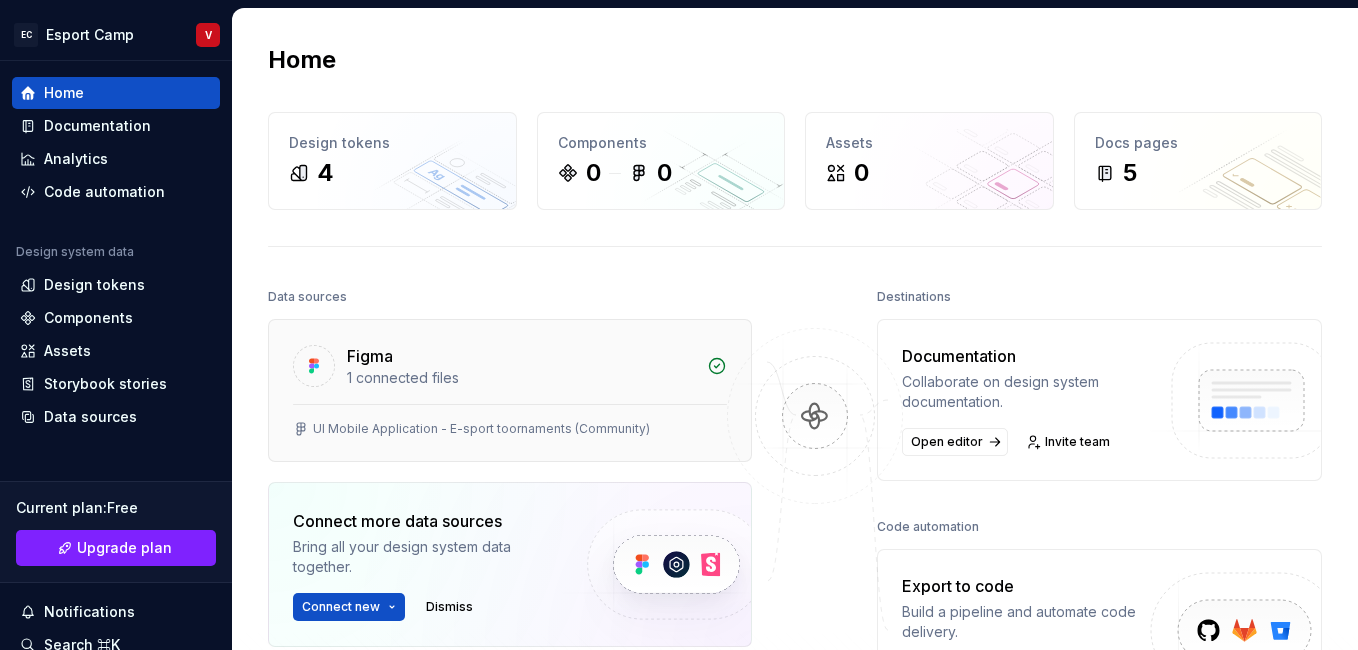 drag, startPoint x: 549, startPoint y: 352, endPoint x: 447, endPoint y: 404, distance: 114.49017 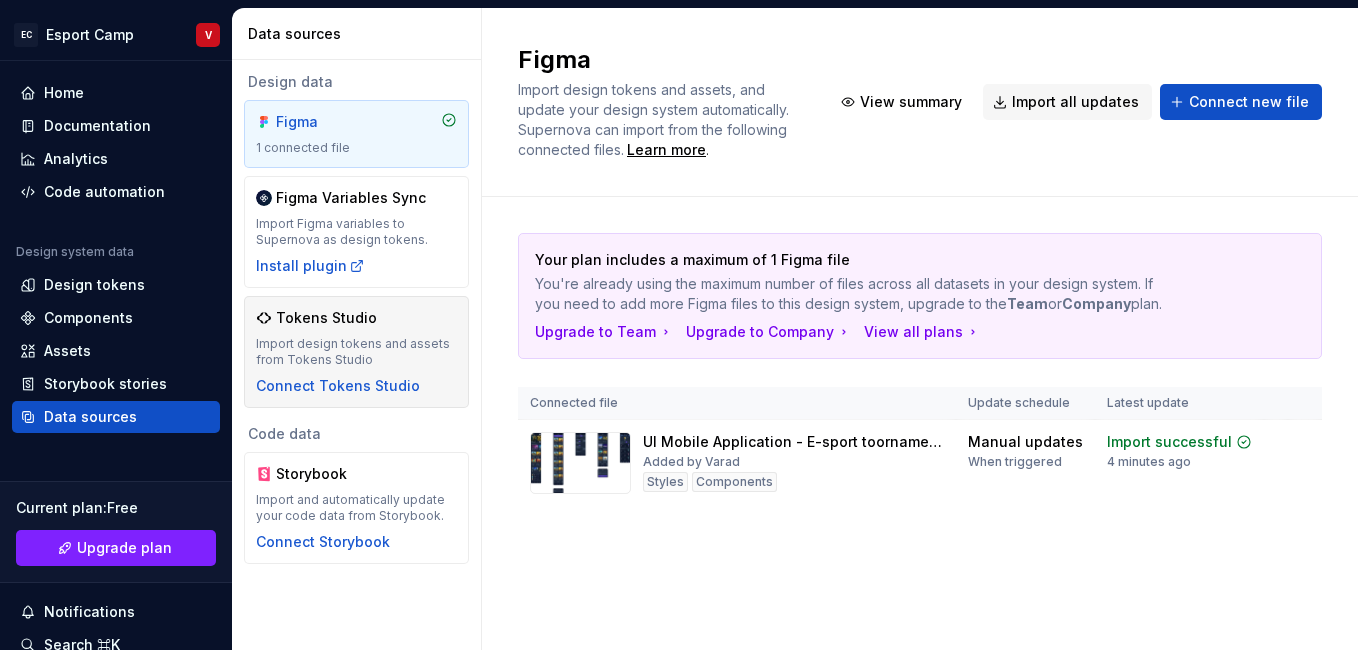 click on "Tokens Studio Import design tokens and assets from Tokens Studio Connect Tokens Studio" at bounding box center (356, 352) 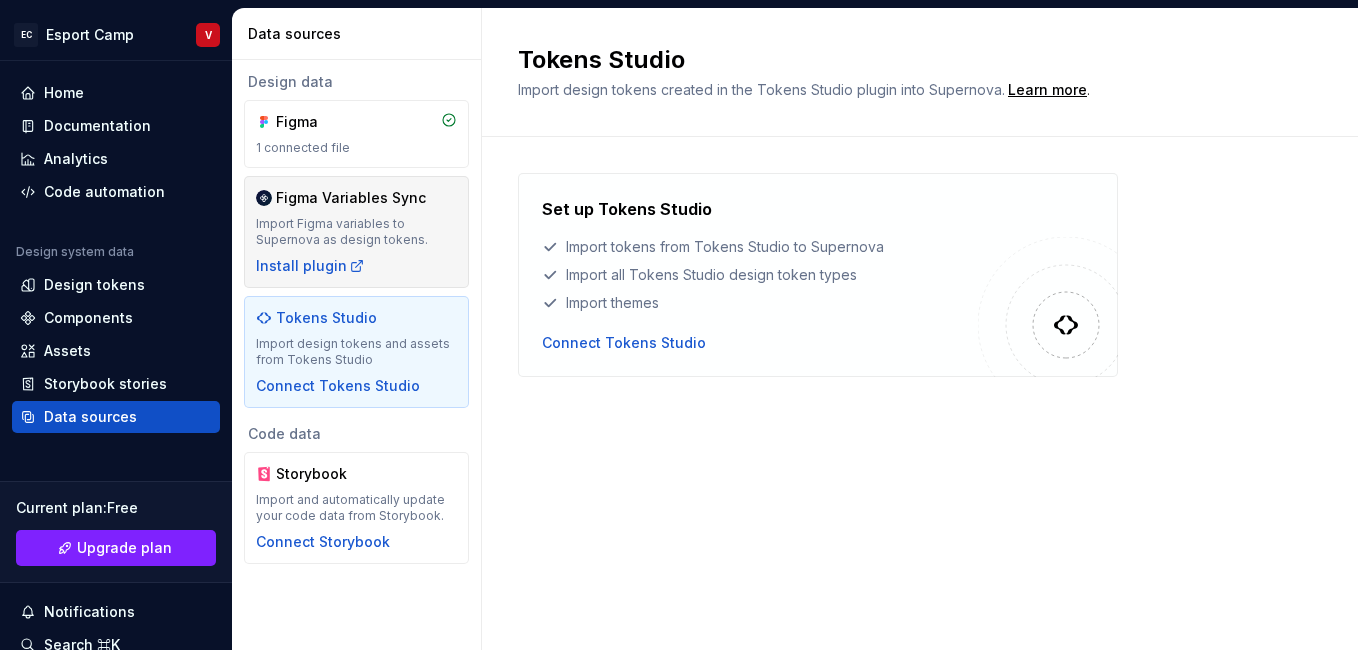 click on "Import Figma variables to Supernova as design tokens." at bounding box center [356, 232] 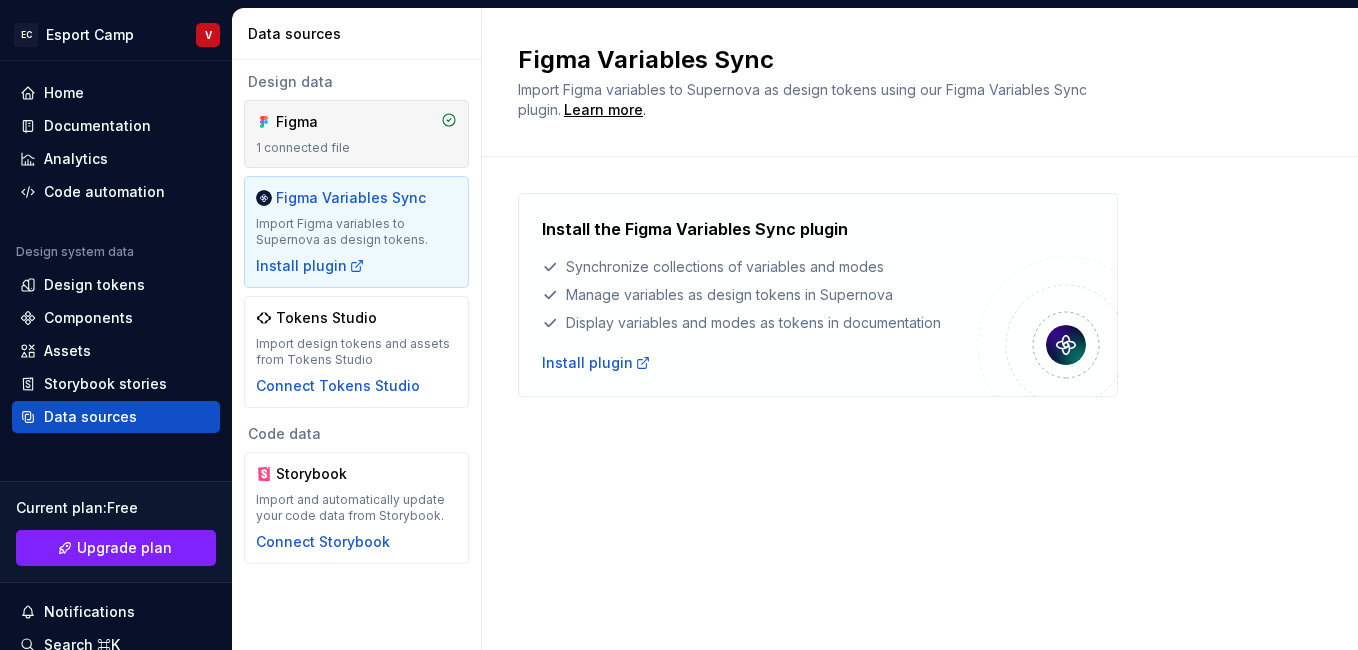 click on "1 connected file" at bounding box center [356, 148] 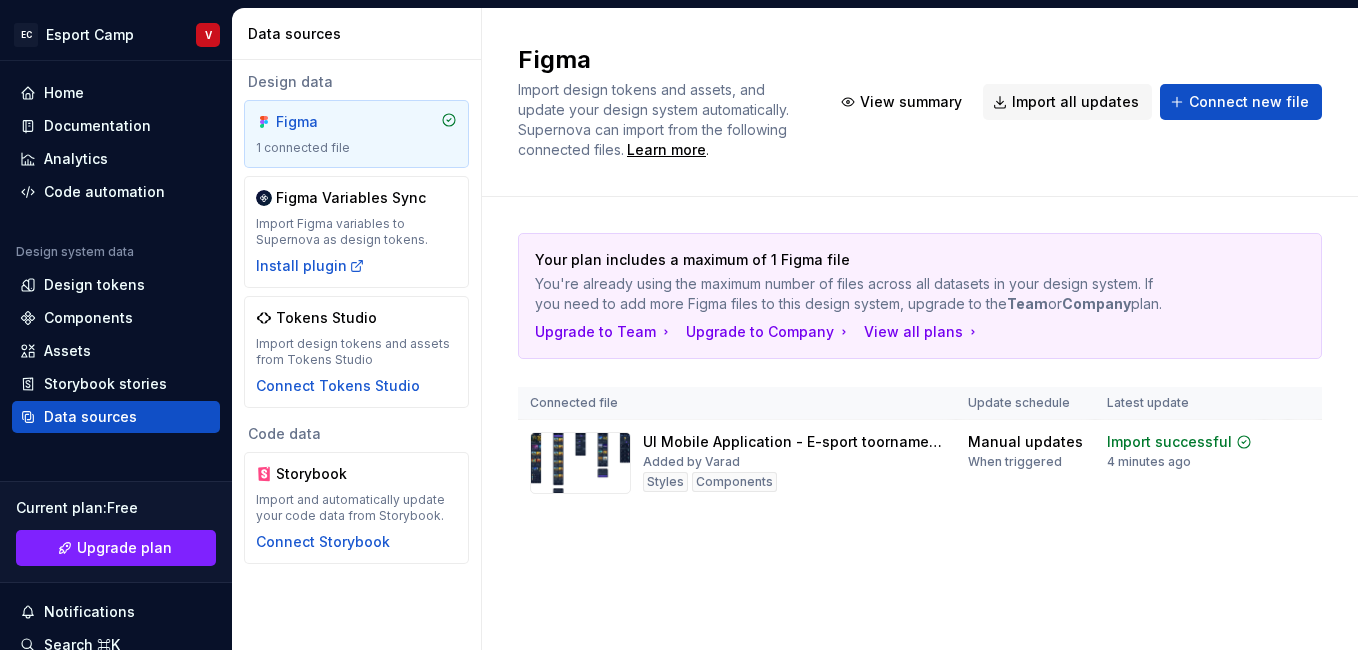 scroll, scrollTop: 23, scrollLeft: 0, axis: vertical 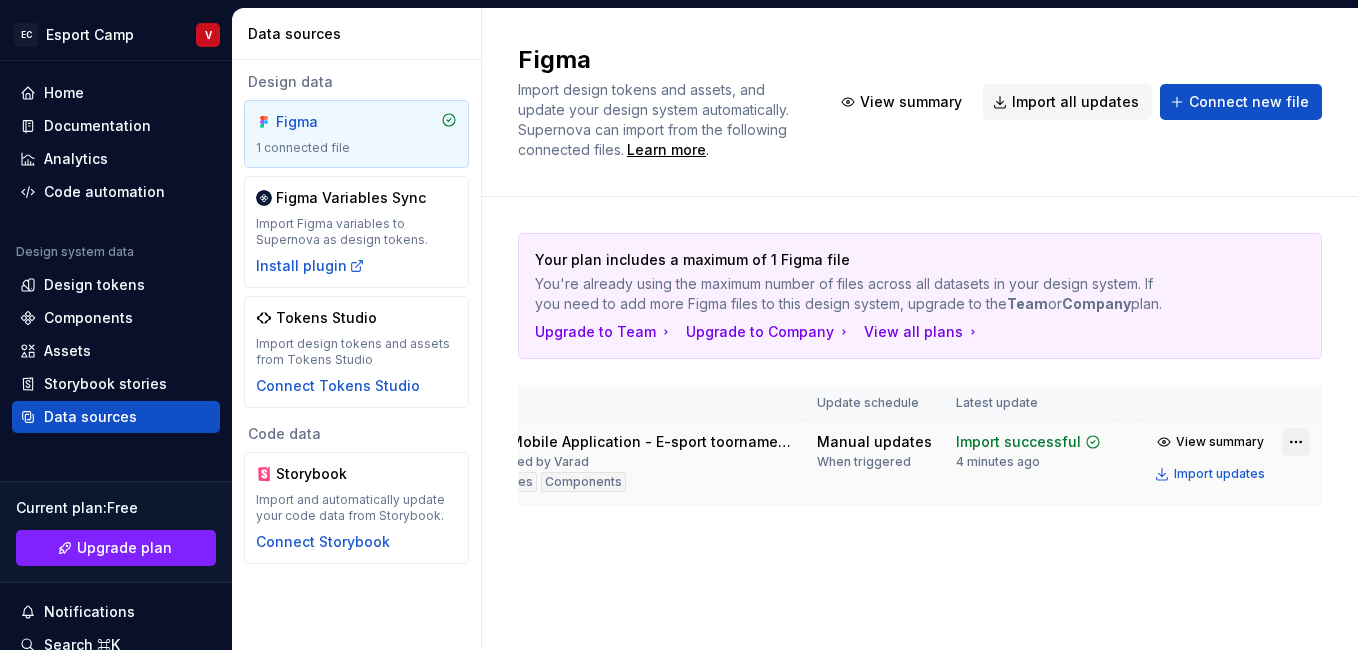 click on "EC Esport Camp V Home Documentation Analytics Code automation Design system data Design tokens Components Assets Storybook stories Data sources Current plan : Free Upgrade plan Notifications Search ⌘K Invite team Settings Contact support Help Data sources Design data Figma 1 connected file Figma Variables Sync Import Figma variables to Supernova as design tokens. Install plugin Tokens Studio Import design tokens and assets from Tokens Studio Connect Tokens Studio Code data Storybook Import and automatically update your code data from Storybook. Connect Storybook Figma Import design tokens and assets, and update your design system automatically. Supernova can import from the following connected files. Learn more . View summary Import all updates Connect new file Your plan includes a maximum of 1 Figma file You're already using the maximum number of files across all datasets in your design system. If you need to add more Figma files to this design system, upgrade to the Team or Company plan. Styles *" at bounding box center (679, 325) 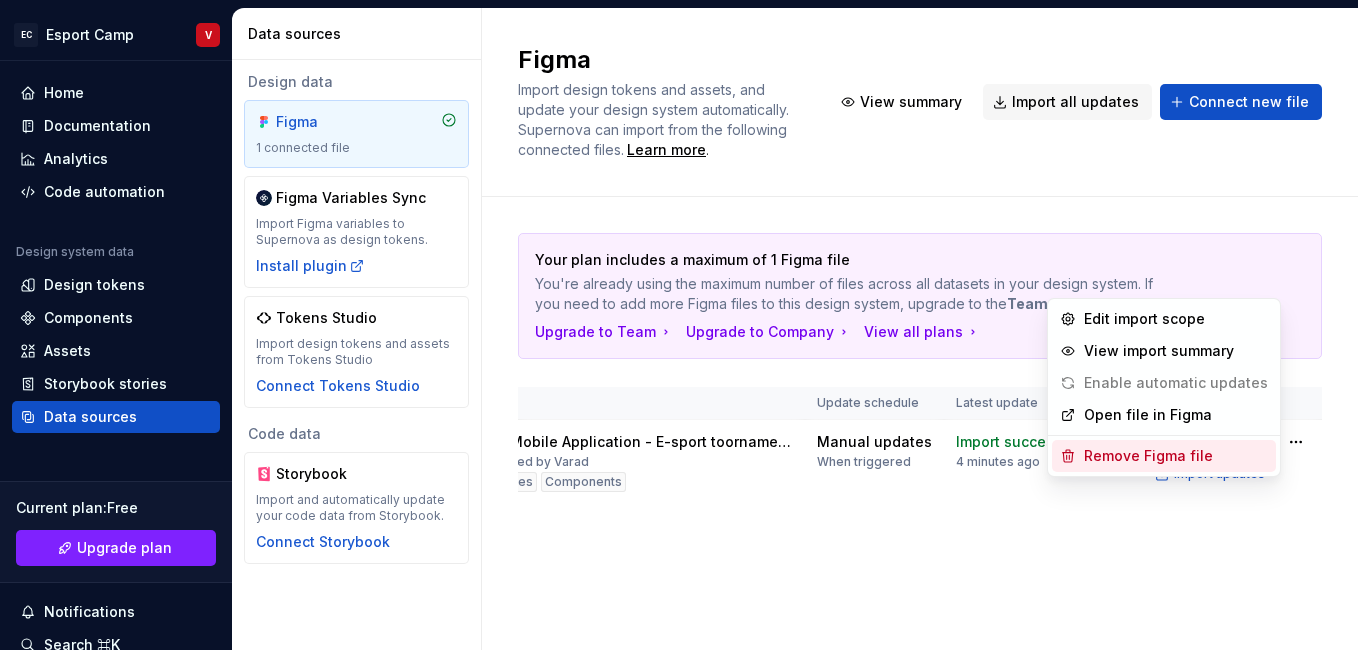click on "Remove Figma file" at bounding box center (1176, 456) 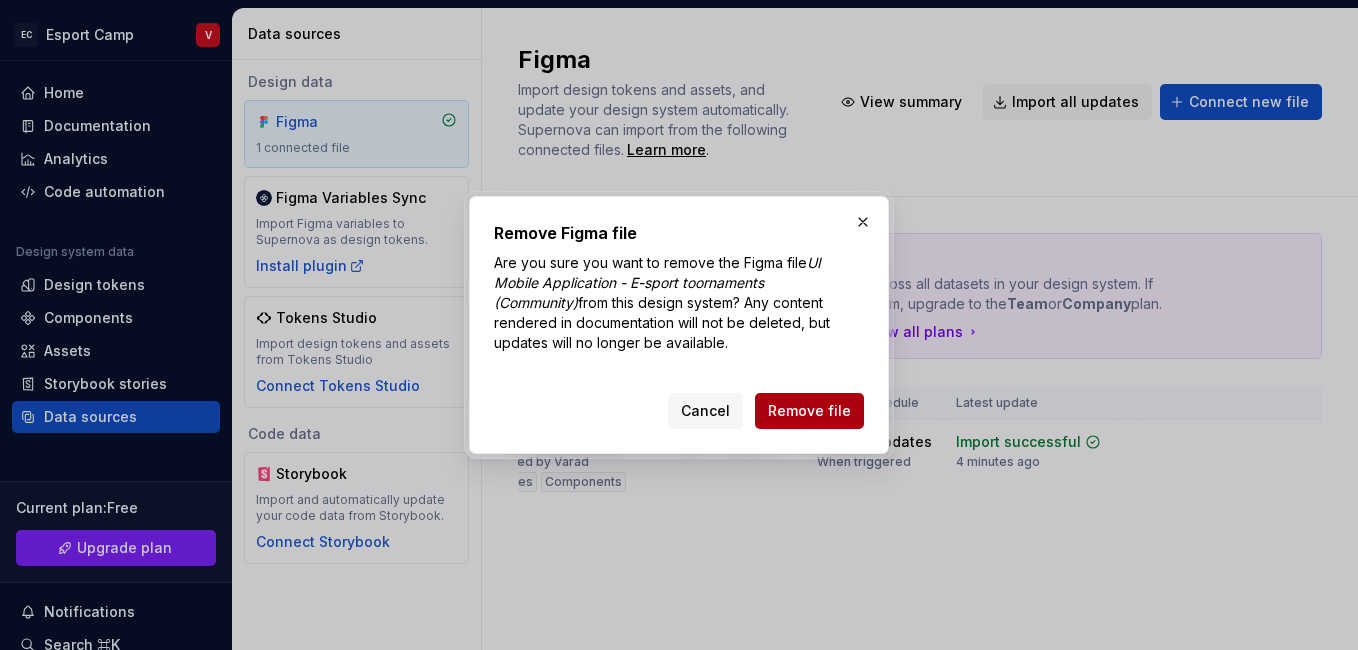 click on "Remove file" at bounding box center (809, 411) 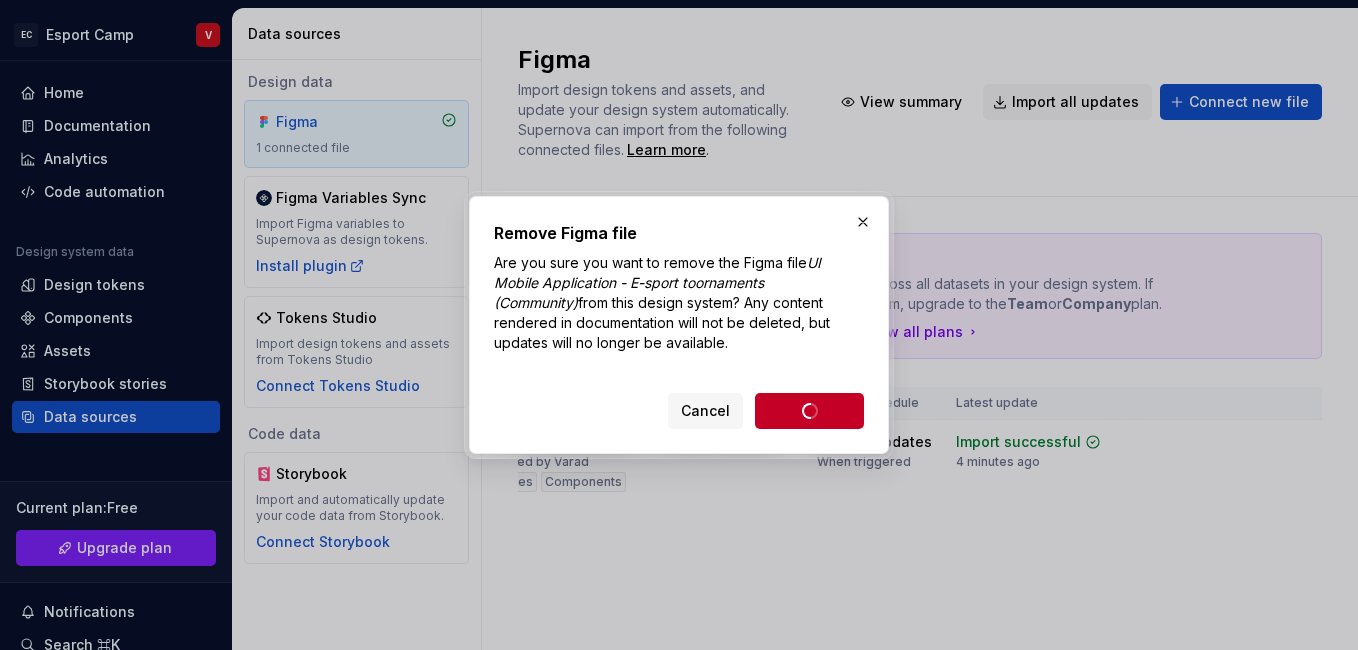 scroll, scrollTop: 0, scrollLeft: 0, axis: both 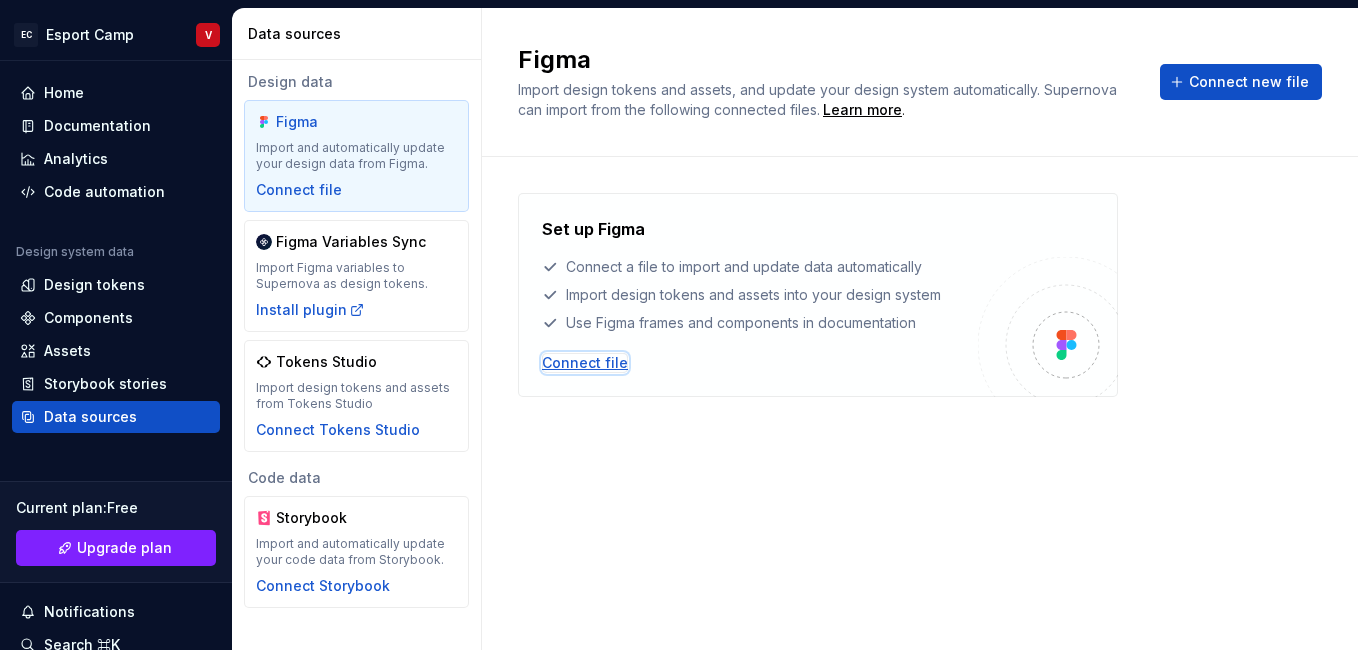 click on "Connect file" at bounding box center [585, 363] 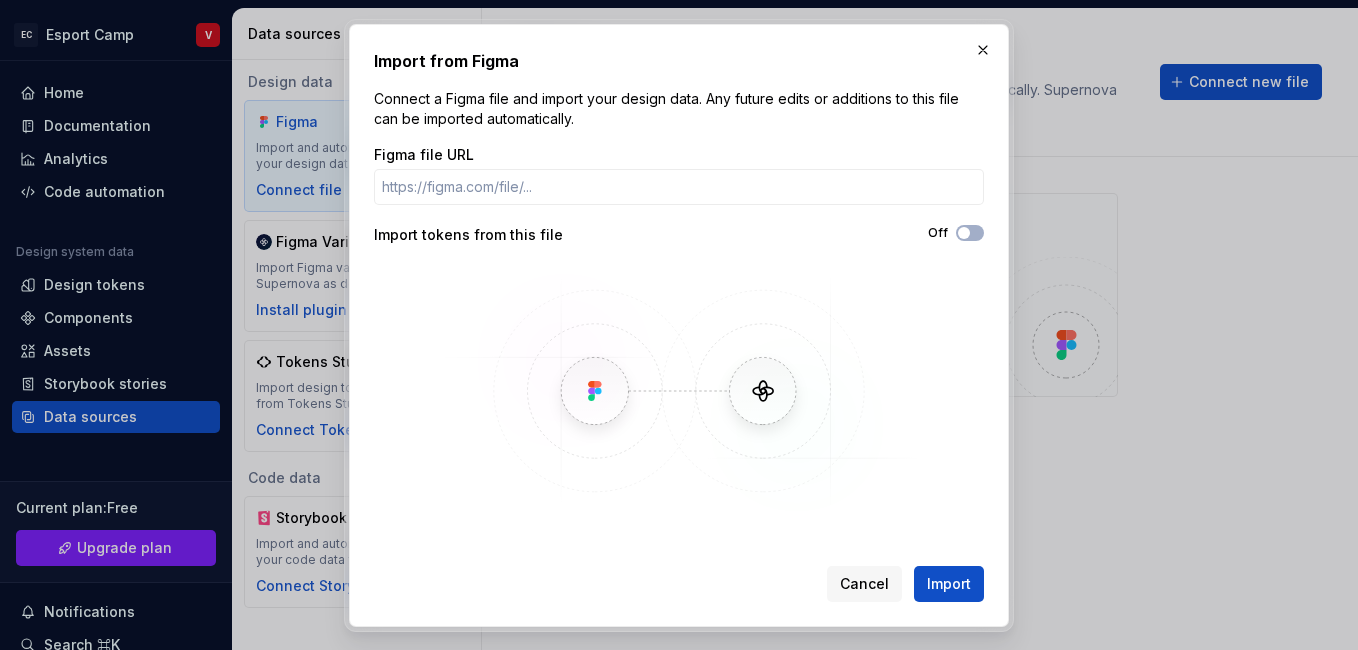 click on "Off" at bounding box center [831, 233] 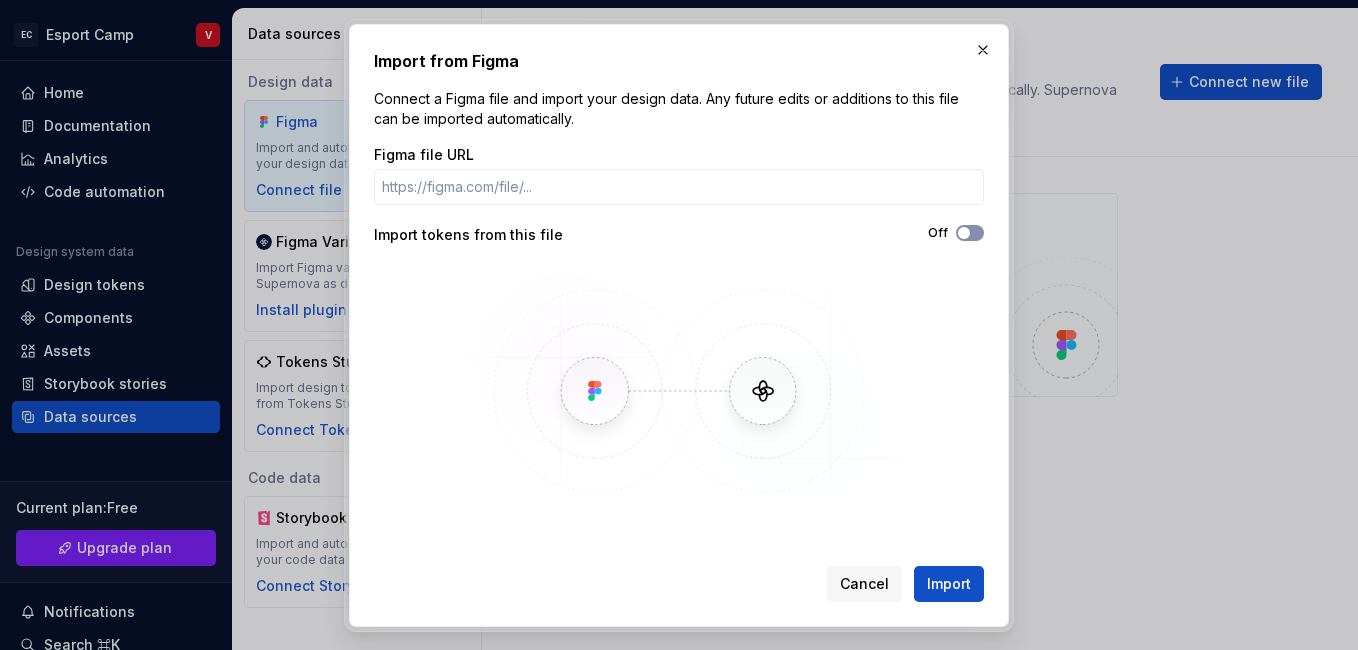click at bounding box center (964, 233) 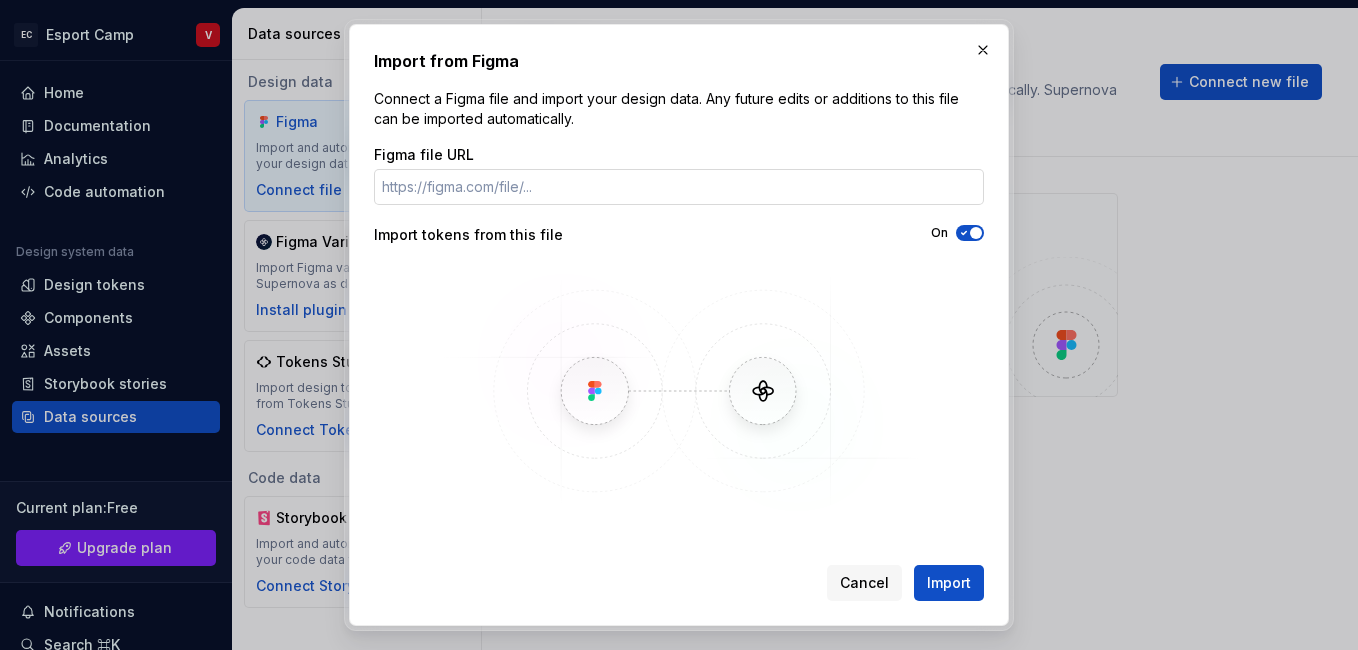 click on "Figma file URL" at bounding box center (679, 187) 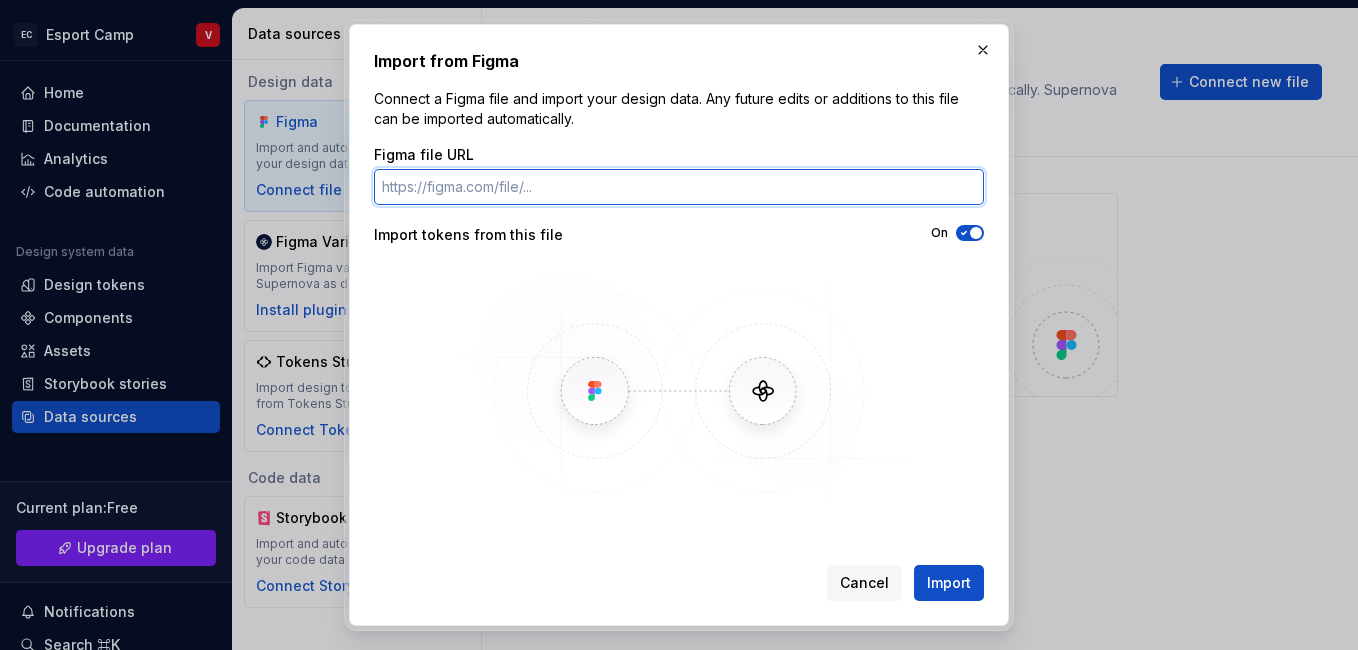 paste on "https://www.figma.com/design/98uAUgQzbEB6M56KXpr6JA/Blinkit-UI-By-Sujal-Dave?node-id=0-1&t=AGzJChF17Lurjo9H-1" 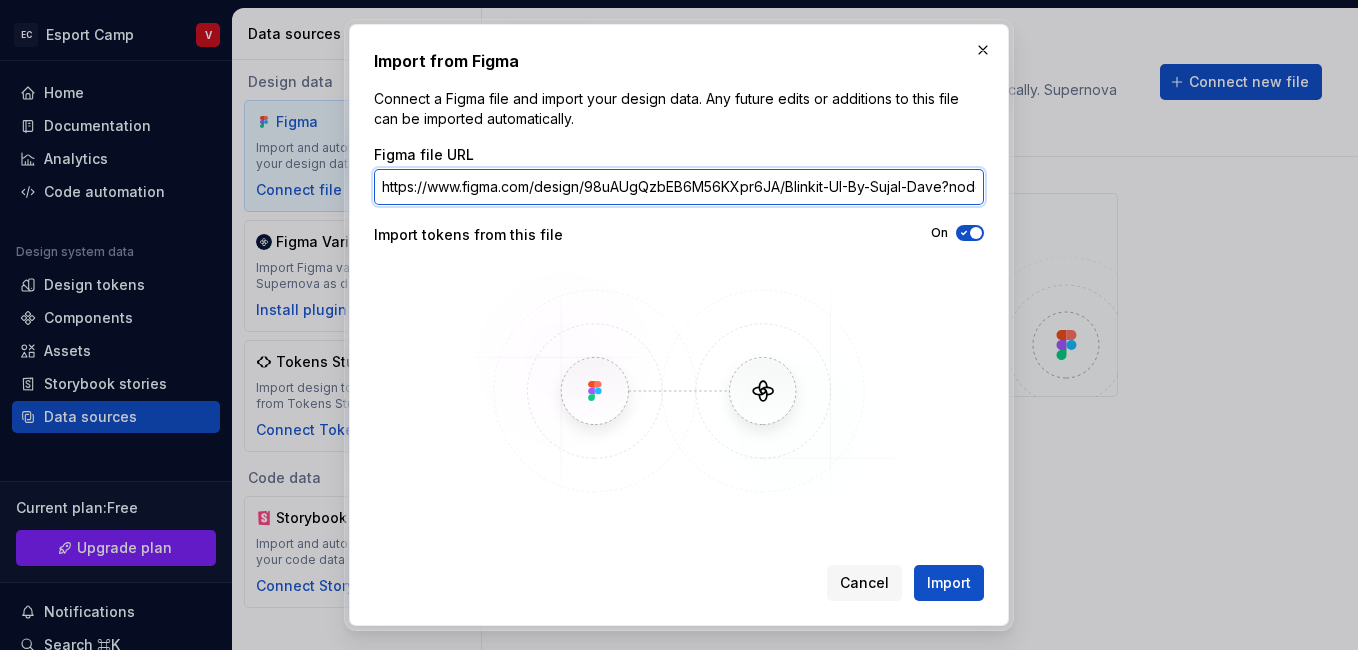 scroll, scrollTop: 0, scrollLeft: 347, axis: horizontal 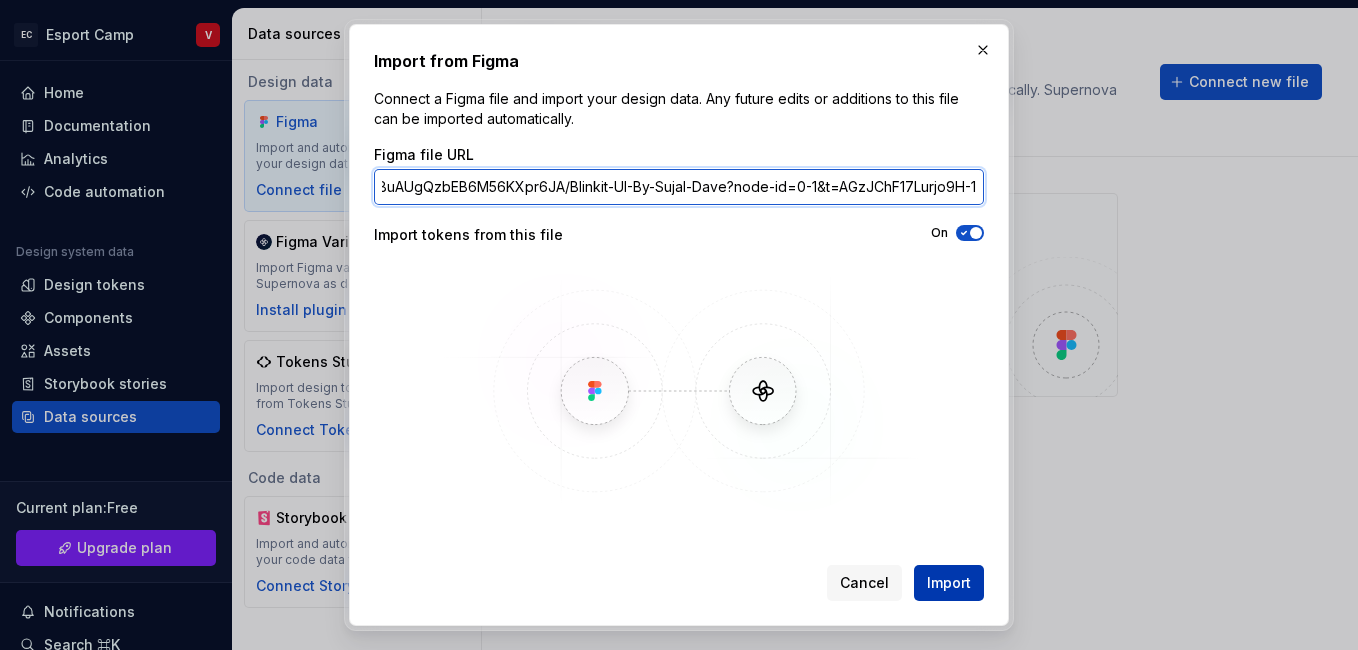 type on "https://www.figma.com/design/98uAUgQzbEB6M56KXpr6JA/Blinkit-UI-By-Sujal-Dave?node-id=0-1&t=AGzJChF17Lurjo9H-1" 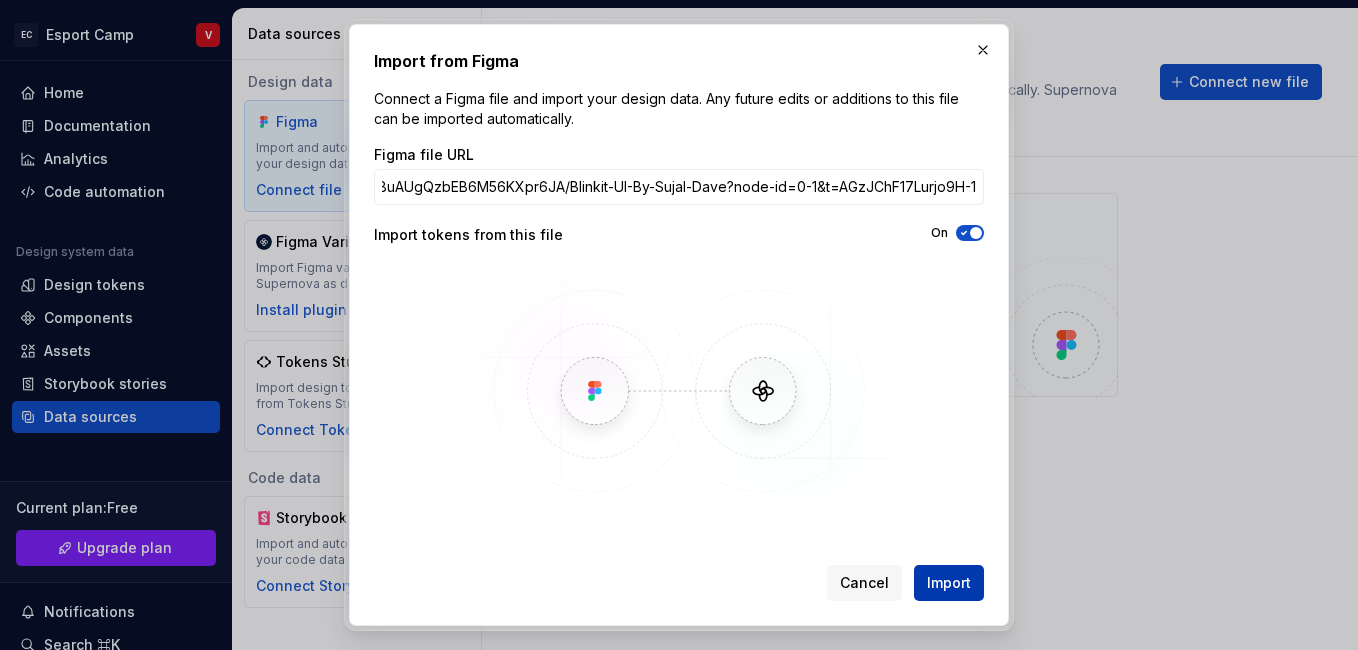 click on "Import" at bounding box center (949, 583) 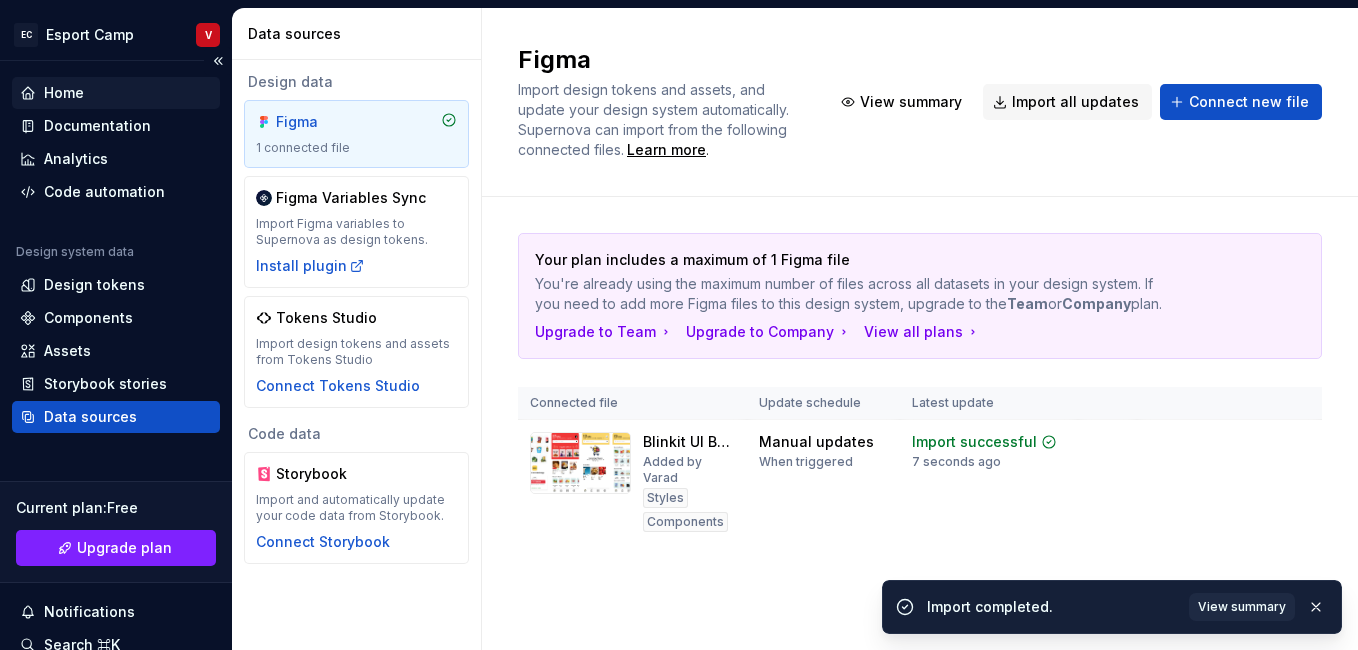 click on "Home" at bounding box center (64, 93) 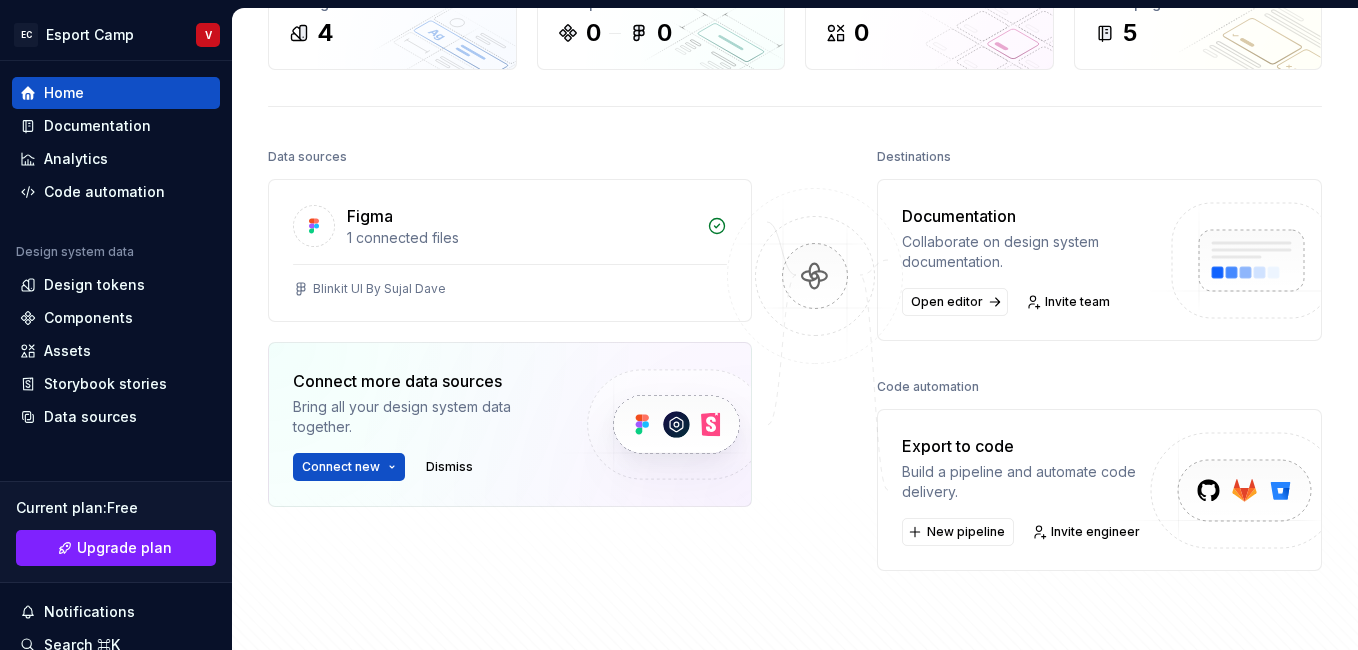scroll, scrollTop: 92, scrollLeft: 0, axis: vertical 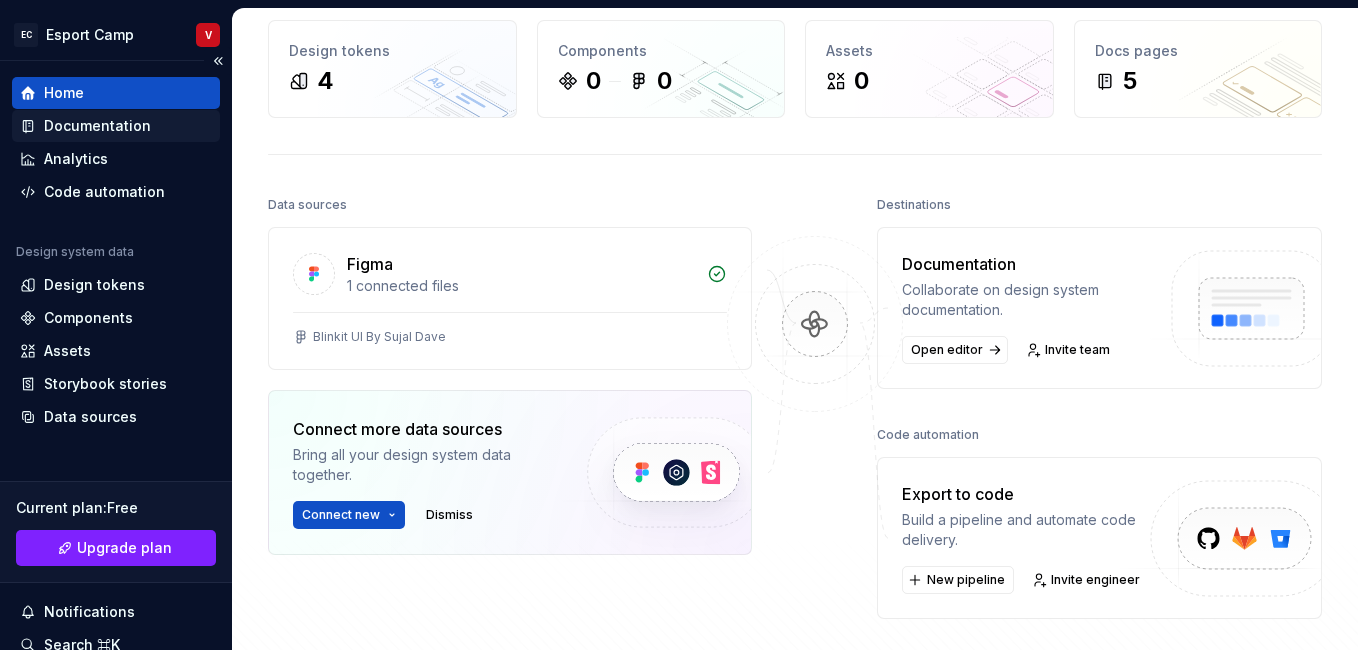click on "Documentation" at bounding box center [97, 126] 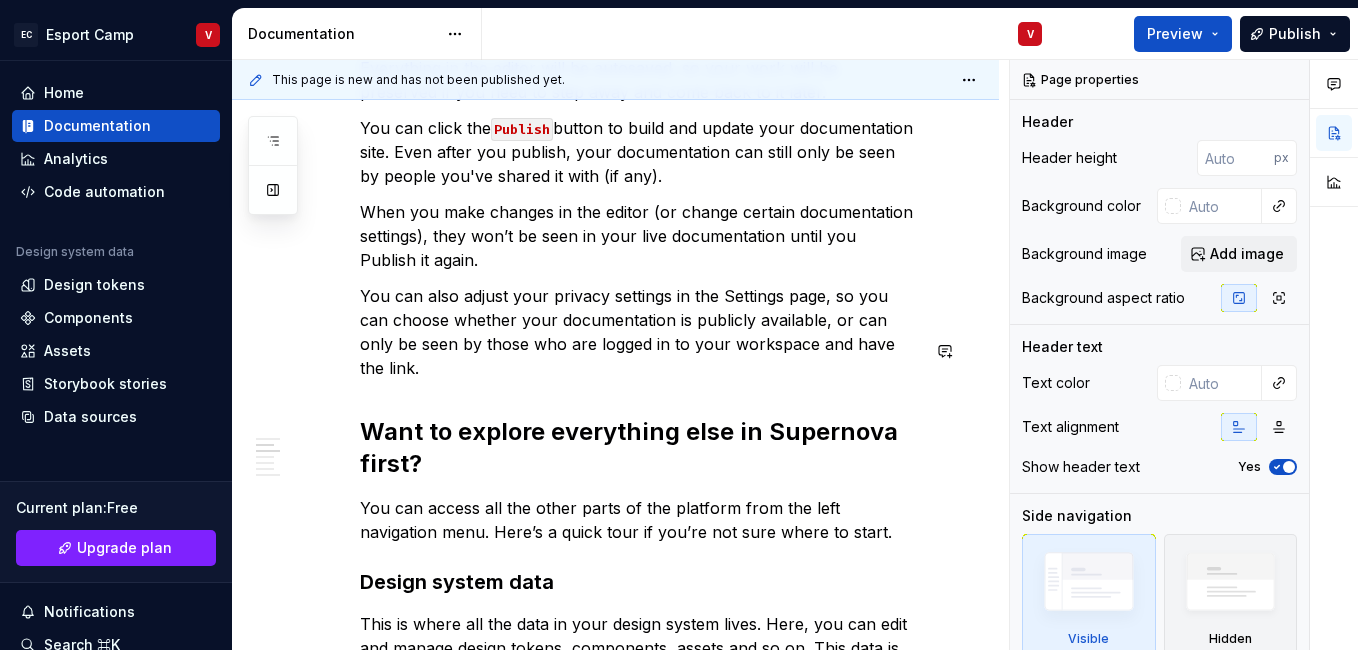 scroll, scrollTop: 1252, scrollLeft: 0, axis: vertical 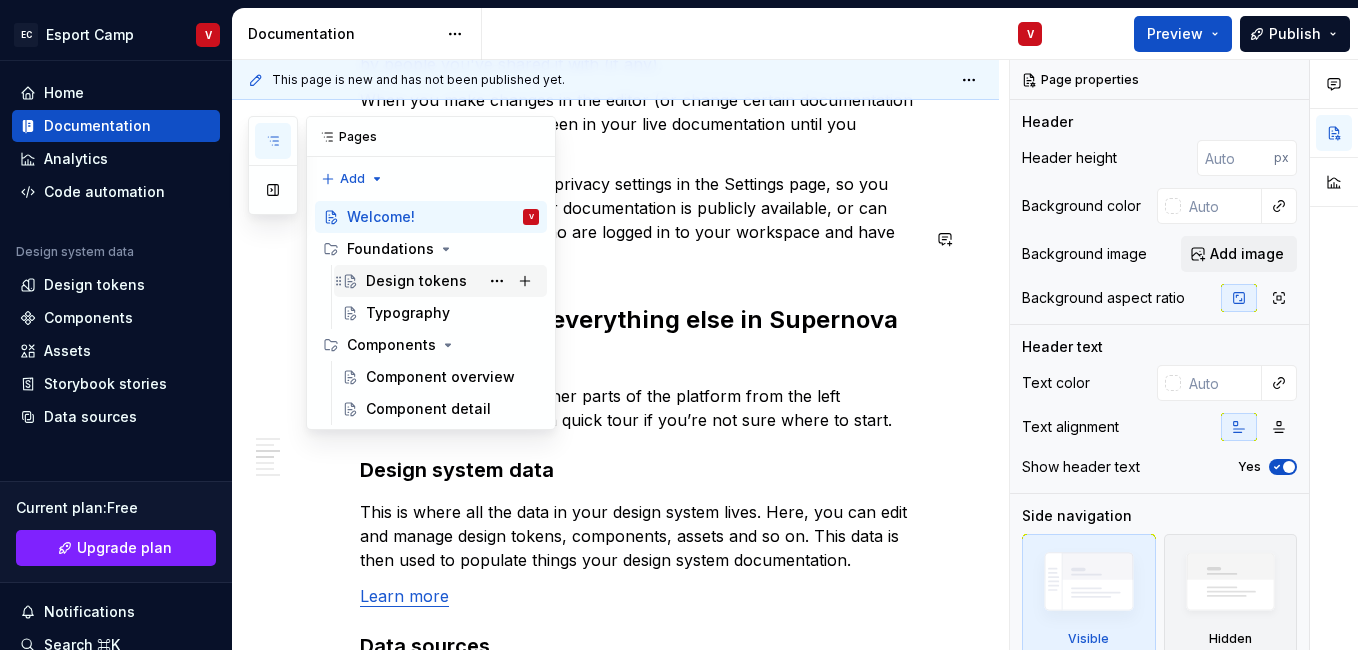 click on "Design tokens" at bounding box center (440, 281) 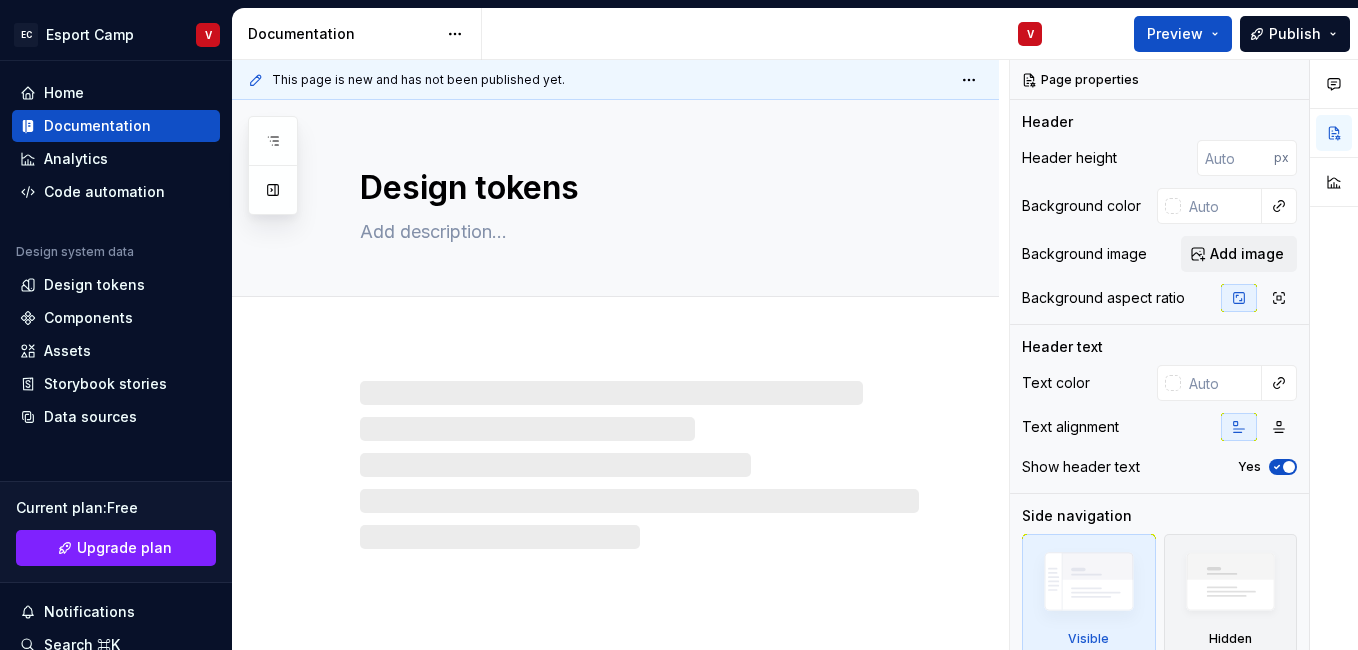 click at bounding box center [639, 465] 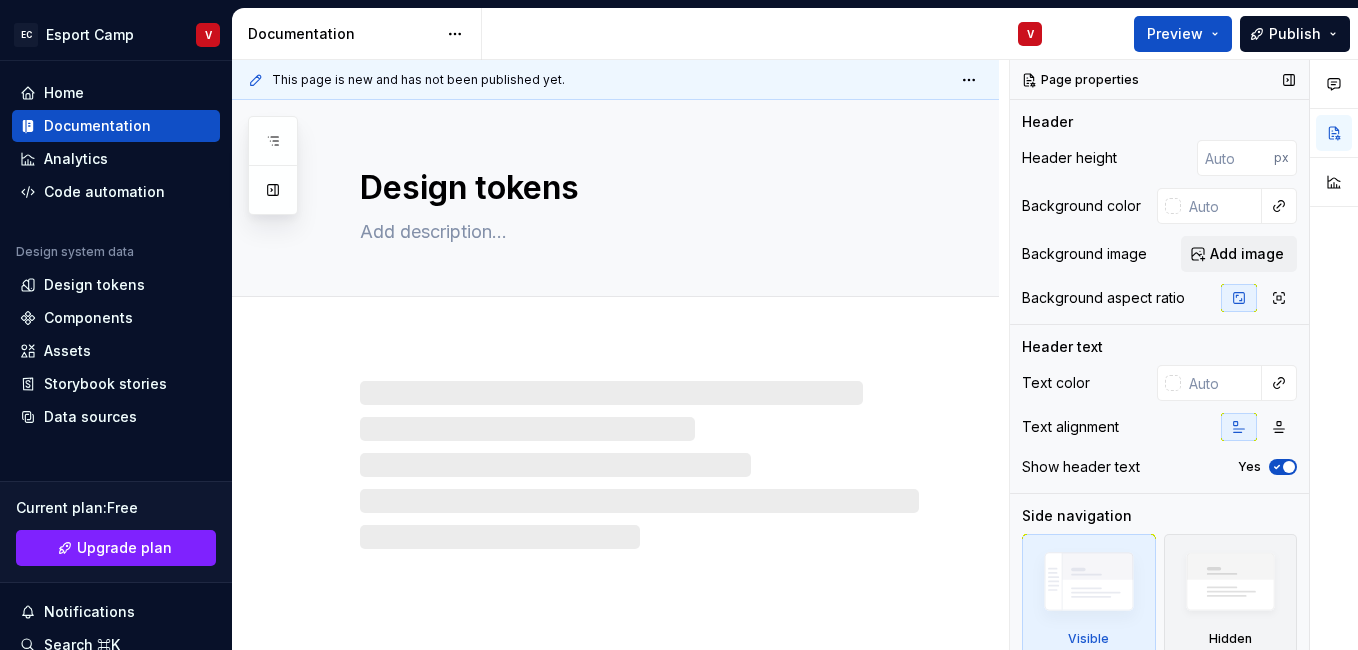 scroll, scrollTop: 127, scrollLeft: 0, axis: vertical 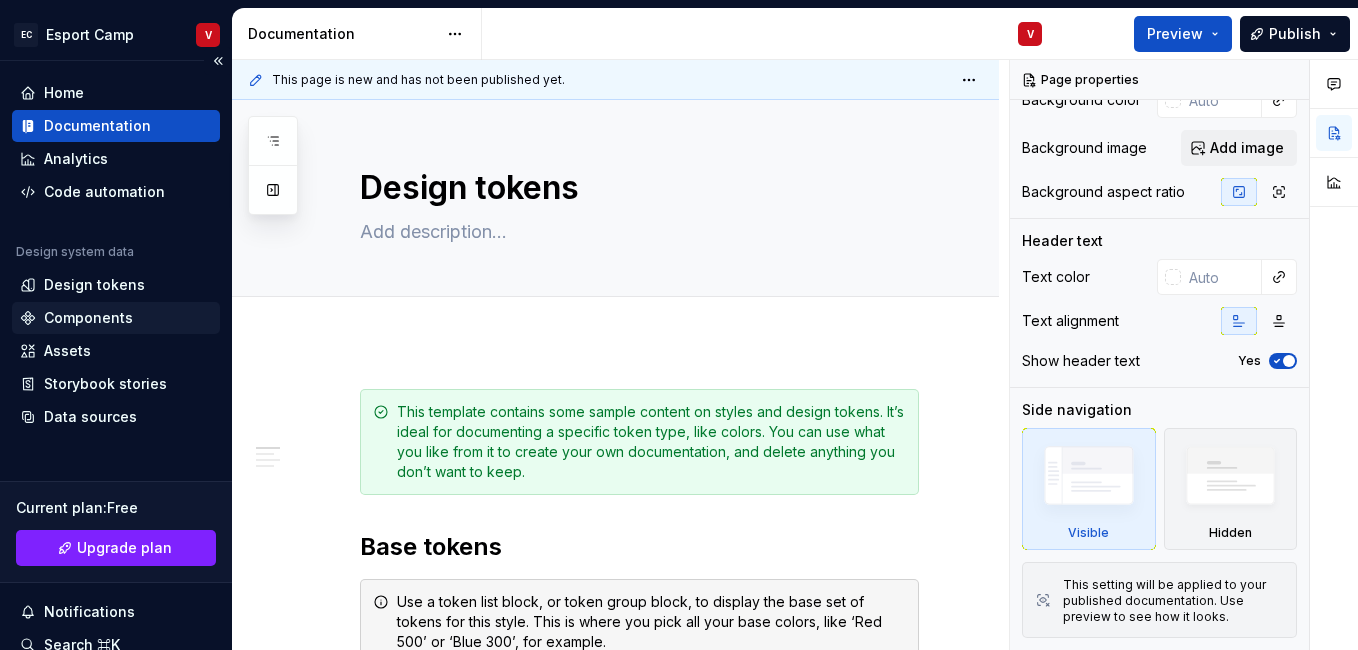 click on "Components" at bounding box center [116, 318] 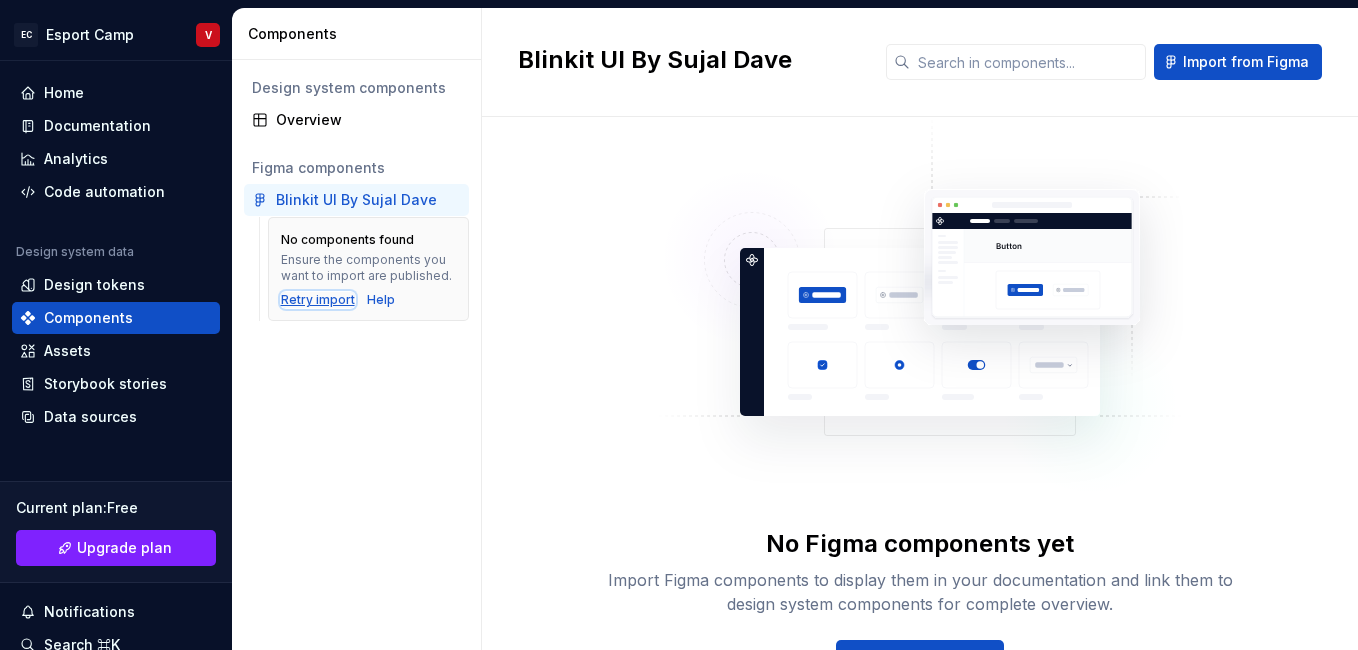 click on "Retry import" at bounding box center [318, 300] 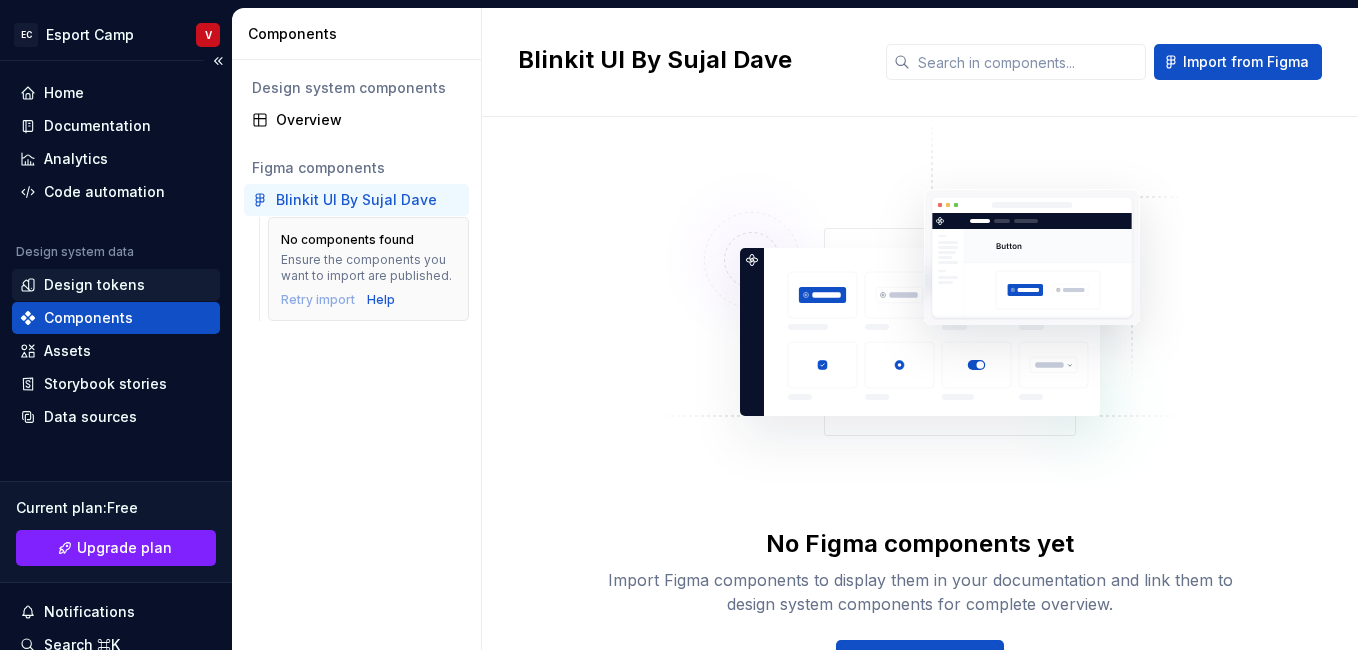click on "Design tokens" at bounding box center [94, 285] 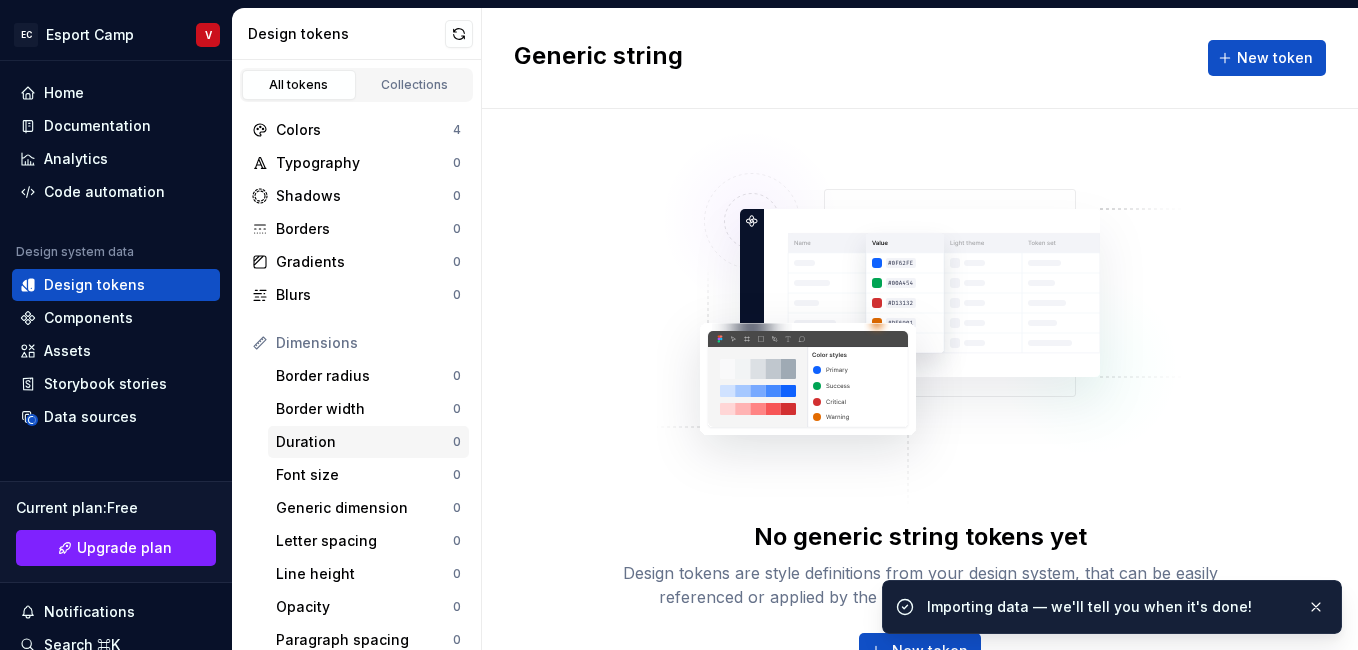click on "Duration" at bounding box center (364, 442) 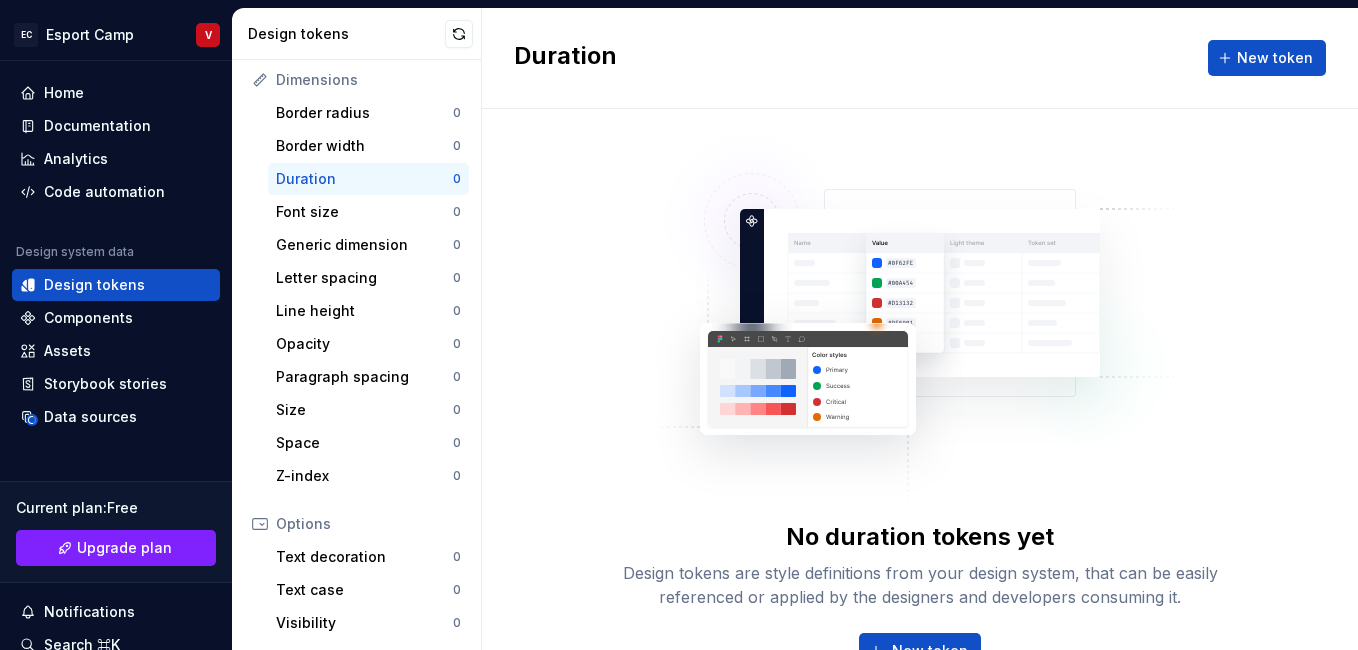 scroll, scrollTop: 444, scrollLeft: 0, axis: vertical 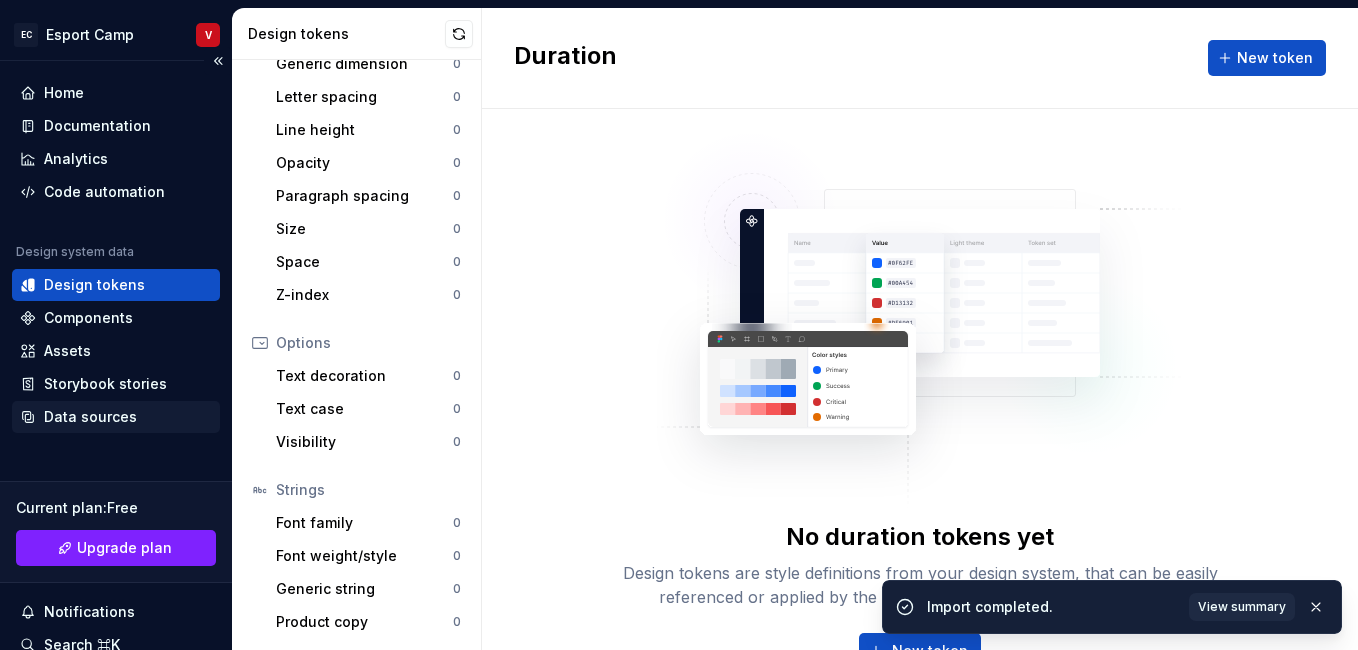 click on "Data sources" at bounding box center [90, 417] 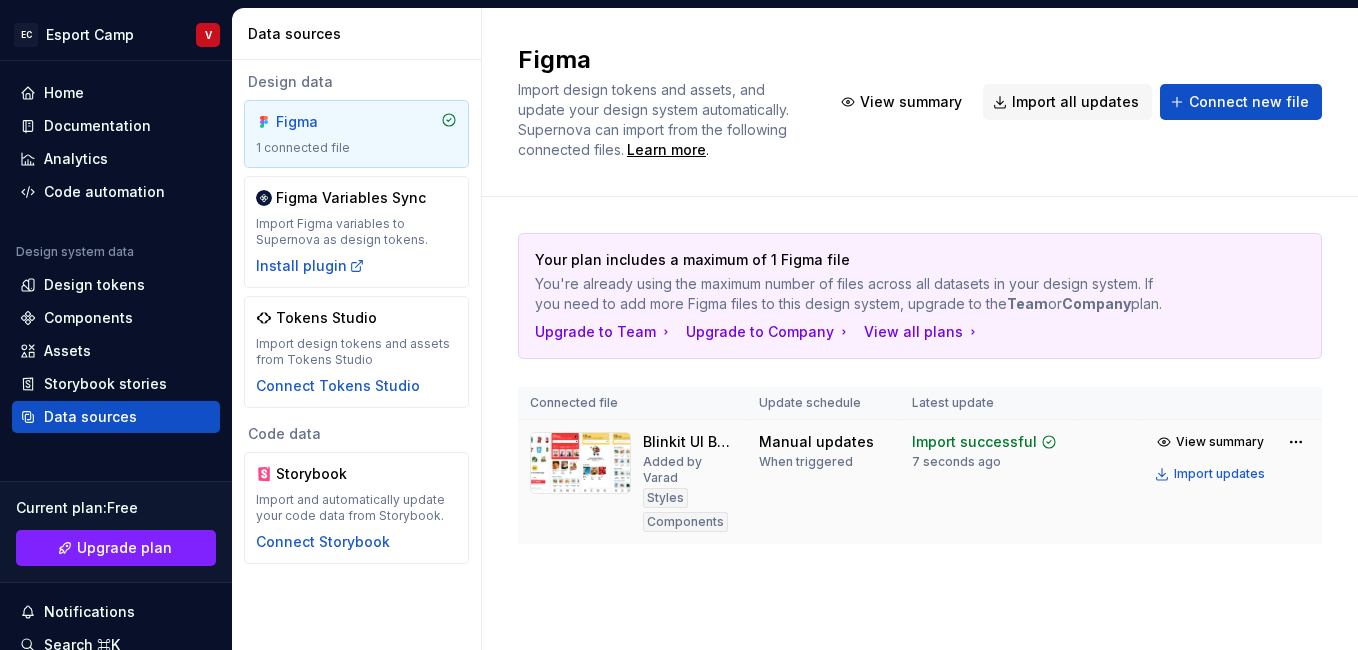 scroll, scrollTop: 62, scrollLeft: 0, axis: vertical 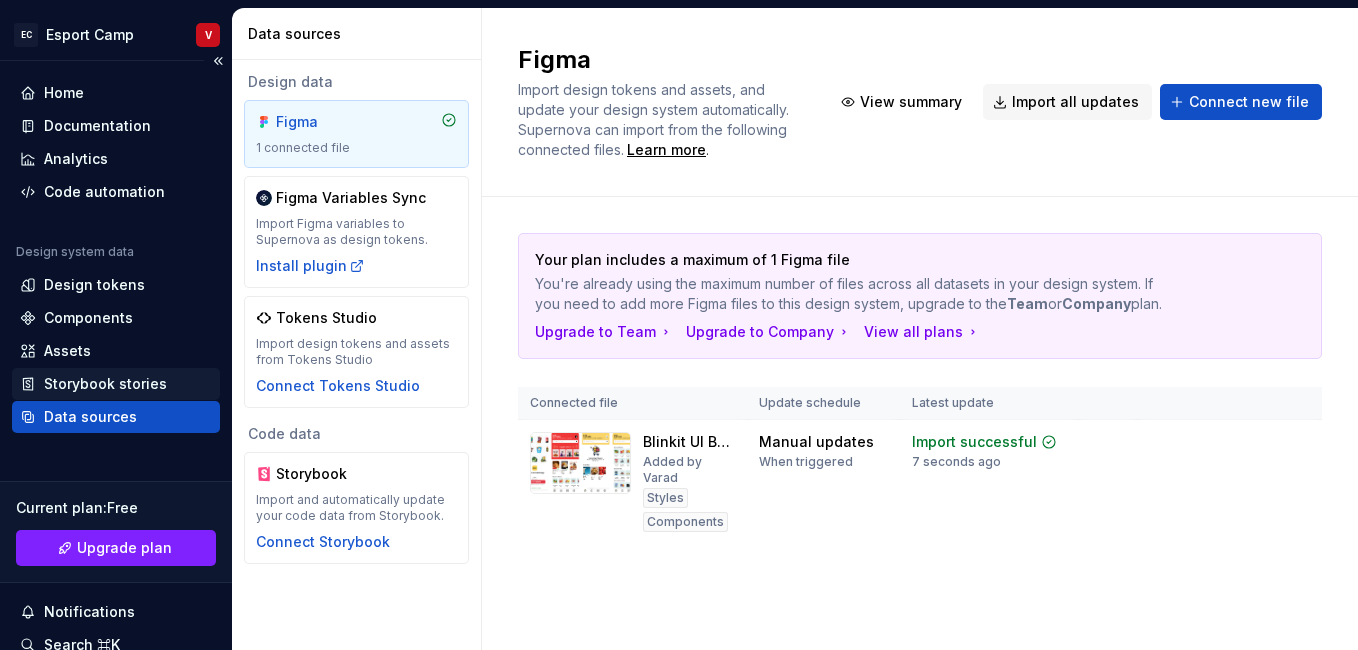 click on "Storybook stories" at bounding box center (105, 384) 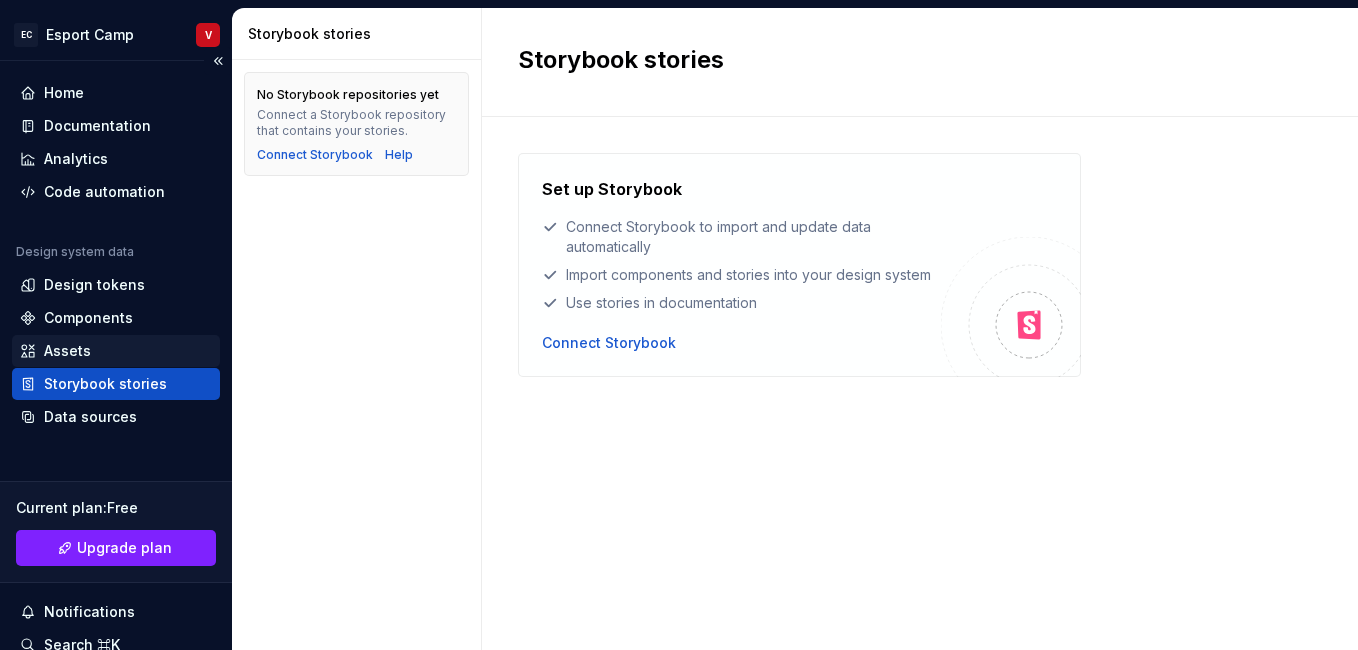 click on "Assets" at bounding box center [67, 351] 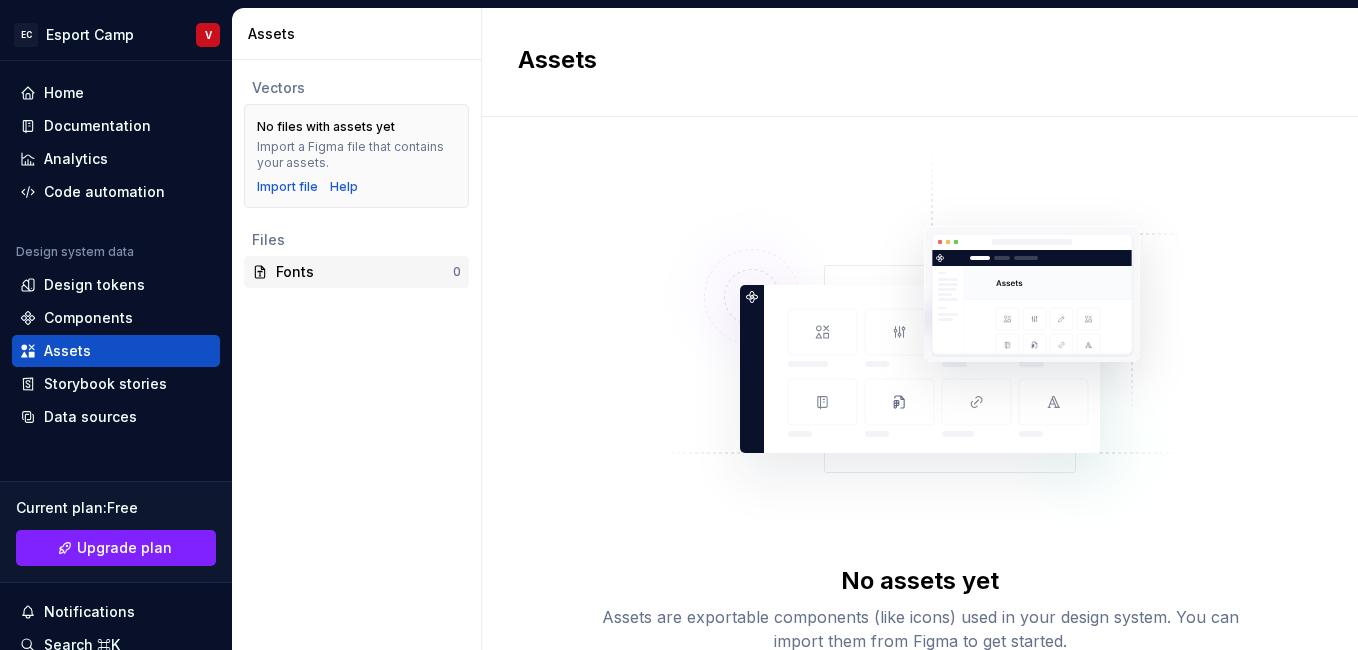 click on "Fonts" at bounding box center [364, 272] 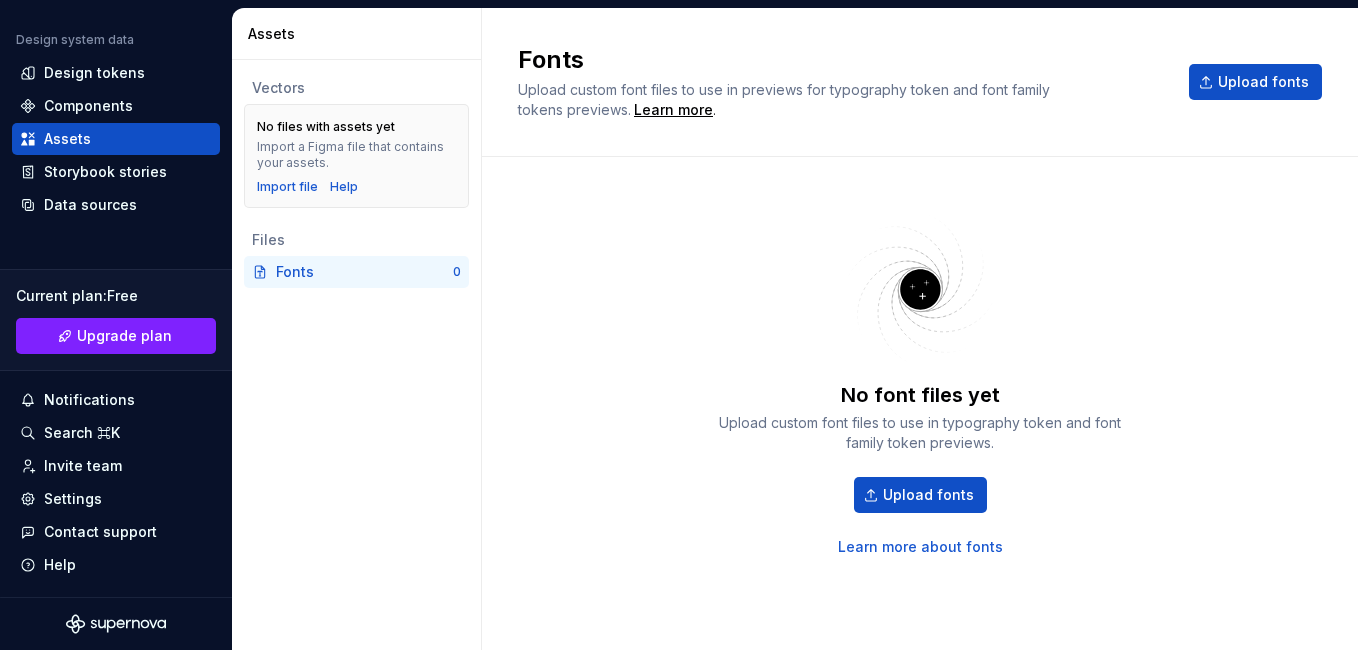 scroll, scrollTop: 0, scrollLeft: 0, axis: both 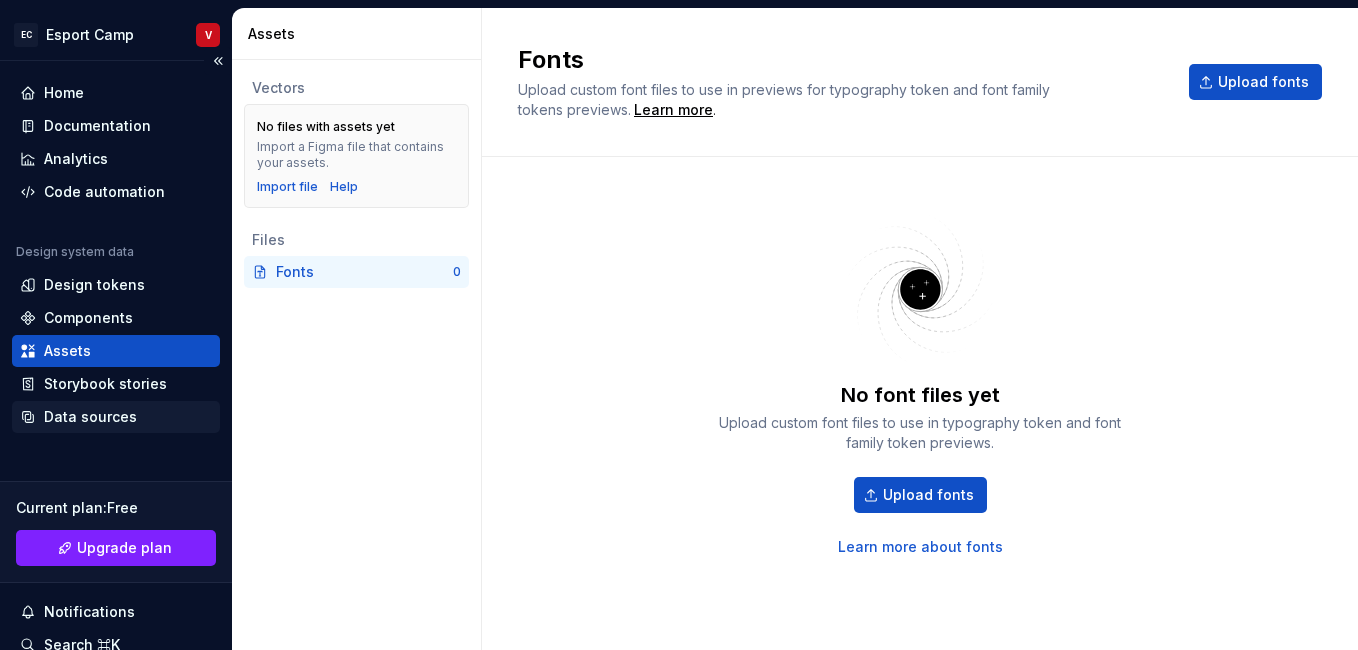 click on "Data sources" at bounding box center [90, 417] 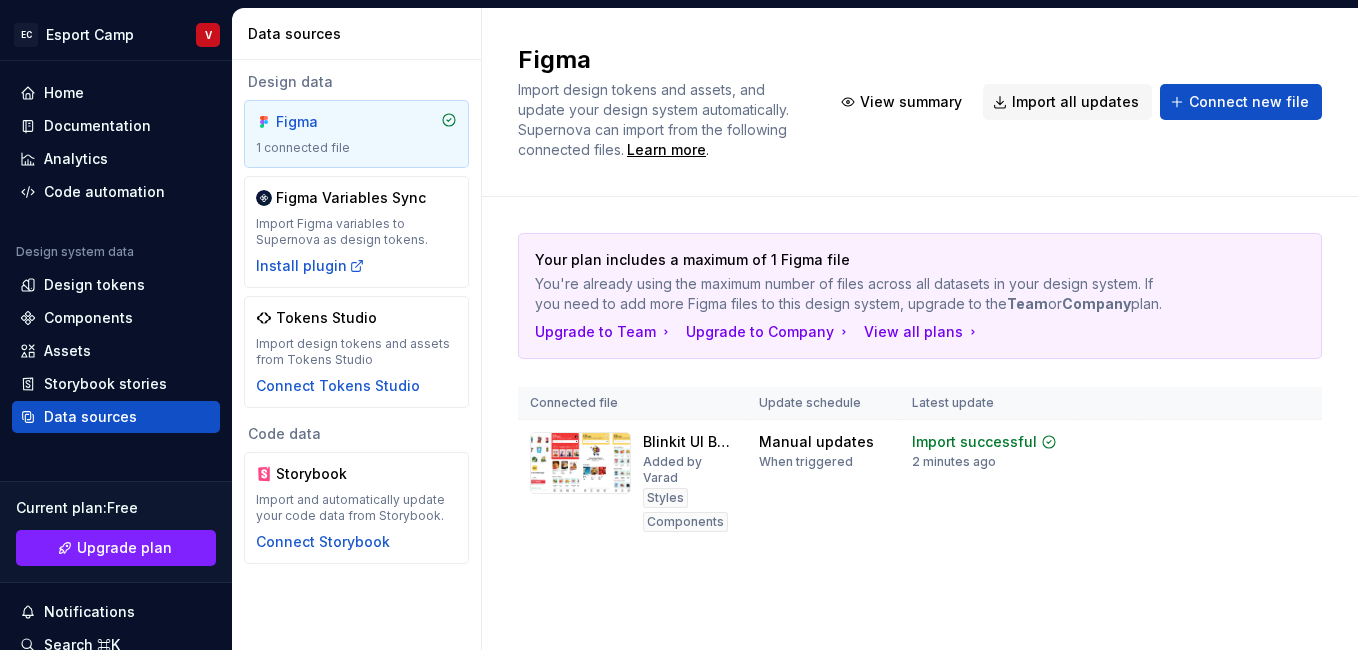 scroll, scrollTop: 62, scrollLeft: 0, axis: vertical 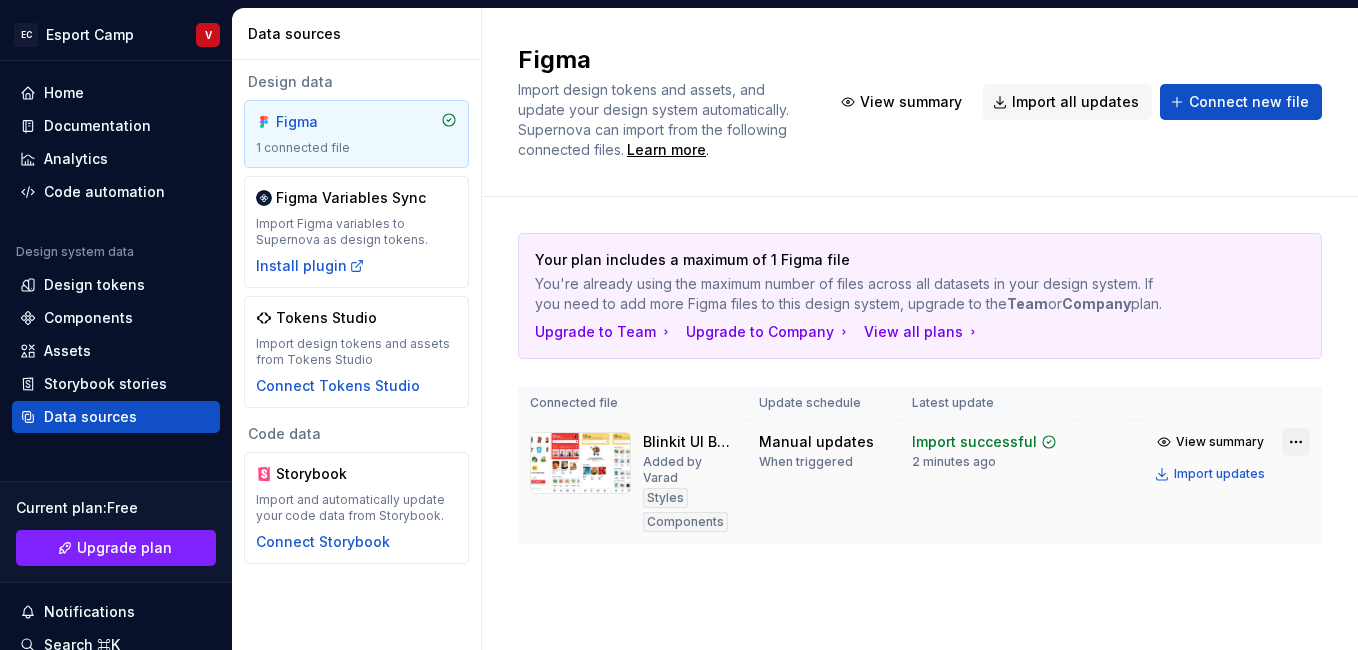 click on "EC Esport Camp V Home Documentation Analytics Code automation Design system data Design tokens Components Assets Storybook stories Data sources Current plan : Free Upgrade plan Notifications Search ⌘K Invite team Settings Contact support Help Data sources Design data Figma 1 connected file Figma Variables Sync Import Figma variables to Supernova as design tokens. Install plugin Tokens Studio Import design tokens and assets from Tokens Studio Connect Tokens Studio Code data Storybook Import and automatically update your code data from Storybook. Connect Storybook Figma Import design tokens and assets, and update your design system automatically. Supernova can import from the following connected files. Learn more . View summary Import all updates Connect new file Your plan includes a maximum of 1 Figma file You're already using the maximum number of files across all datasets in your design system. If you need to add more Figma files to this design system, upgrade to the Team or Company plan. Styles *" at bounding box center [679, 325] 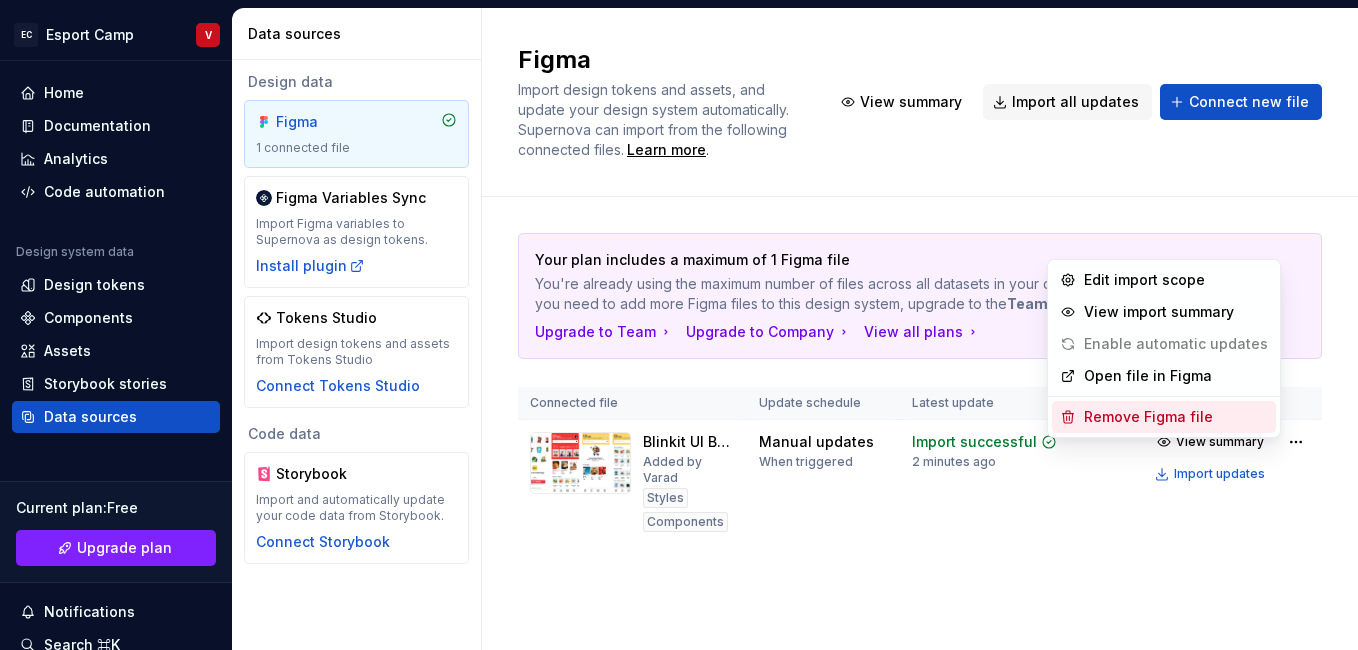 click on "Remove Figma file" at bounding box center [1176, 417] 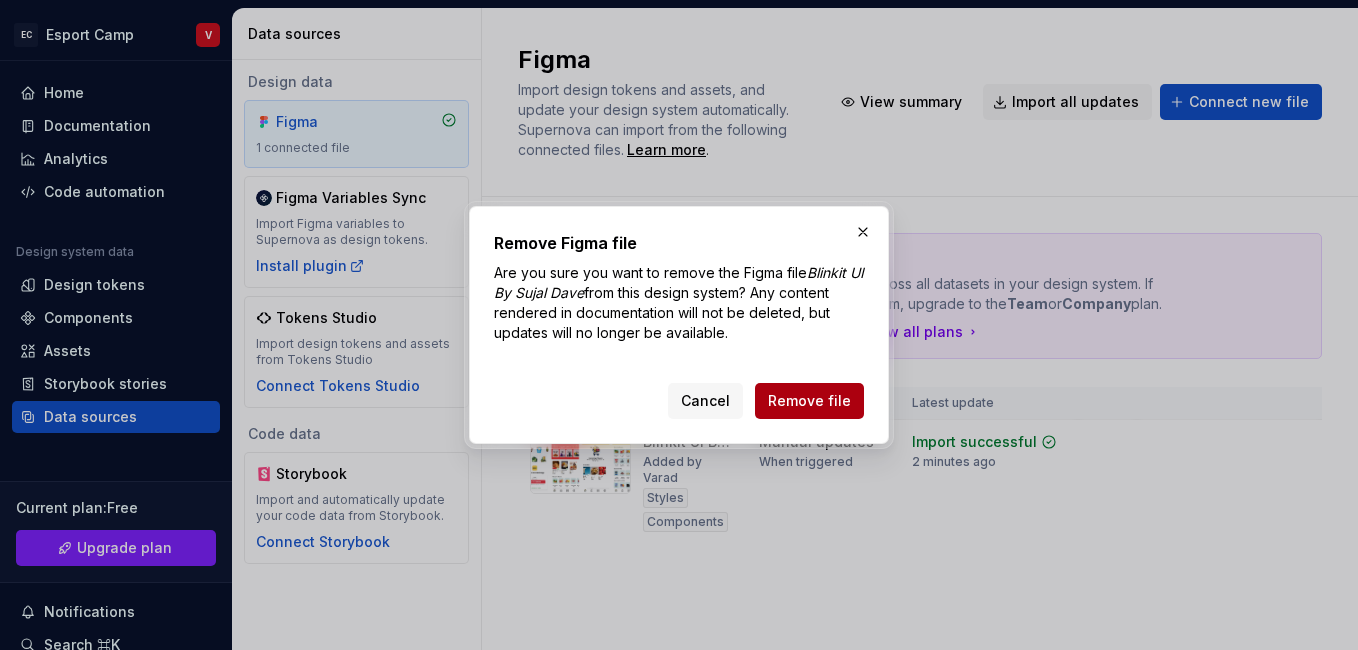click on "Remove file" at bounding box center (809, 401) 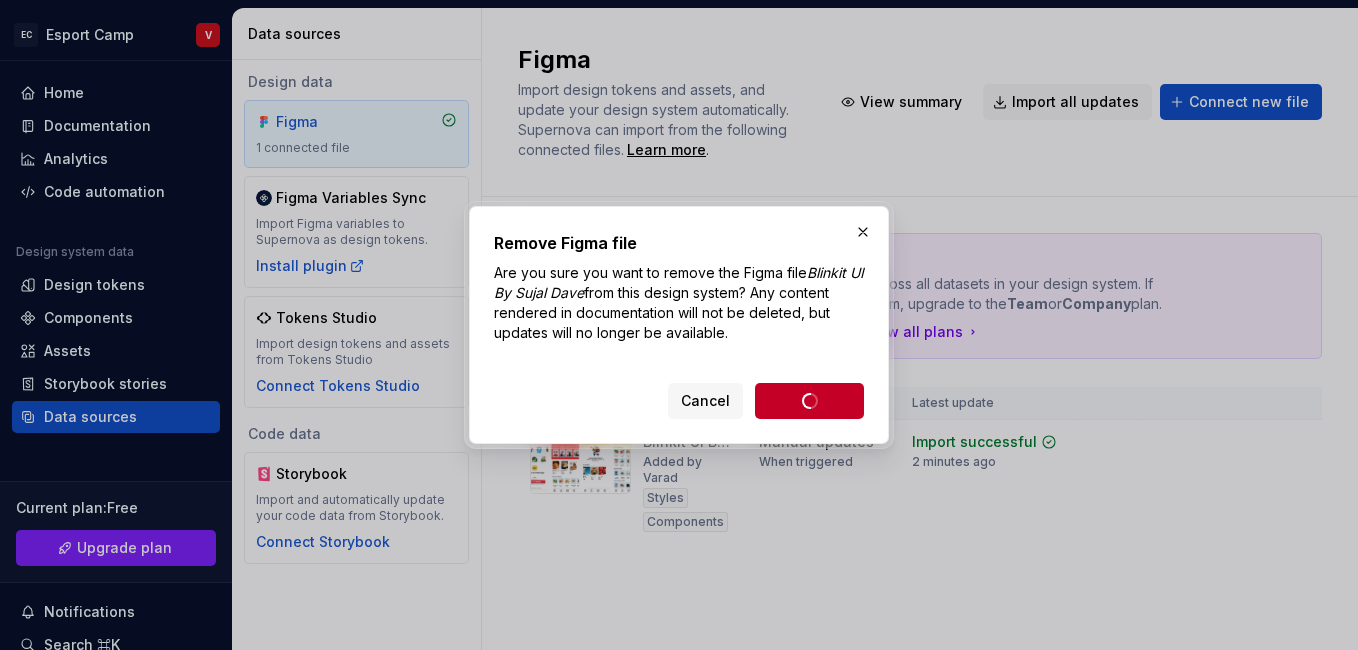 scroll, scrollTop: 0, scrollLeft: 0, axis: both 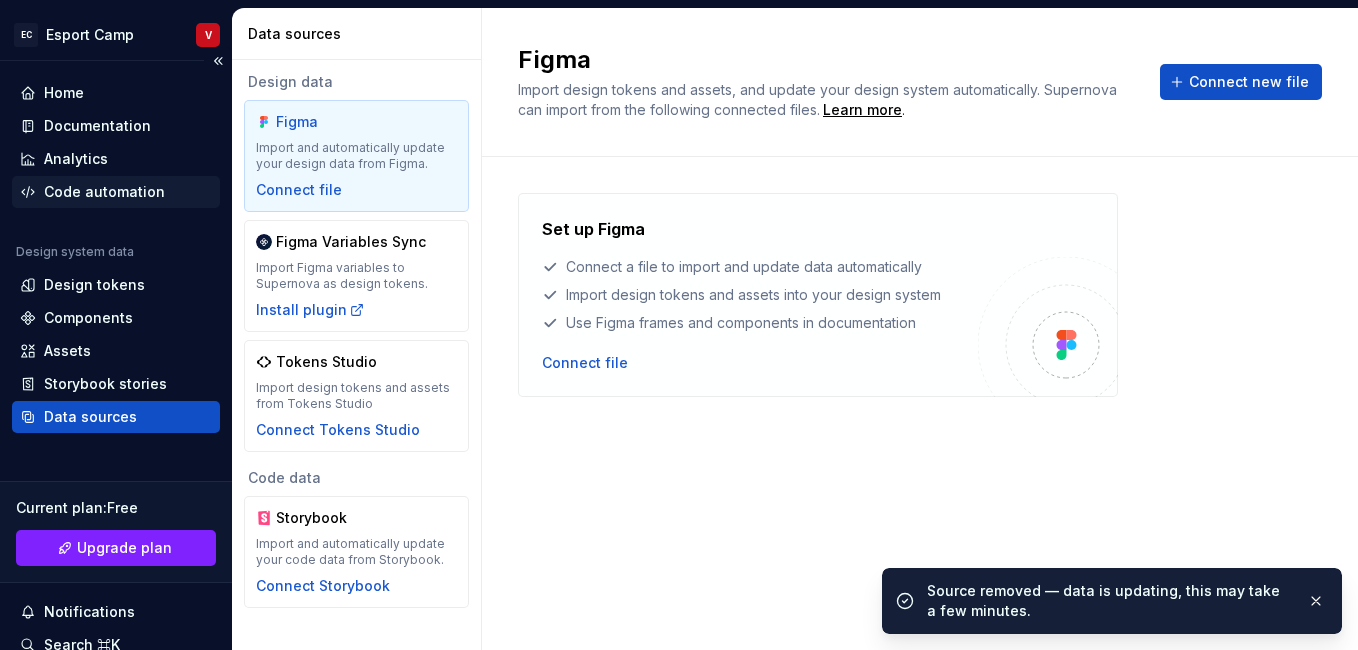 click on "Code automation" at bounding box center [116, 192] 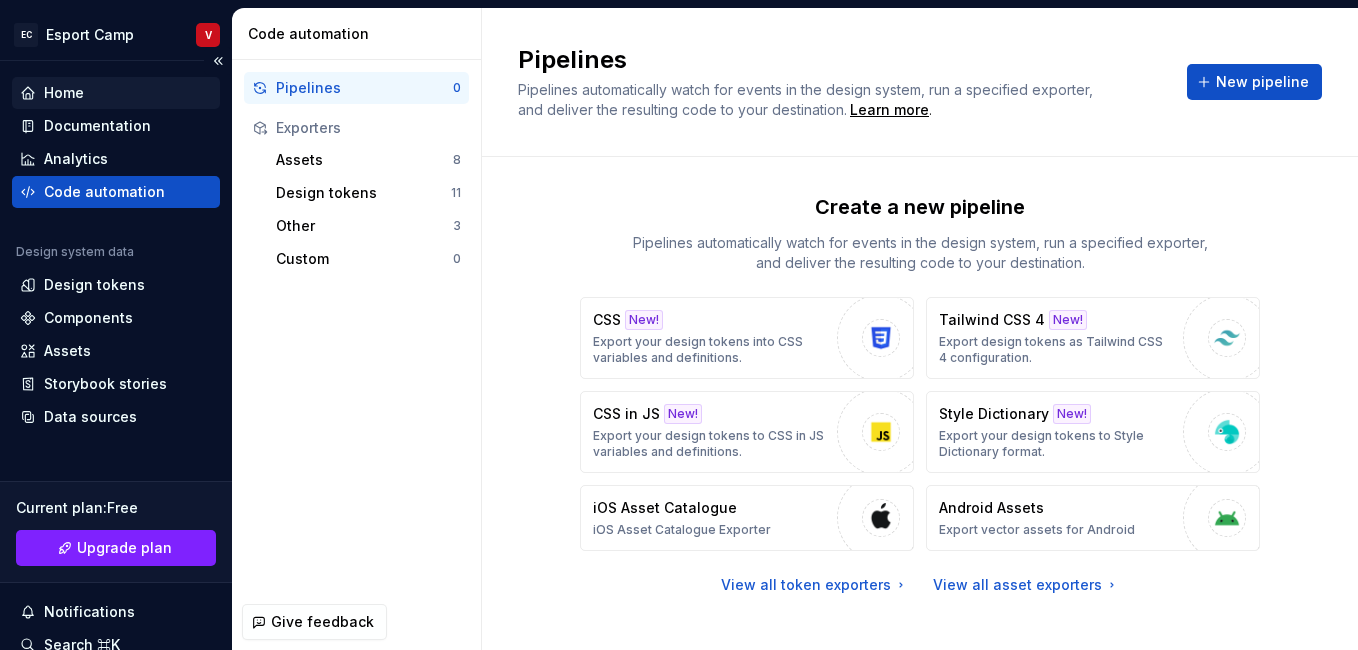 click on "Home" at bounding box center [116, 93] 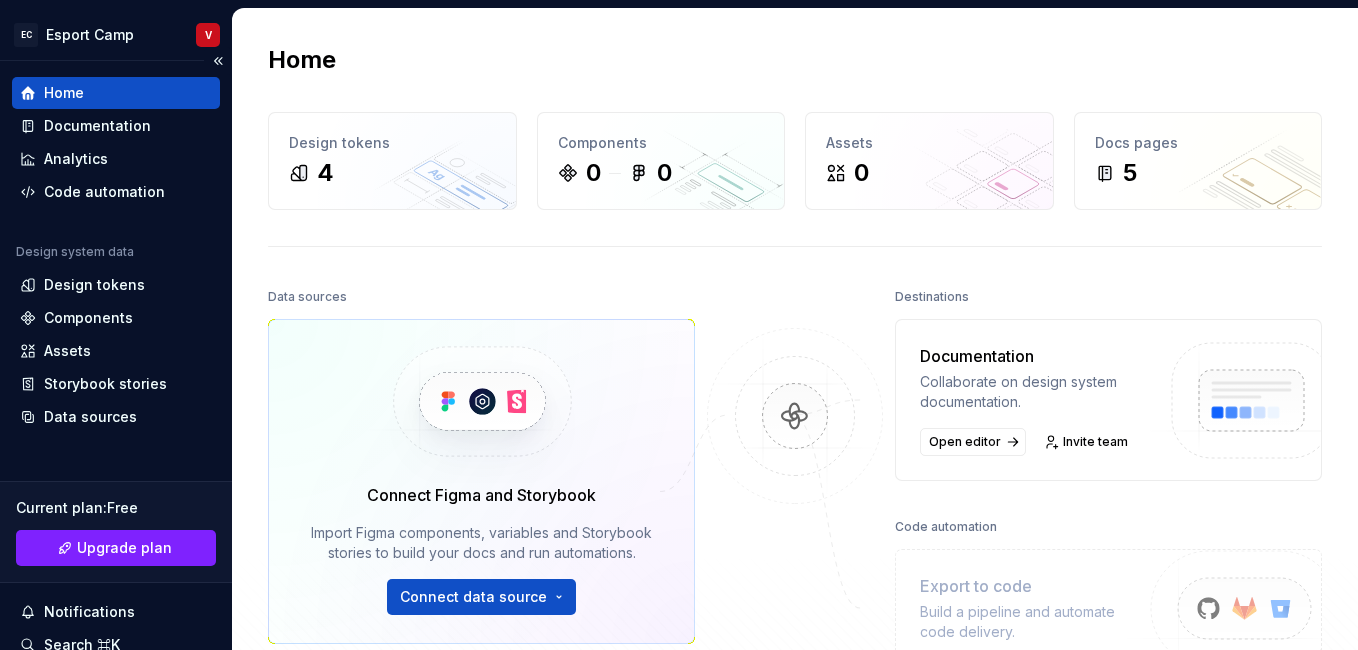 click on "Home" at bounding box center (64, 93) 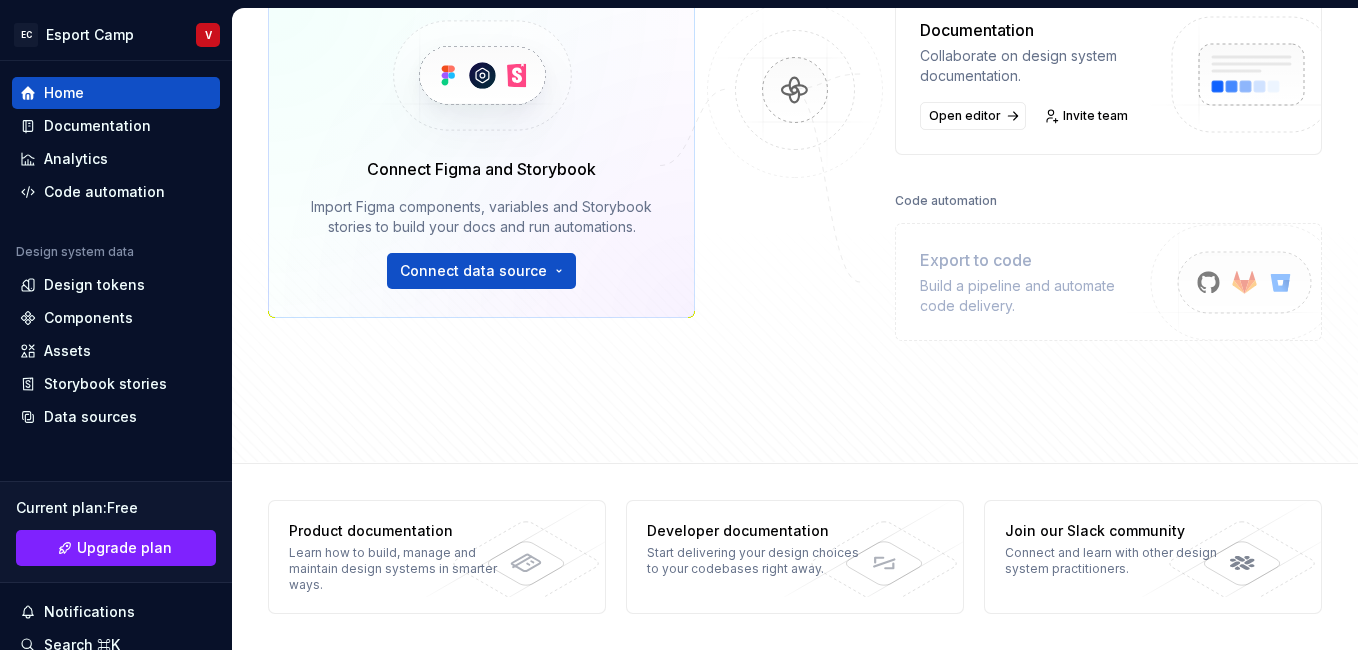 scroll, scrollTop: 342, scrollLeft: 0, axis: vertical 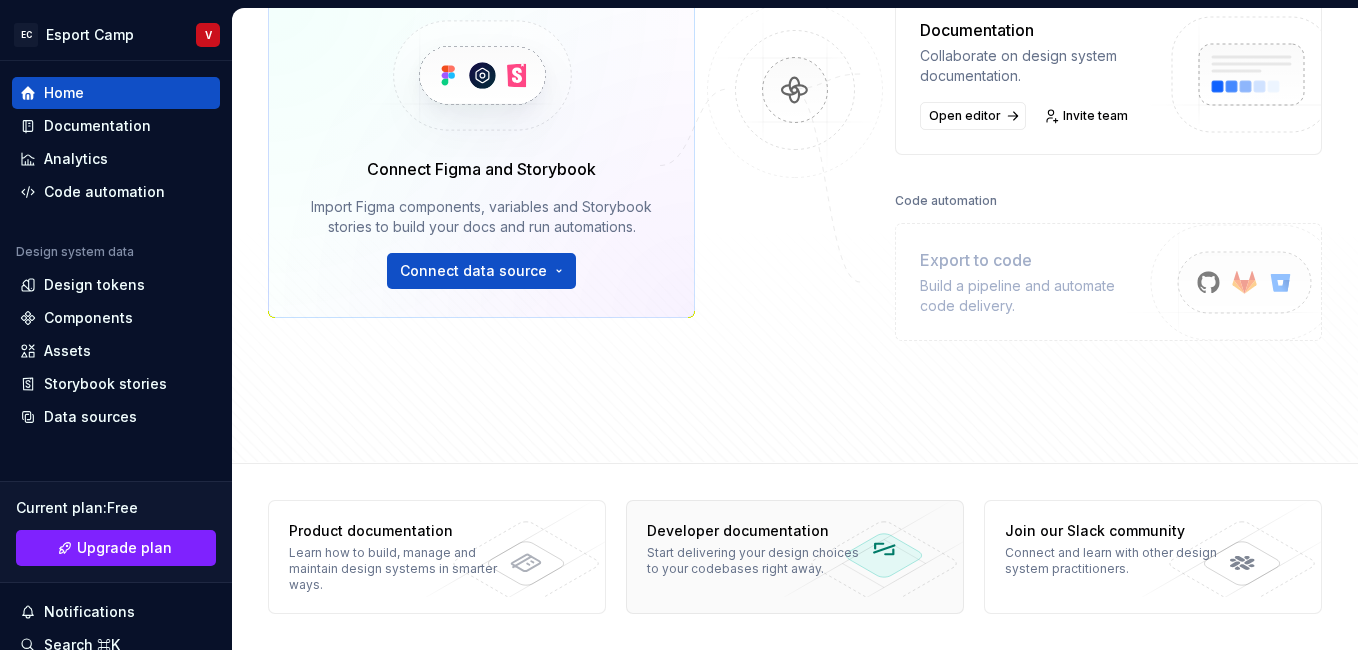 click on "Start delivering your design choices to your codebases right away." at bounding box center (753, 561) 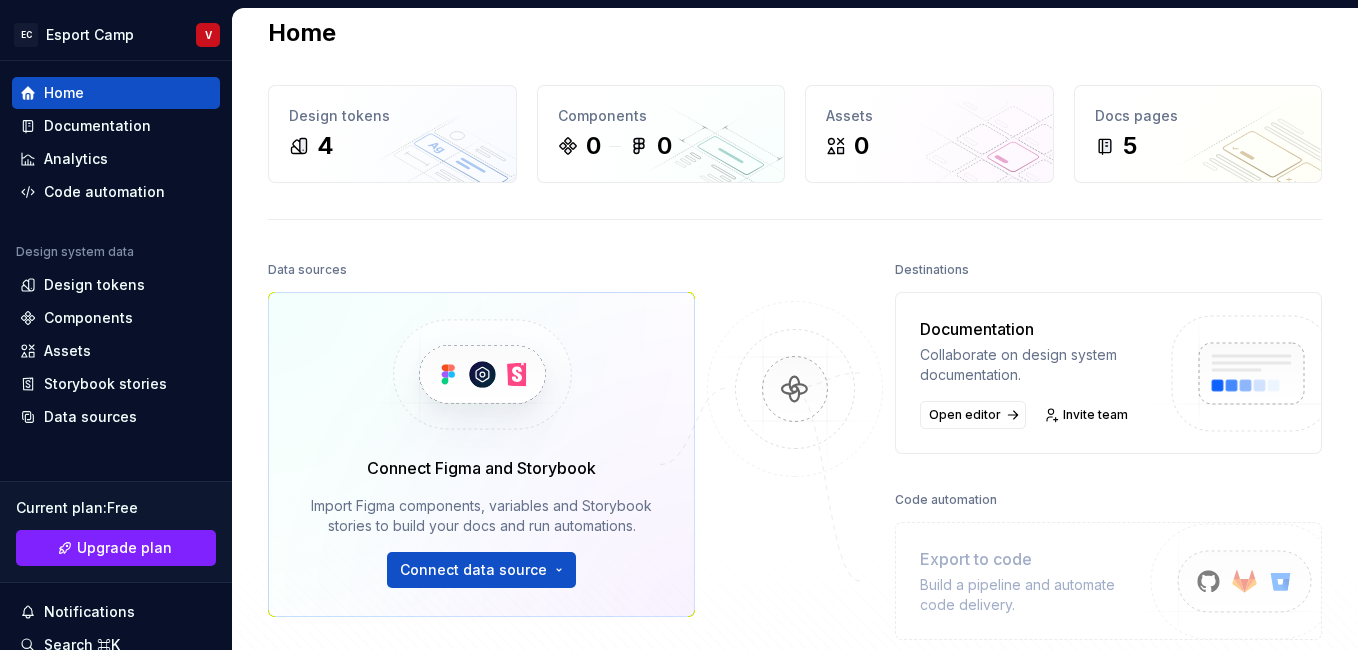 scroll, scrollTop: 26, scrollLeft: 0, axis: vertical 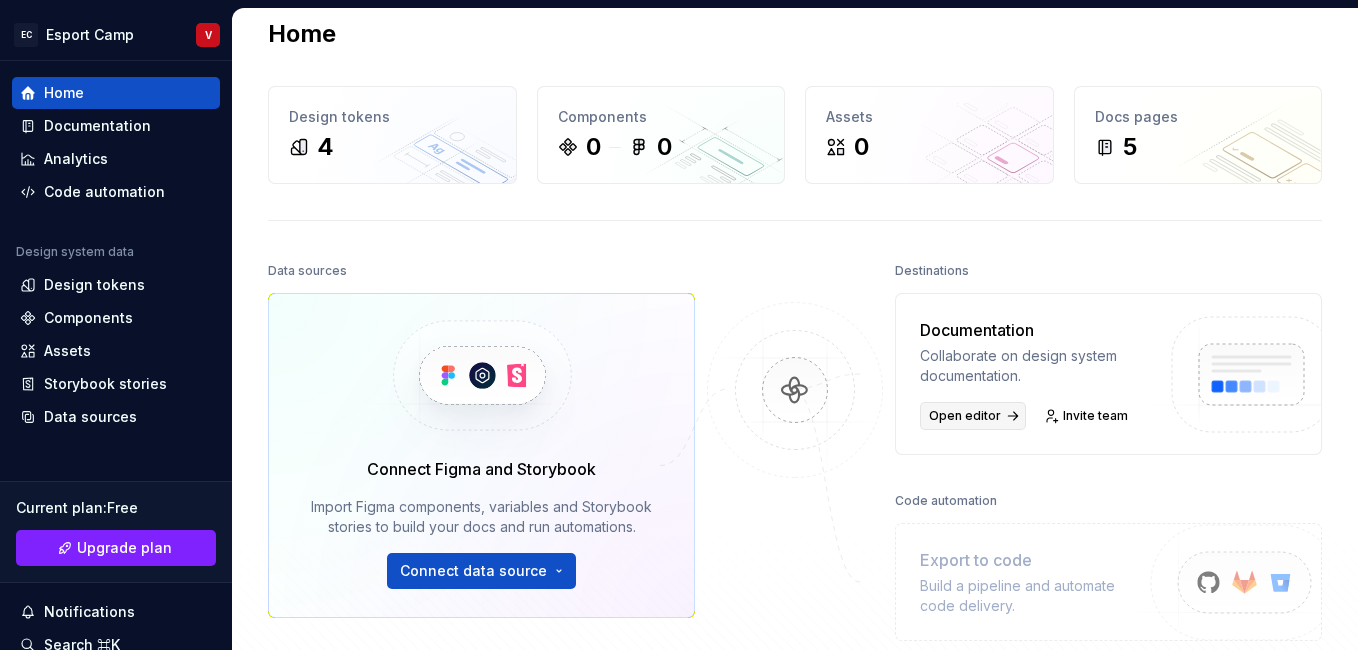 click on "Open editor" at bounding box center [965, 416] 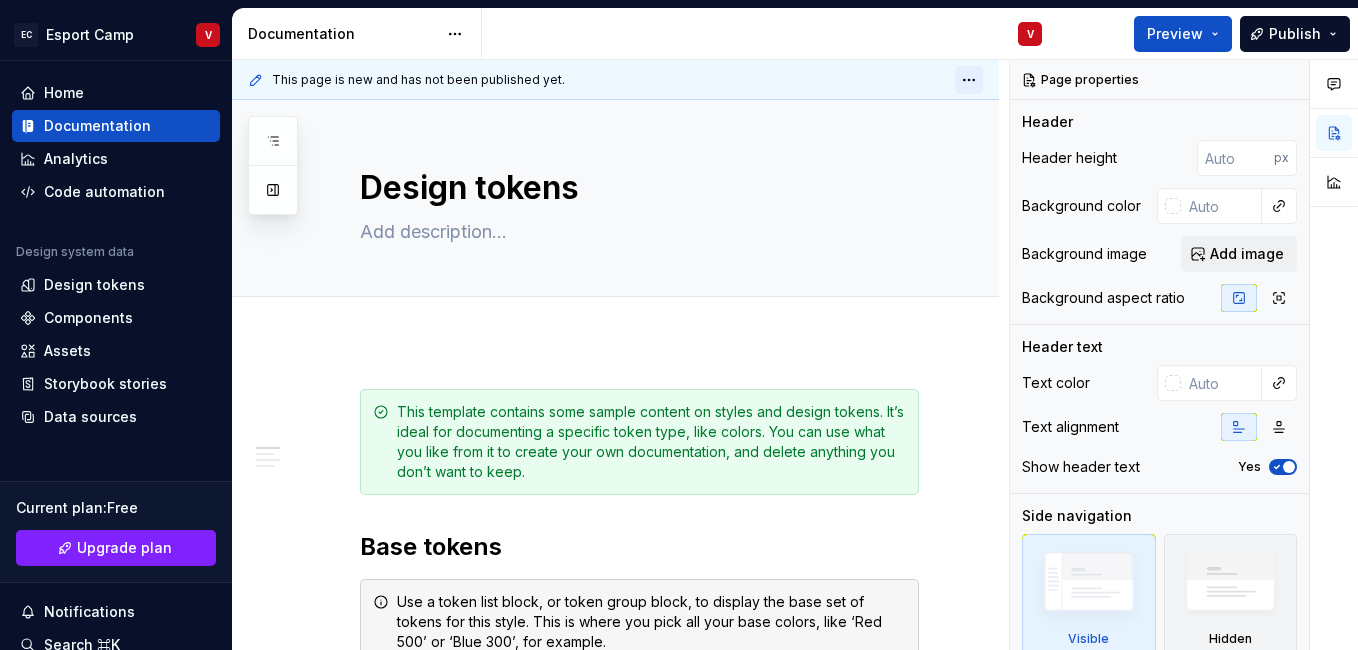 click on "EC Esport Camp V Home Documentation Analytics Code automation Design system data Design tokens Components Assets Storybook stories Data sources Current plan : Free Upgrade plan Notifications Search ⌘K Invite team Settings Contact support Help Documentation V Preview Publish Pages Add Accessibility guide for tree Page tree. Navigate the tree with the arrow keys. Common tree hotkeys apply. Further keybindings are available: enter to execute primary action on focused item f2 to start renaming the focused item escape to abort renaming an item control+d to start dragging selected items Welcome! Foundations Design tokens V Typography Components Component overview Component detail Changes Welcome! Foundations / Design tokens Foundations / Typography Components / Component overview Components / Component detail Upgrade to Enterprise to turn on approval workflow View edited pages by status when selecting which pages to publish." at bounding box center [679, 325] 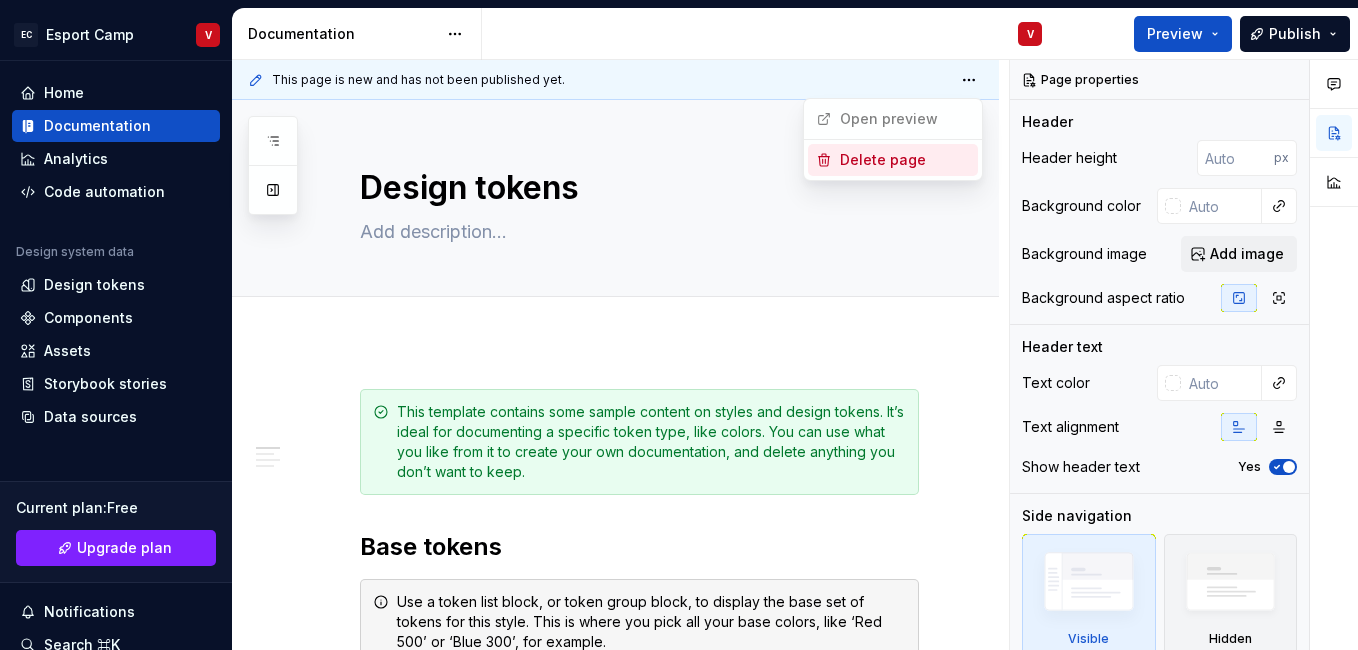 click on "Delete page" at bounding box center [905, 160] 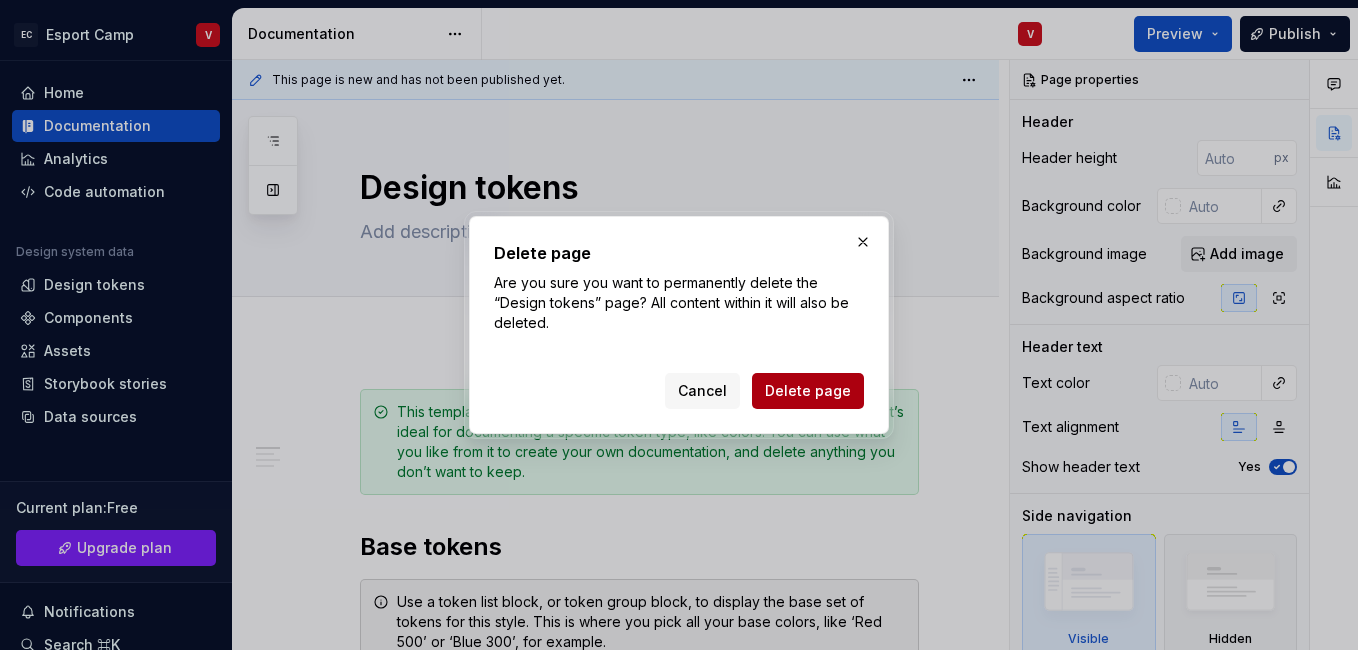 click on "Delete page" at bounding box center [808, 391] 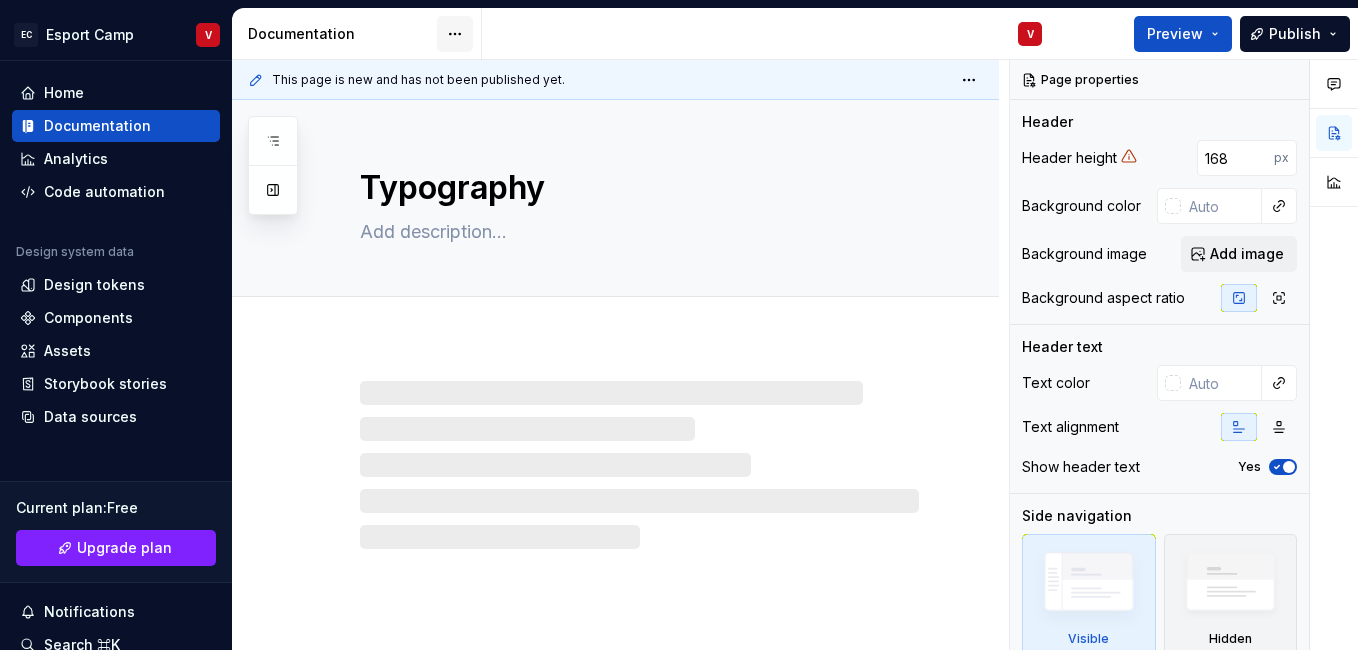 click on "EC Esport Camp V Home Documentation Analytics Code automation Design system data Design tokens Components Assets Storybook stories Data sources Current plan : Free Upgrade plan Notifications Search ⌘K Invite team Settings Contact support Help Documentation V Preview Publish Pages Add Accessibility guide for tree Page tree. Navigate the tree with the arrow keys. Common tree hotkeys apply. Further keybindings are available: enter to execute primary action on focused item f2 to start renaming the focused item escape to abort renaming an item control+d to start dragging selected items Welcome! Foundations Typography V Components Component overview Component detail Changes Welcome! Foundations / Typography Components / Component overview Components / Component detail Upgrade to Enterprise to turn on approval workflow View edited pages by status when selecting which pages to publish. Learn more Contact us Typography Comments 168" at bounding box center [679, 325] 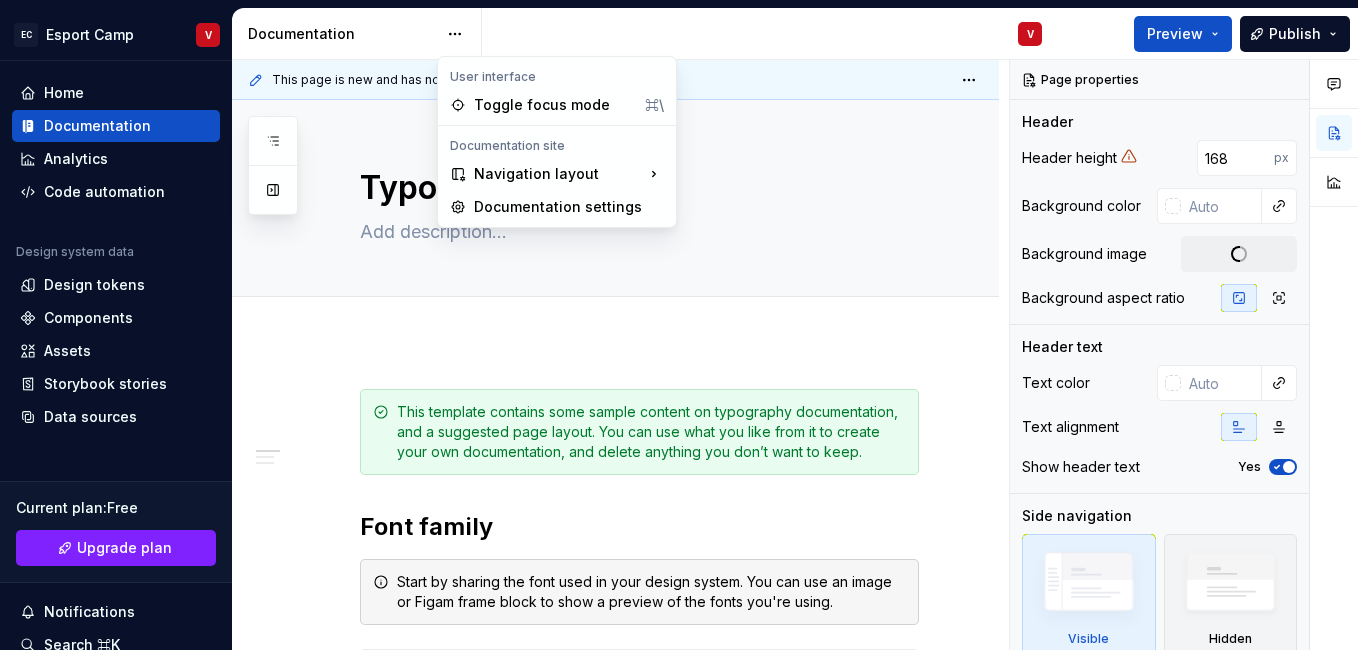 click on "EC Esport Camp V Home Documentation Analytics Code automation Design system data Design tokens Components Assets Storybook stories Data sources Current plan : Free Upgrade plan Notifications Search ⌘K Invite team Settings Contact support Help Documentation V Preview Publish Pages Add Accessibility guide for tree Page tree. Navigate the tree with the arrow keys. Common tree hotkeys apply. Further keybindings are available: enter to execute primary action on focused item f2 to start renaming the focused item escape to abort renaming an item control+d to start dragging selected items Welcome! Foundations Typography V Components Component overview Component detail Changes Welcome! Foundations / Typography Components / Component overview Components / Component detail Upgrade to Enterprise to turn on approval workflow View edited pages by status when selecting which pages to publish. Learn more Contact us Typography Edit header" at bounding box center (679, 325) 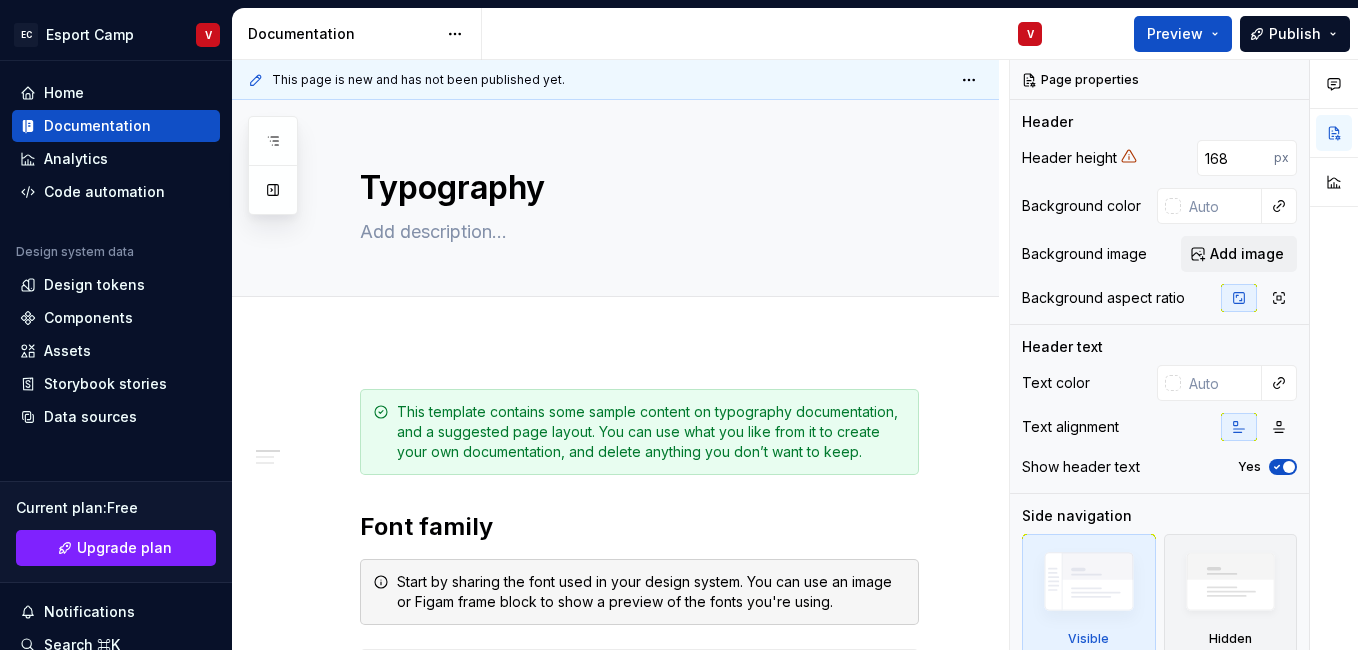 click on "EC Esport Camp V Home Documentation Analytics Code automation Design system data Design tokens Components Assets Storybook stories Data sources Current plan : Free Upgrade plan Notifications Search ⌘K Invite team Settings Contact support Help Documentation V Preview Publish Pages Add Accessibility guide for tree Page tree. Navigate the tree with the arrow keys. Common tree hotkeys apply. Further keybindings are available: enter to execute primary action on focused item f2 to start renaming the focused item escape to abort renaming an item control+d to start dragging selected items Welcome! Foundations Typography V Components Component overview Component detail Changes Welcome! Foundations / Typography Components / Component overview Components / Component detail Upgrade to Enterprise to turn on approval workflow View edited pages by status when selecting which pages to publish. Learn more Contact us Typography Edit header" at bounding box center (679, 325) 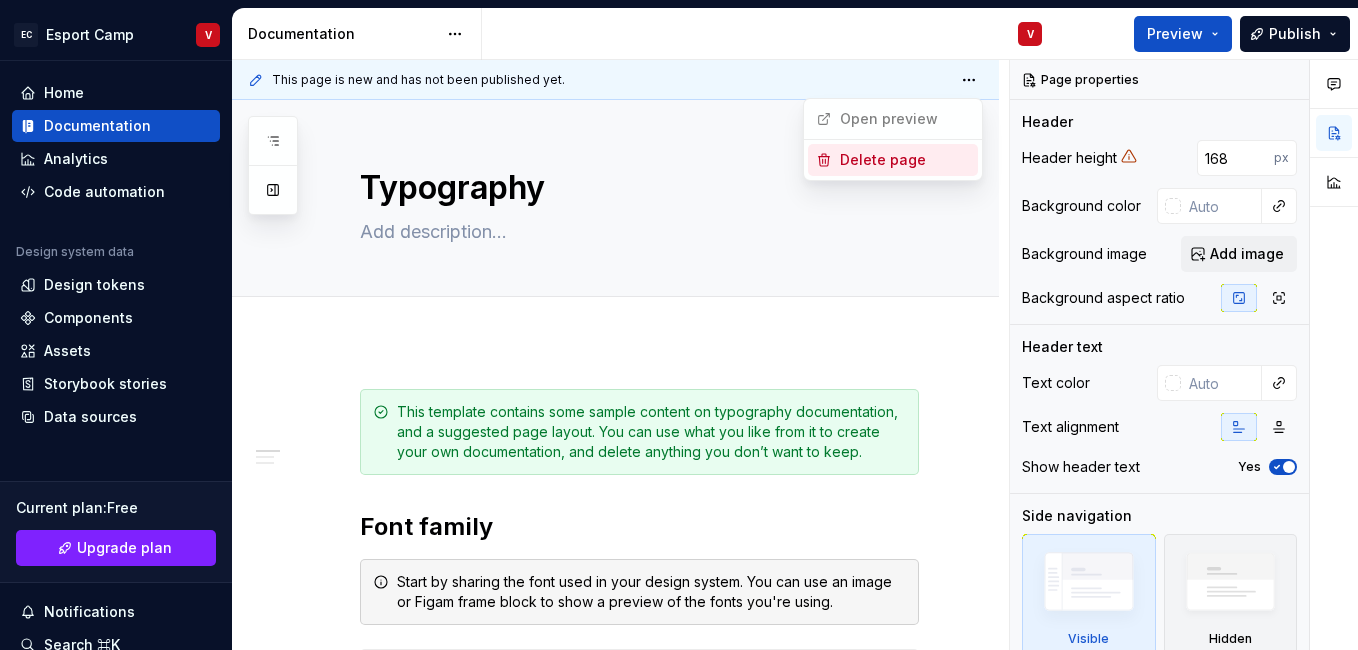 click on "Delete page" at bounding box center (905, 160) 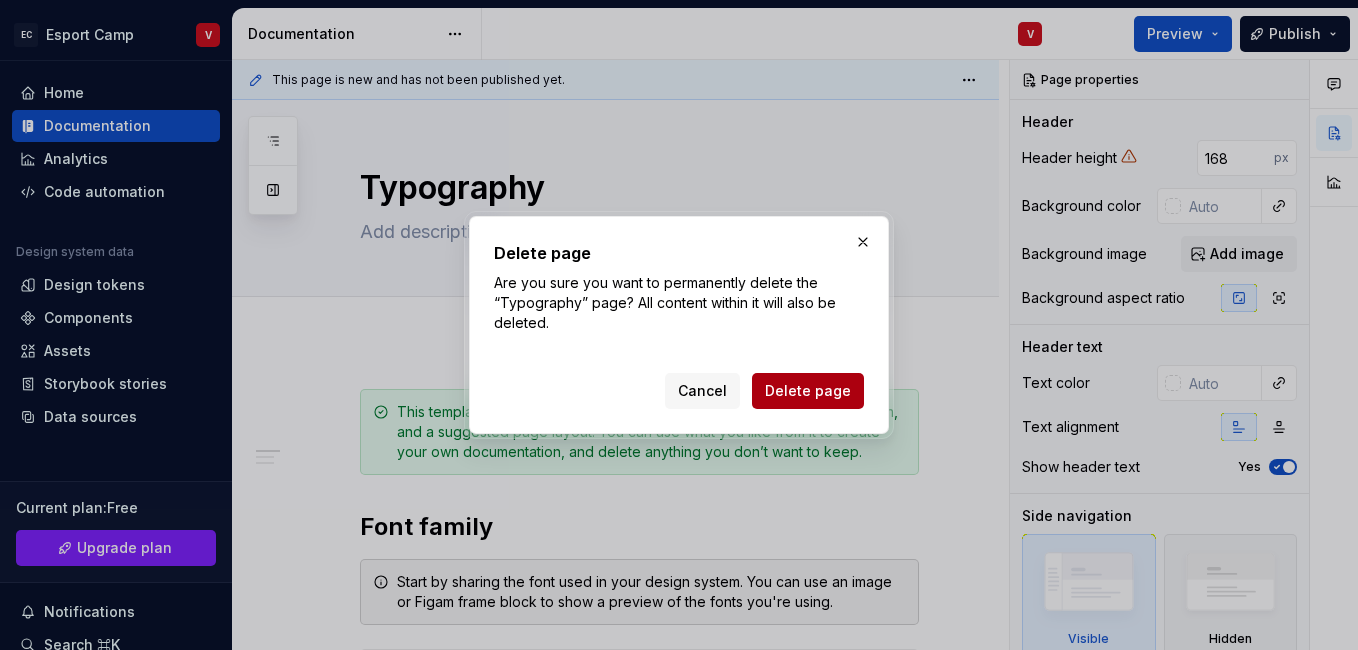 click on "Delete page" at bounding box center [808, 391] 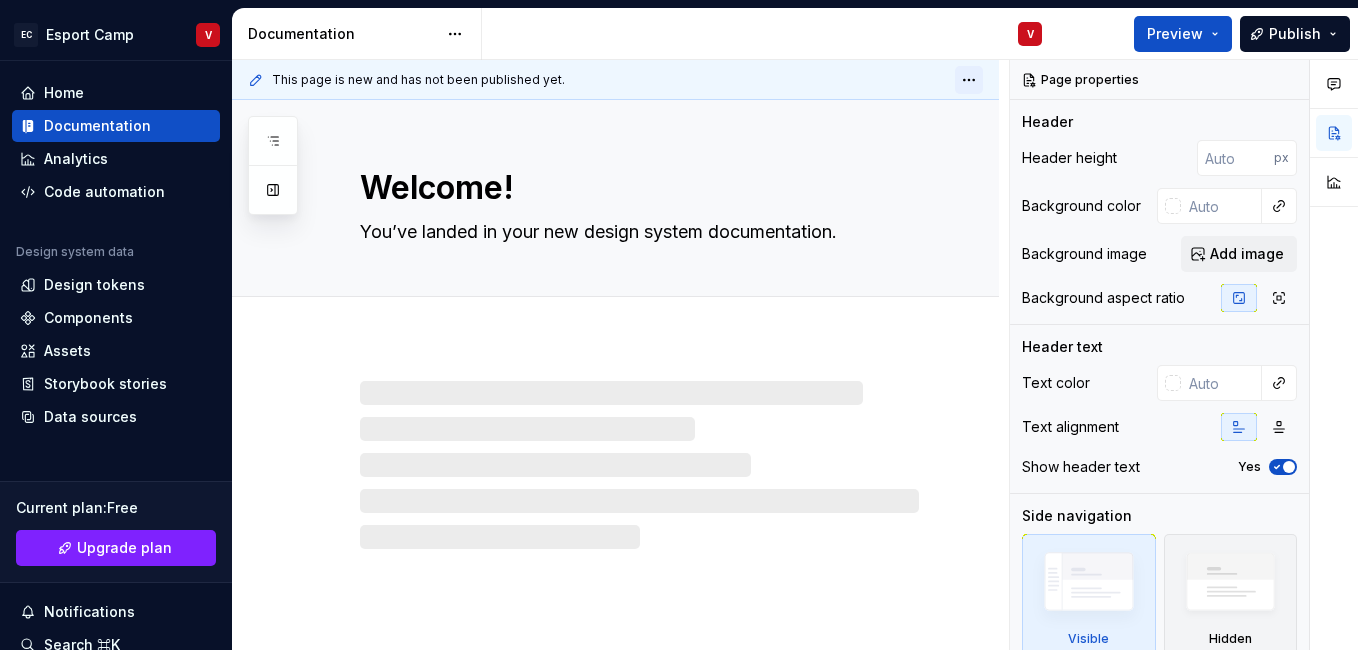 click on "EC Esport Camp V Home Documentation Analytics Code automation Design system data Design tokens Components Assets Storybook stories Data sources Current plan : Free Upgrade plan Notifications Search ⌘K Invite team Settings Contact support Help Documentation V Preview Publish Pages Add Accessibility guide for tree Page tree. Navigate the tree with the arrow keys. Common tree hotkeys apply. Further keybindings are available: enter to execute primary action on focused item f2 to start renaming the focused item escape to abort renaming an item control+d to start dragging selected items Welcome! V Foundations Components Component overview Component detail Changes Welcome! Components / Component overview Components / Component detail Upgrade to Enterprise to turn on approval workflow View edited pages by status when selecting which pages to publish. Learn more Contact us This page is new and has not been published yet. Welcome! Header" at bounding box center [679, 325] 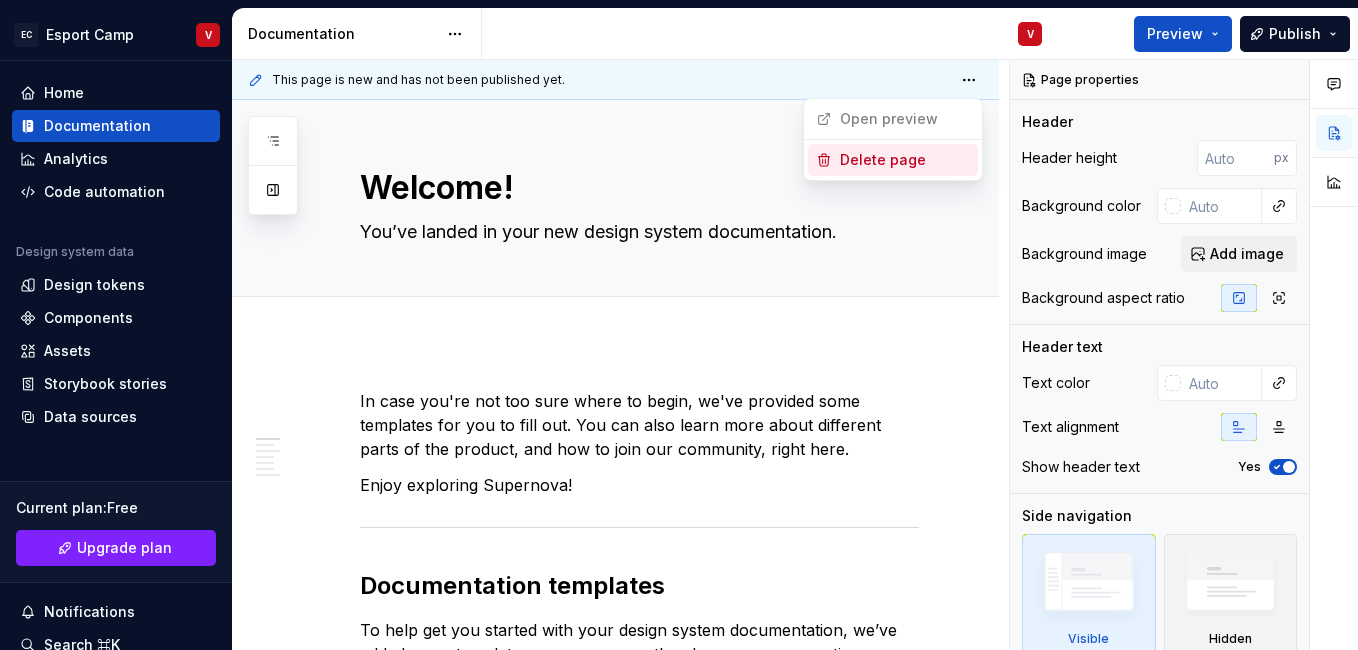 click on "Delete page" at bounding box center [905, 160] 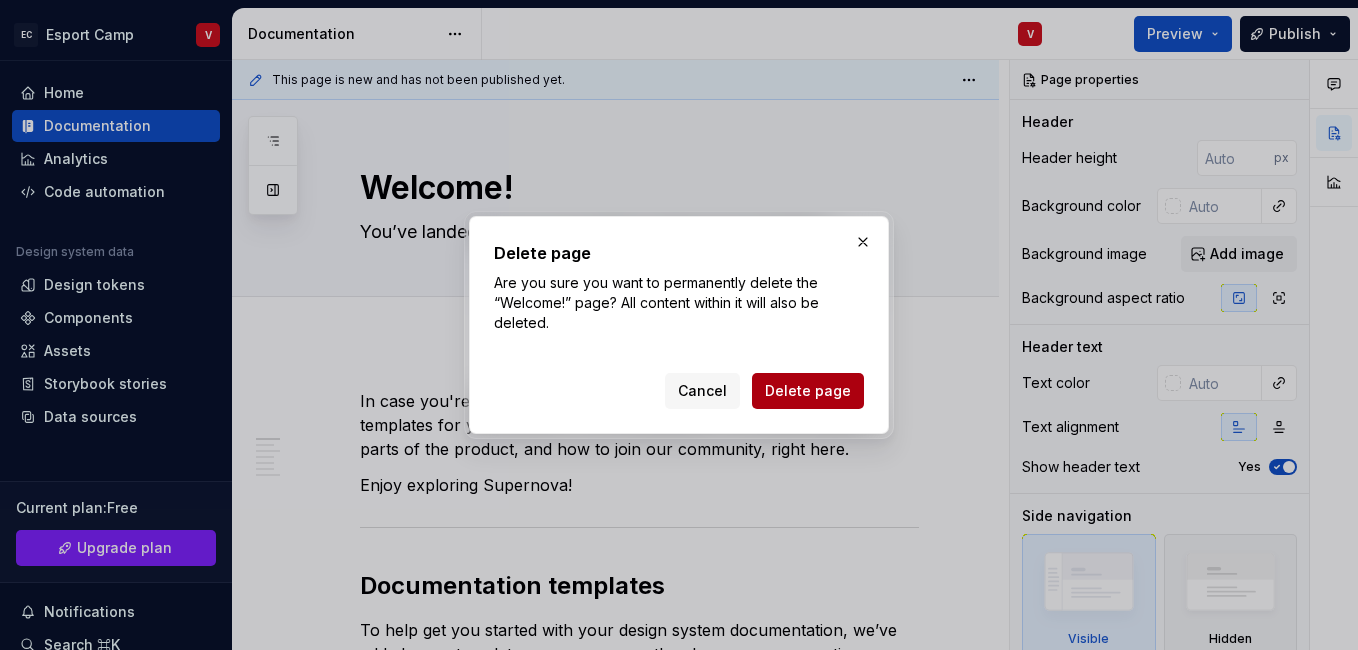 click on "Delete page" at bounding box center (808, 391) 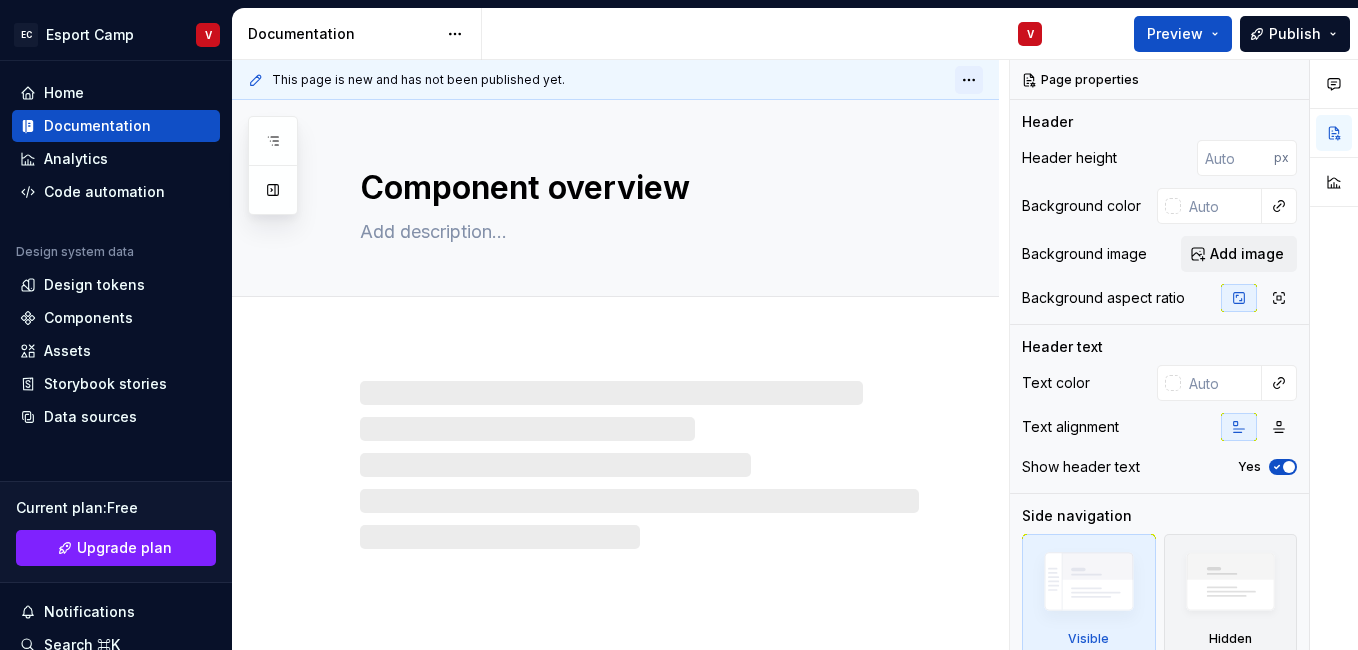 click on "EC Esport Camp V Home Documentation Analytics Code automation Design system data Design tokens Components Assets Storybook stories Data sources Current plan : Free Upgrade plan Notifications Search ⌘K Invite team Settings Contact support Help Documentation V Preview Publish Pages Add Accessibility guide for tree Page tree. Navigate the tree with the arrow keys. Common tree hotkeys apply. Further keybindings are available: enter to execute primary action on focused item f2 to start renaming the focused item escape to abort renaming an item control+d to start dragging selected items Foundations Components Component overview V Component detail Changes Components / Component overview Components / Component detail Upgrade to Enterprise to turn on approval workflow View edited pages by status when selecting which pages to publish. Learn more Contact us This page is new and has not been published yet. Component overview Comments px" at bounding box center (679, 325) 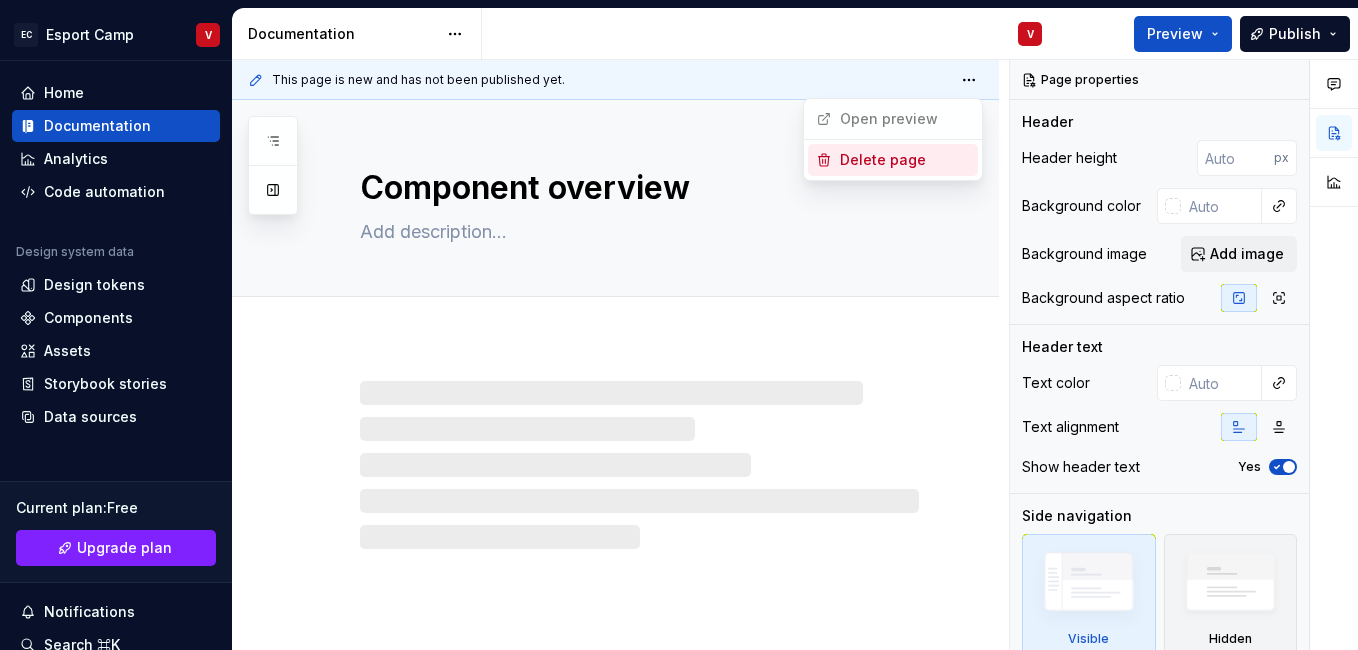 click on "Delete page" at bounding box center (905, 160) 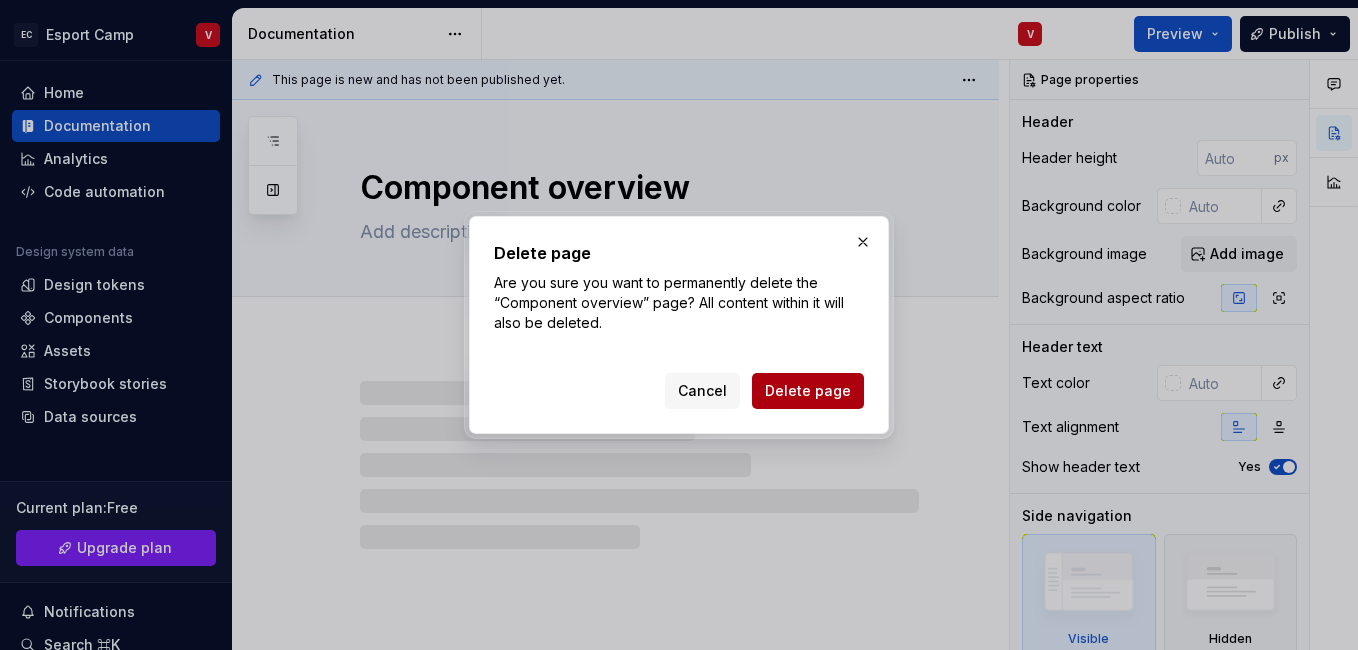 click on "Delete page" at bounding box center [808, 391] 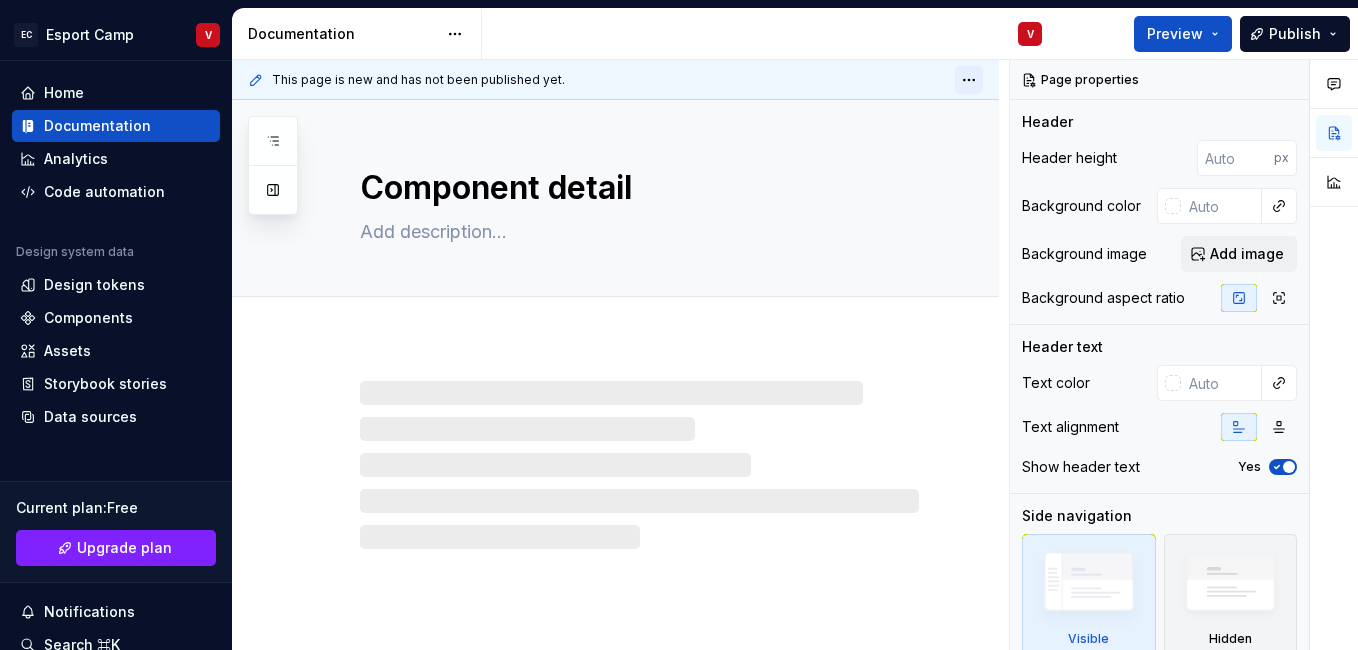 click on "EC Esport Camp V Home Documentation Analytics Code automation Design system data Design tokens Components Assets Storybook stories Data sources Current plan : Free Upgrade plan Notifications Search ⌘K Invite team Settings Contact support Help Documentation V Preview Publish Pages Add Accessibility guide for tree Page tree. Navigate the tree with the arrow keys. Common tree hotkeys apply. Further keybindings are available: enter to execute primary action on focused item f2 to start renaming the focused item escape to abort renaming an item control+d to start dragging selected items Foundations Components Component detail V Changes Components / Component detail Upgrade to Enterprise to turn on approval workflow View edited pages by status when selecting which pages to publish. Learn more Contact us This page is new and has not been published yet. Component detail Comments Open comments Page properties Header Header height px Yes *" at bounding box center [679, 325] 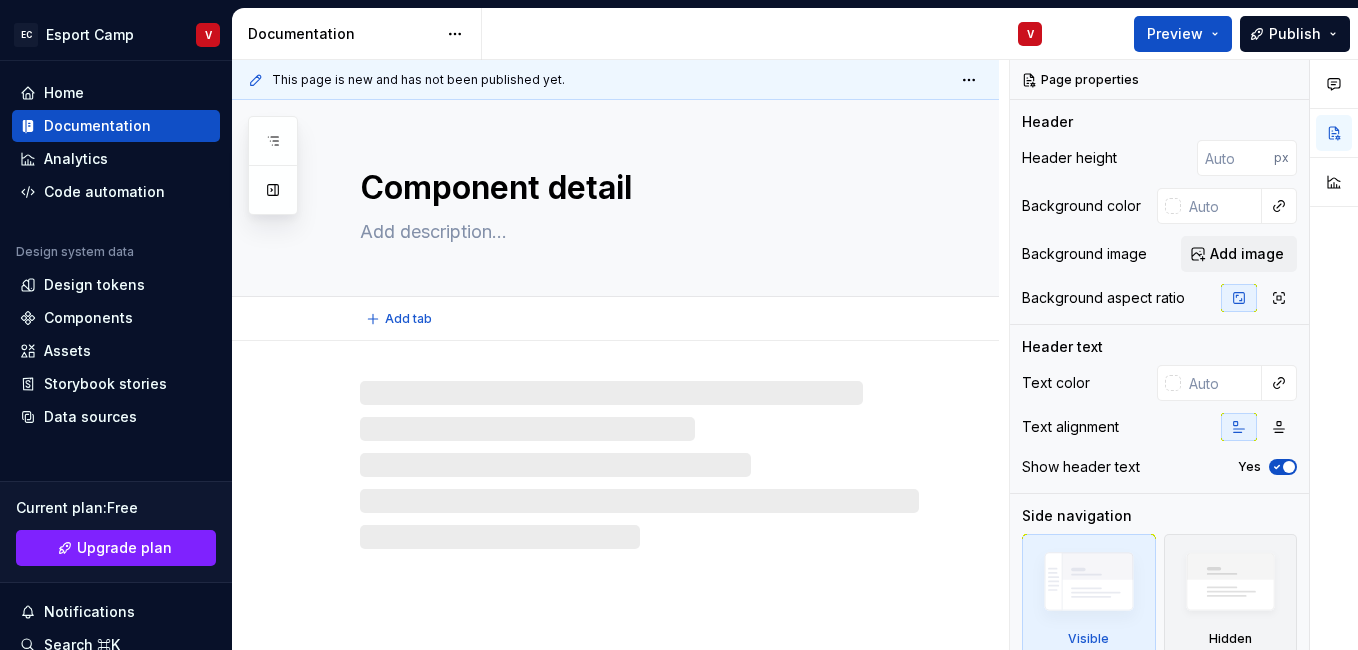 click on "EC Esport Camp V Home Documentation Analytics Code automation Design system data Design tokens Components Assets Storybook stories Data sources Current plan : Free Upgrade plan Notifications Search ⌘K Invite team Settings Contact support Help Documentation V Preview Publish Pages Add Accessibility guide for tree Page tree. Navigate the tree with the arrow keys. Common tree hotkeys apply. Further keybindings are available: enter to execute primary action on focused item f2 to start renaming the focused item escape to abort renaming an item control+d to start dragging selected items Foundations Components Component detail V Changes Components / Component detail Upgrade to Enterprise to turn on approval workflow View edited pages by status when selecting which pages to publish. Learn more Contact us This page is new and has not been published yet. Component detail Add tab Comments Open comments Page properties Header Header height px" at bounding box center [679, 325] 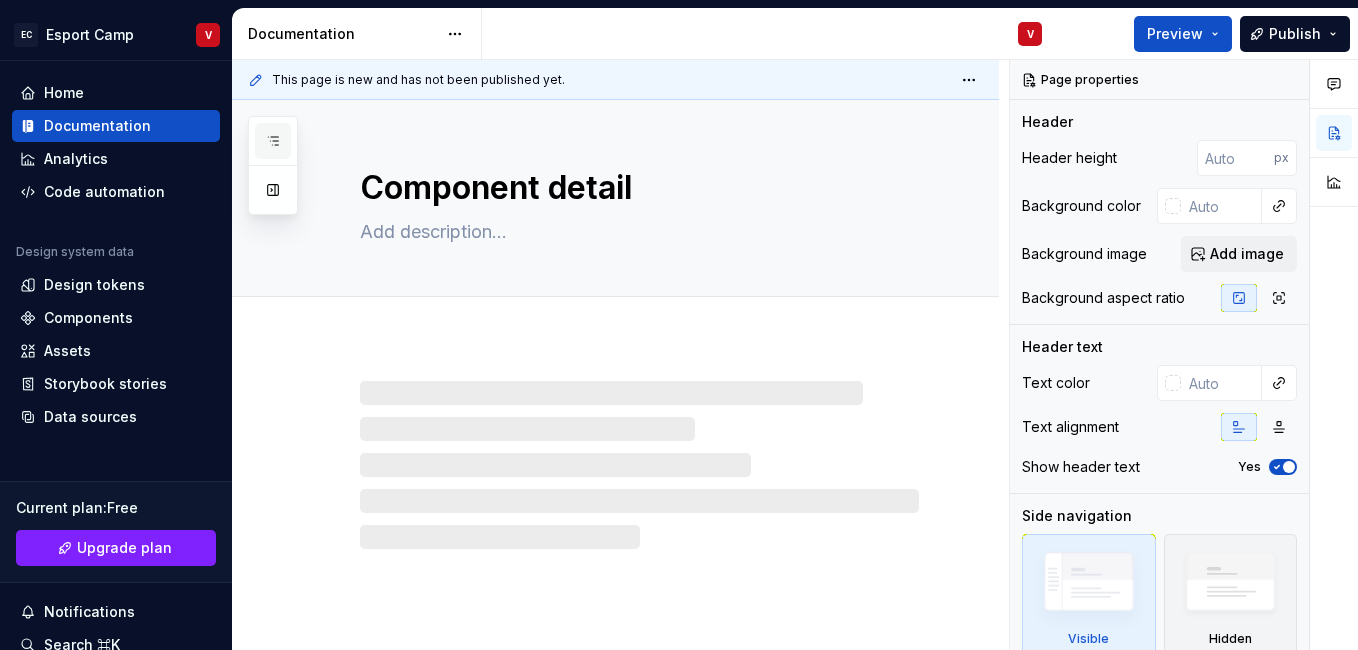 click 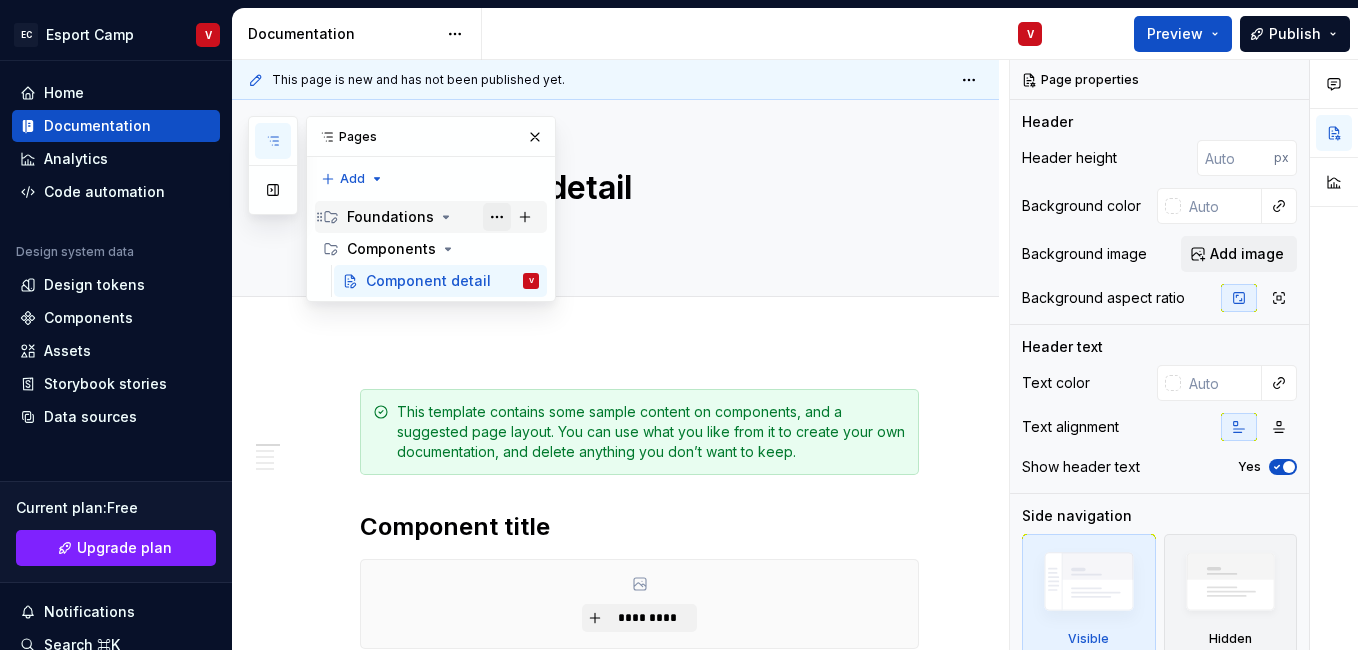 click at bounding box center (497, 217) 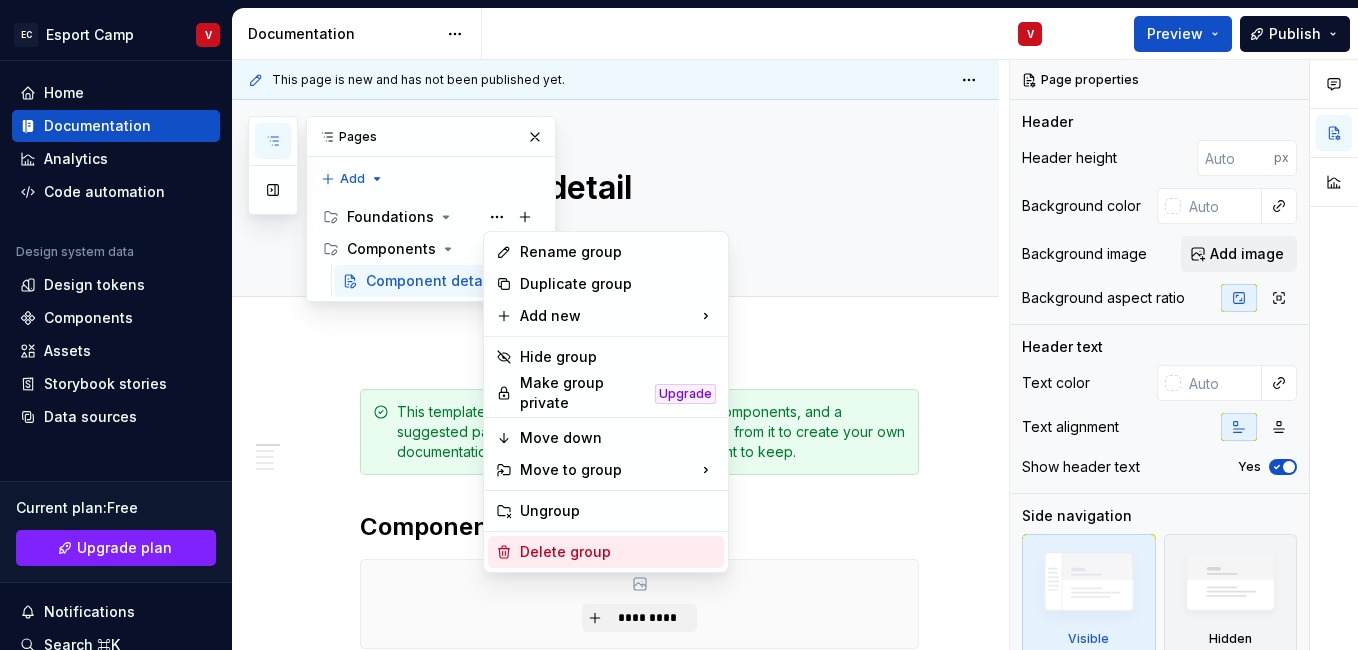 click on "Delete group" at bounding box center [618, 552] 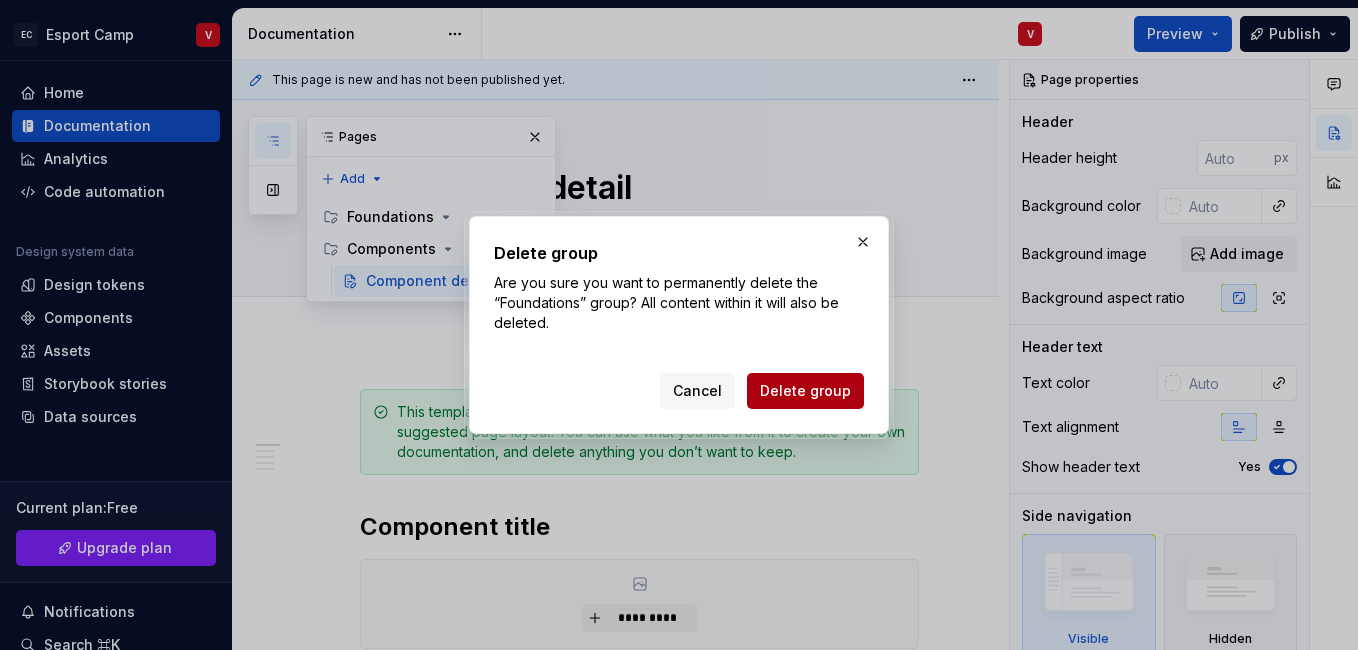 click on "Delete group" at bounding box center (805, 391) 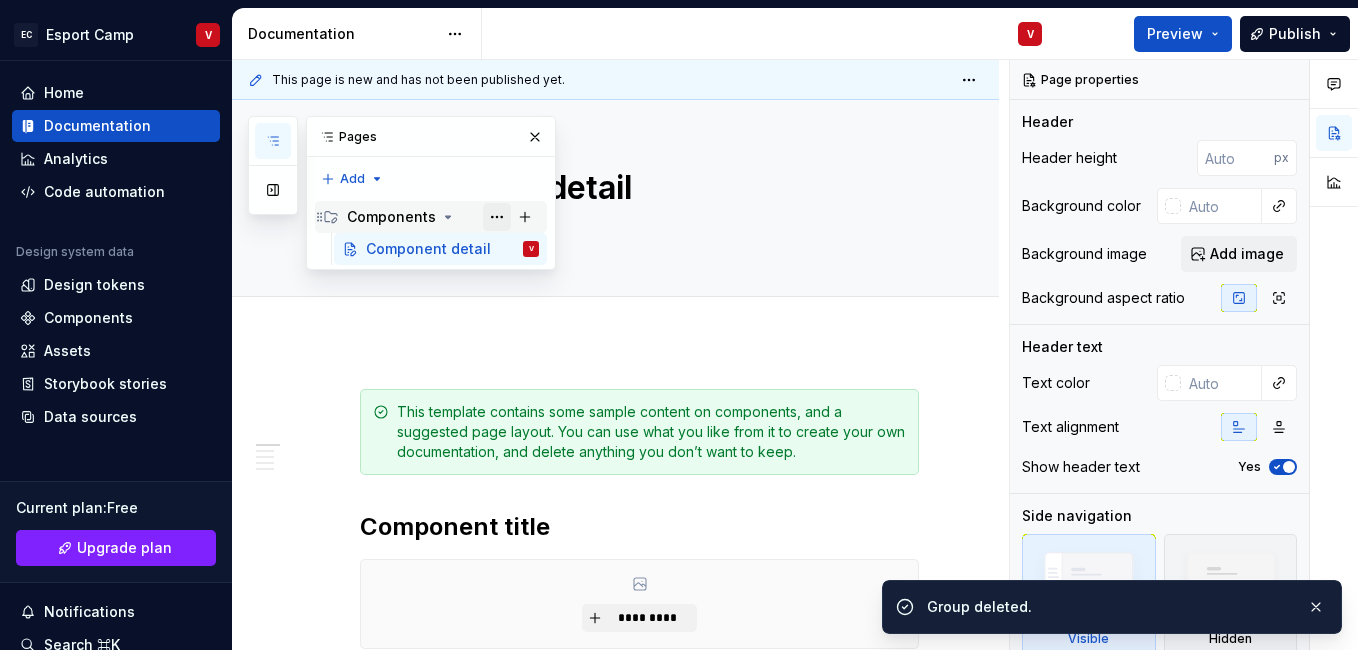 click at bounding box center [497, 217] 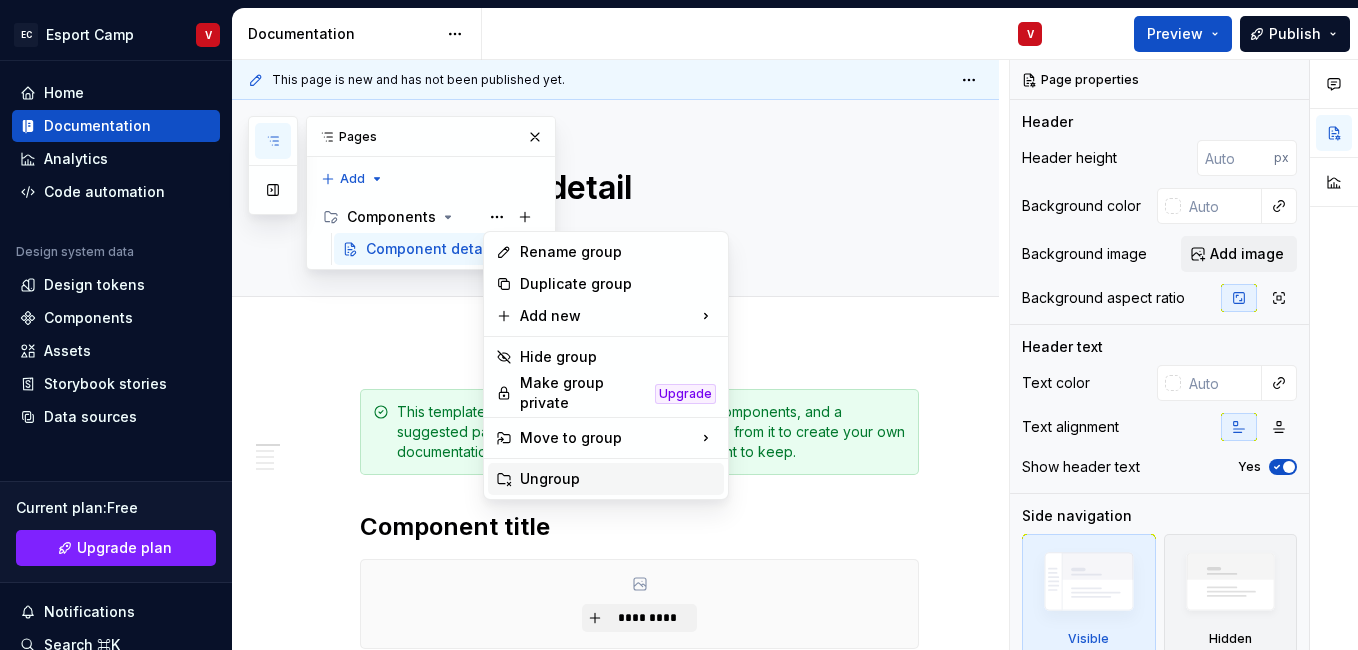 click on "Ungroup" at bounding box center [606, 479] 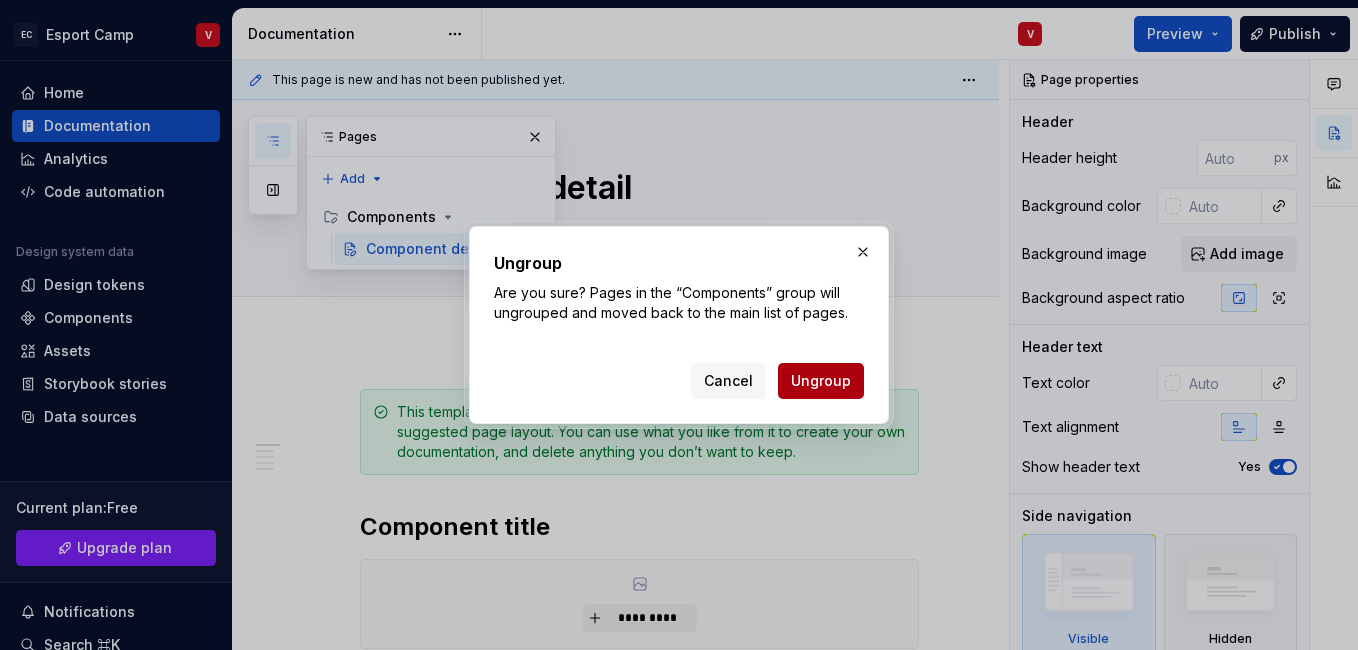 click on "Ungroup" at bounding box center (821, 381) 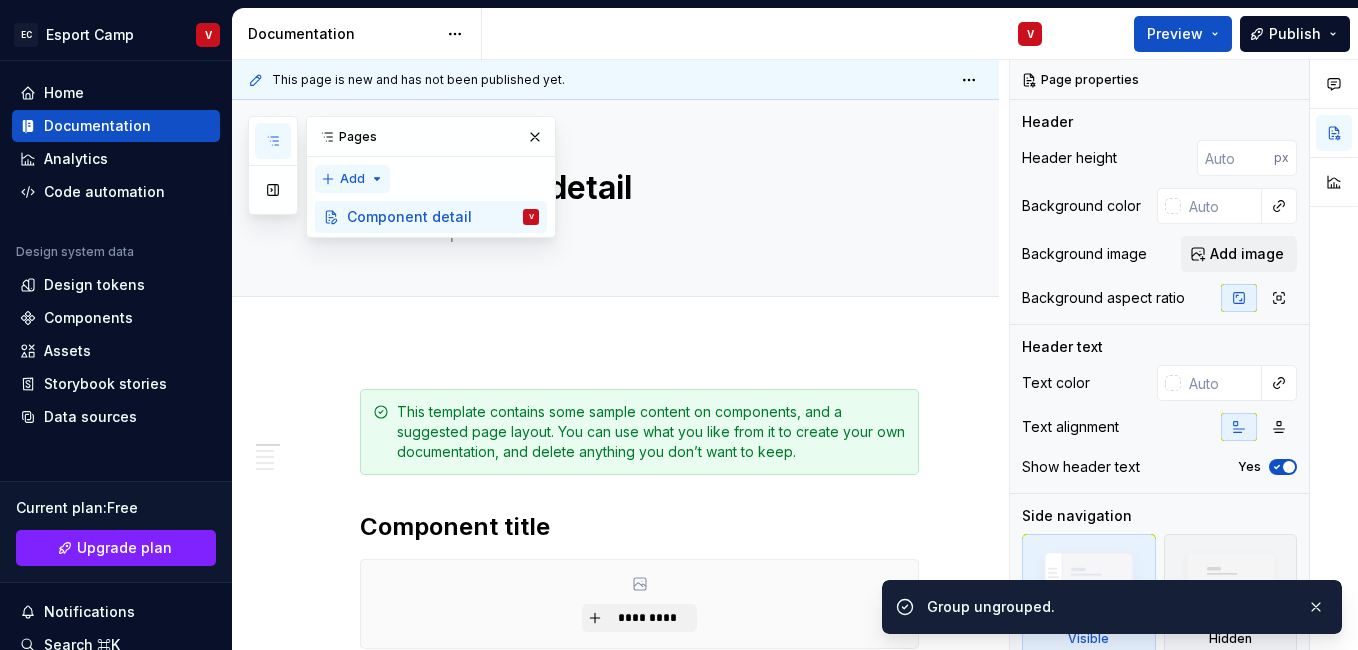 click on "Pages Add Accessibility guide for tree Page tree. Navigate the tree with the arrow keys. Common tree hotkeys apply. Further keybindings are available: enter to execute primary action on focused item f2 to start renaming the focused item escape to abort renaming an item control+d to start dragging selected items Component detail V Changes Component detail Upgrade to Enterprise to turn on approval workflow View edited pages by status when selecting which pages to publish. Learn more Contact us" at bounding box center (402, 177) 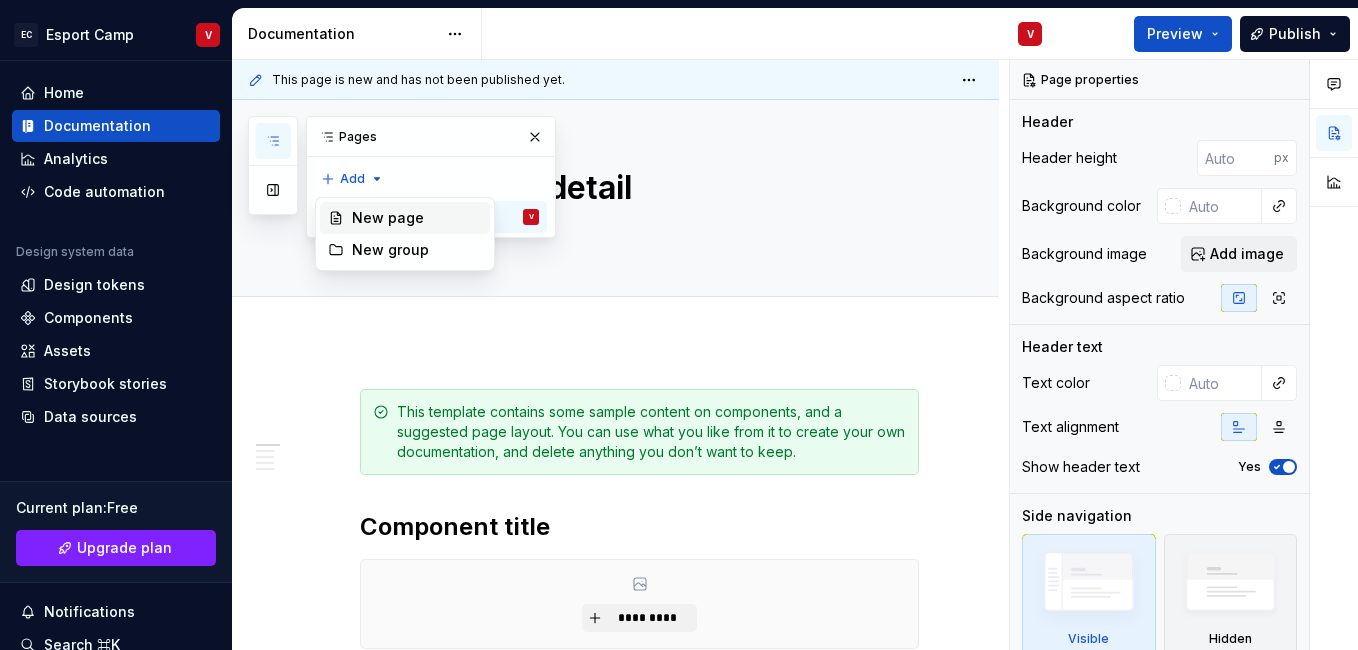 type on "*" 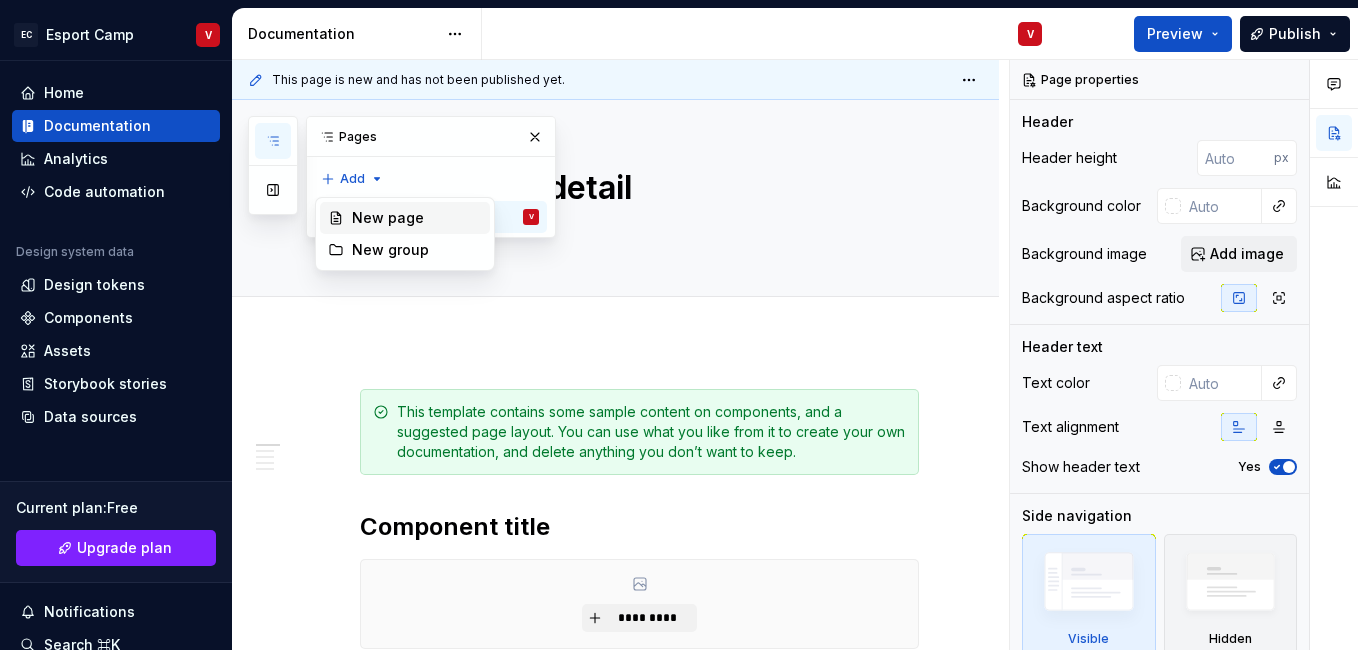 click on "New page" at bounding box center [417, 218] 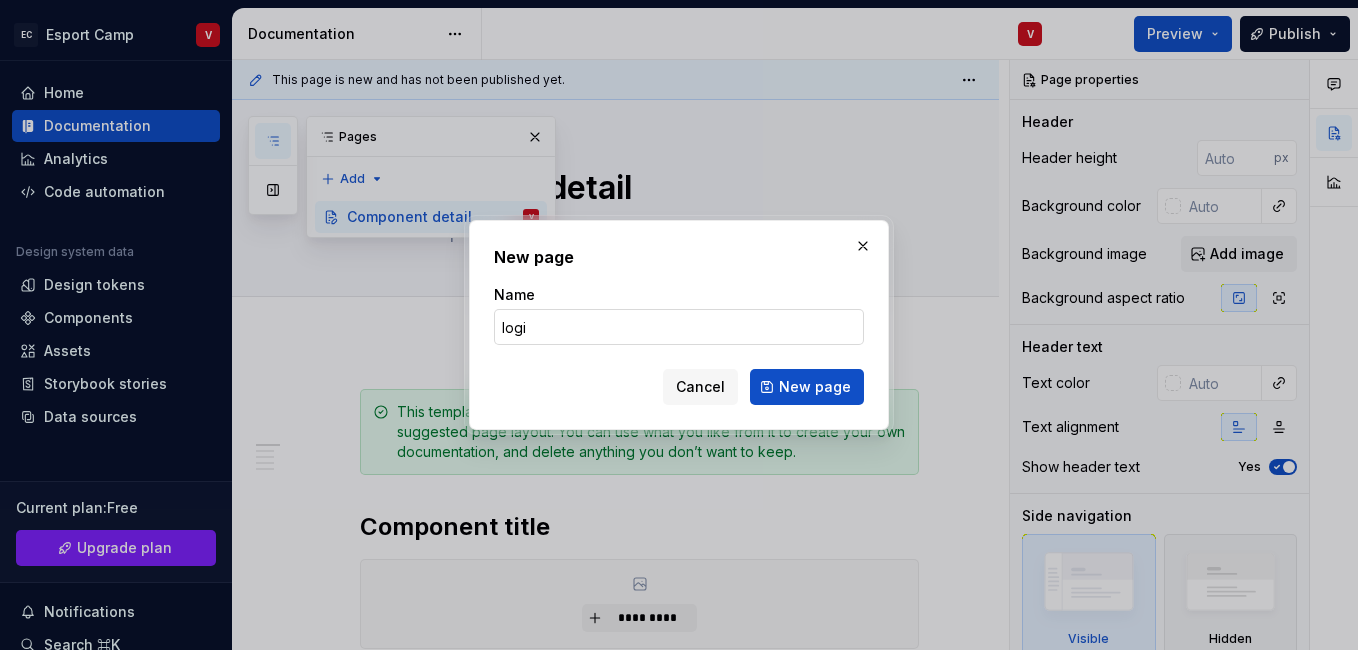 type on "login" 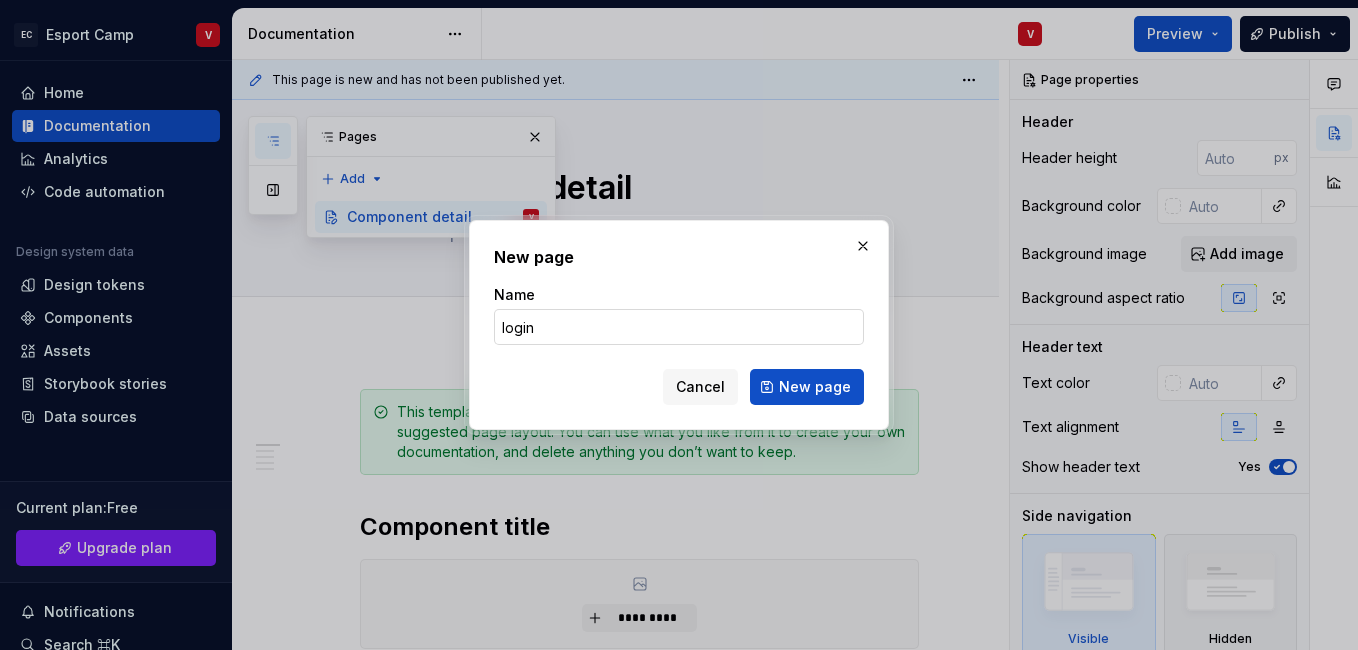 click on "New page" at bounding box center [807, 387] 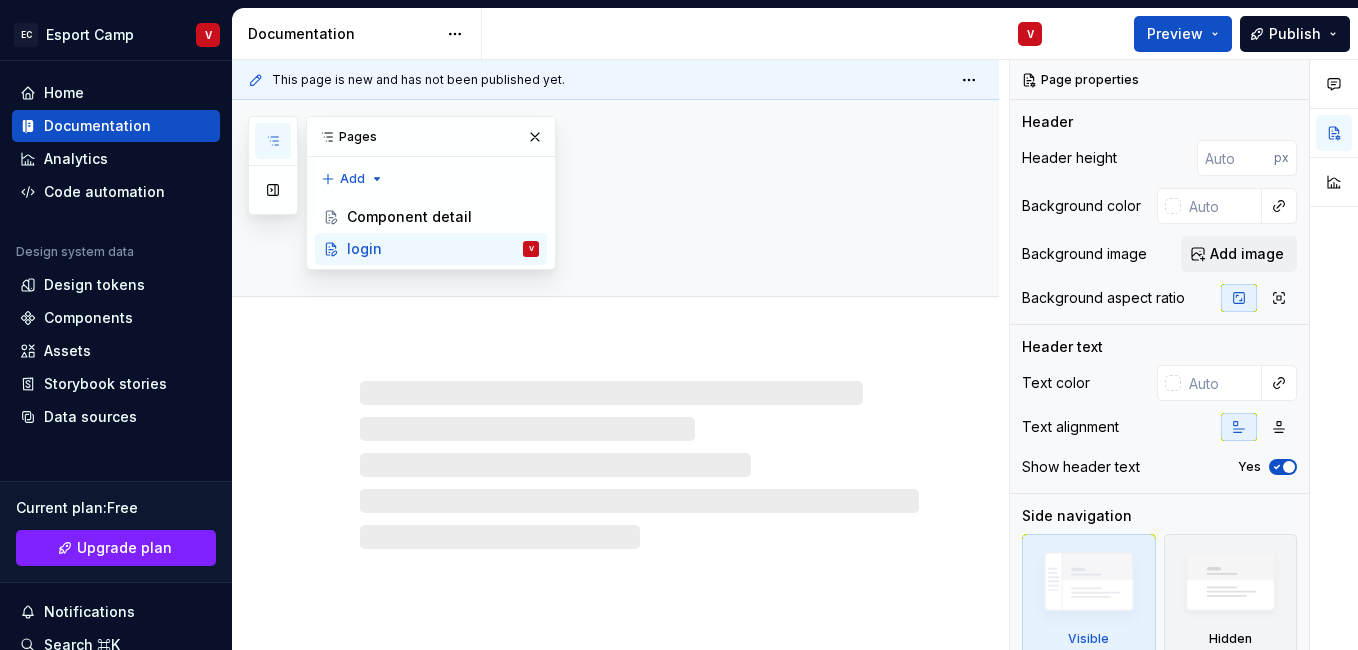 click at bounding box center [639, 465] 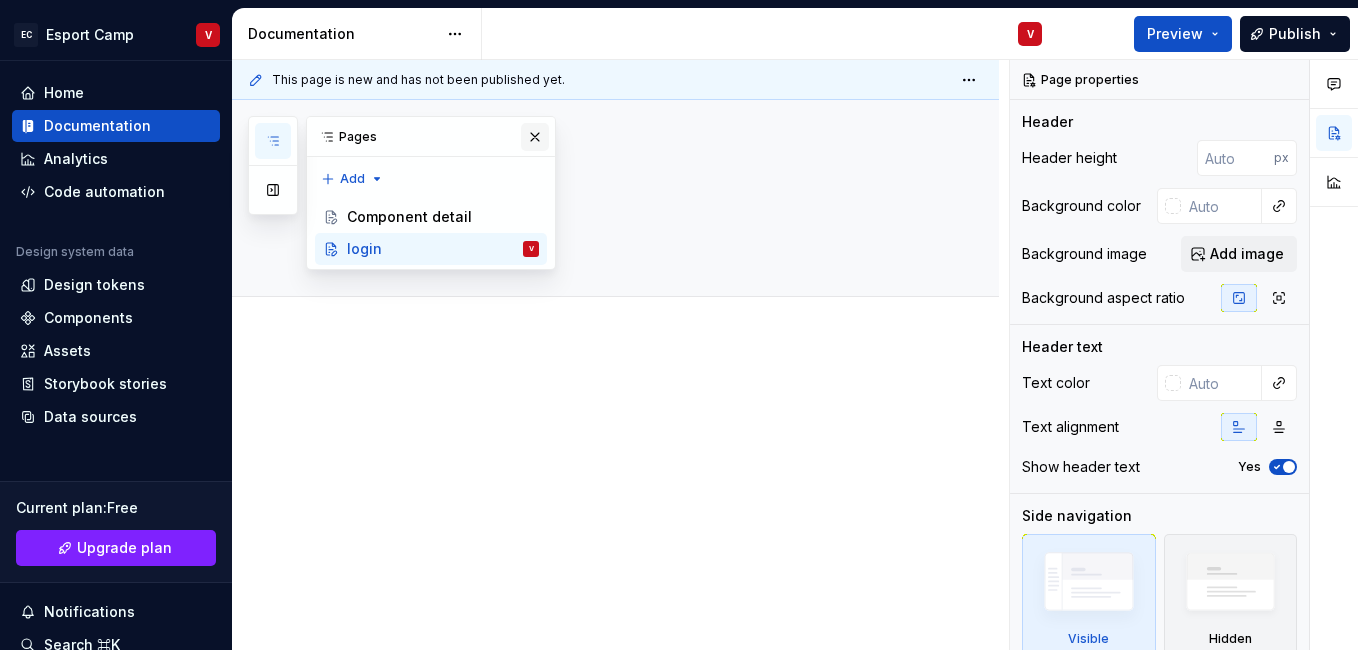 click at bounding box center [535, 137] 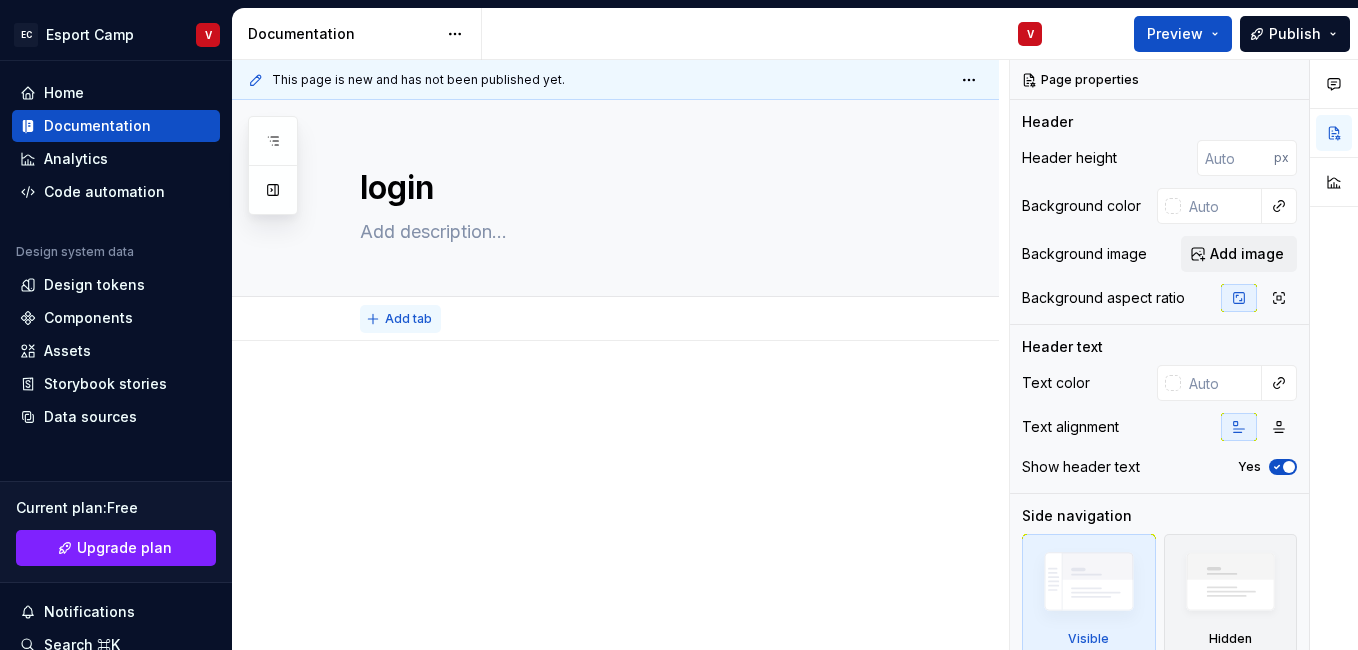 click on "Add tab" at bounding box center [408, 319] 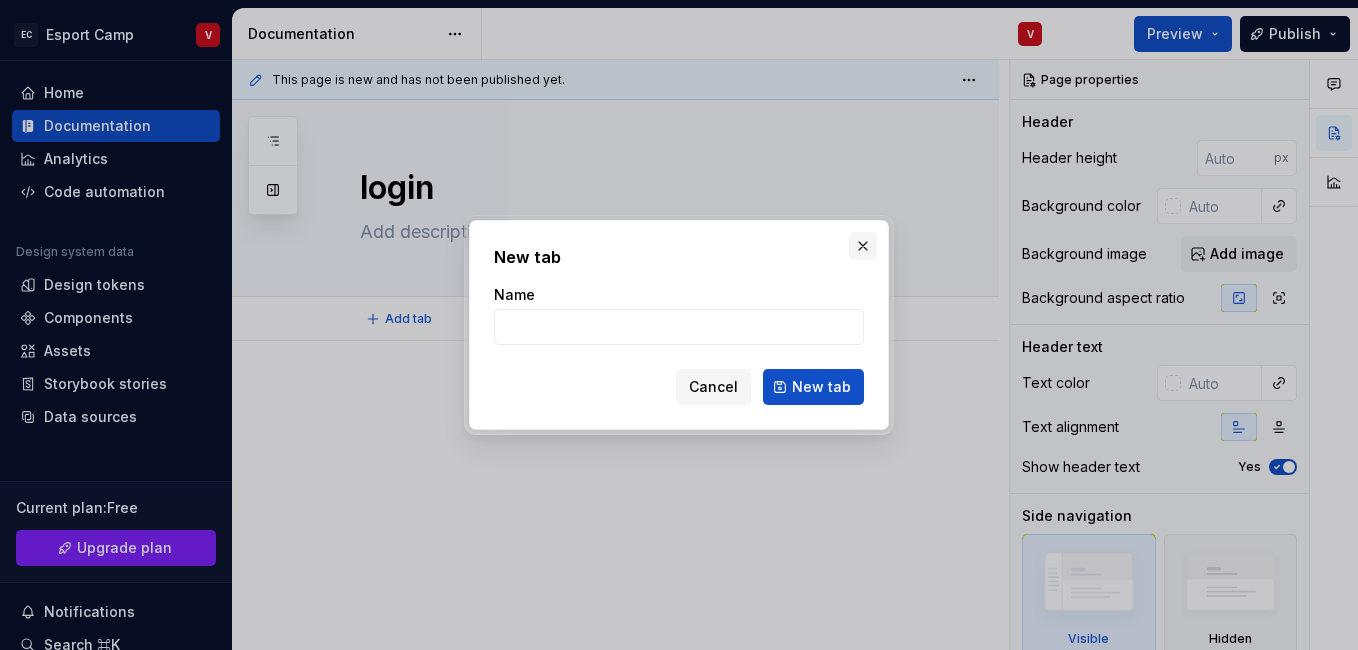 click at bounding box center [863, 246] 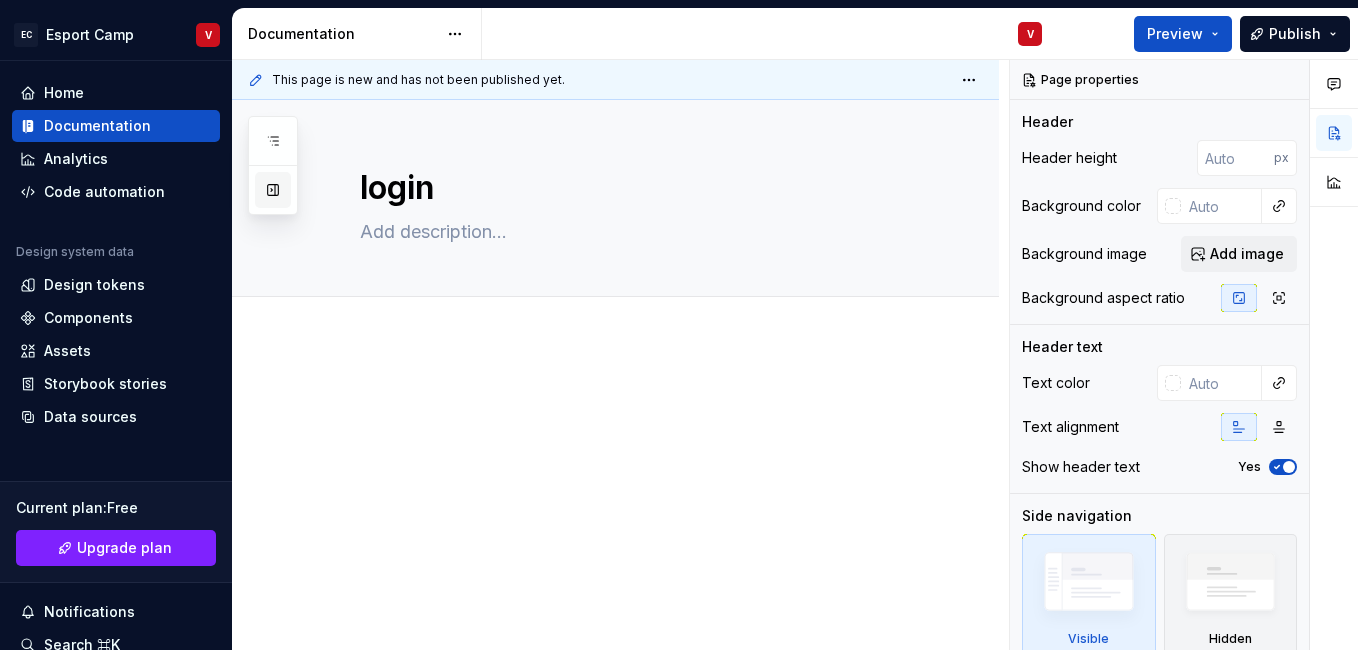 click at bounding box center [273, 190] 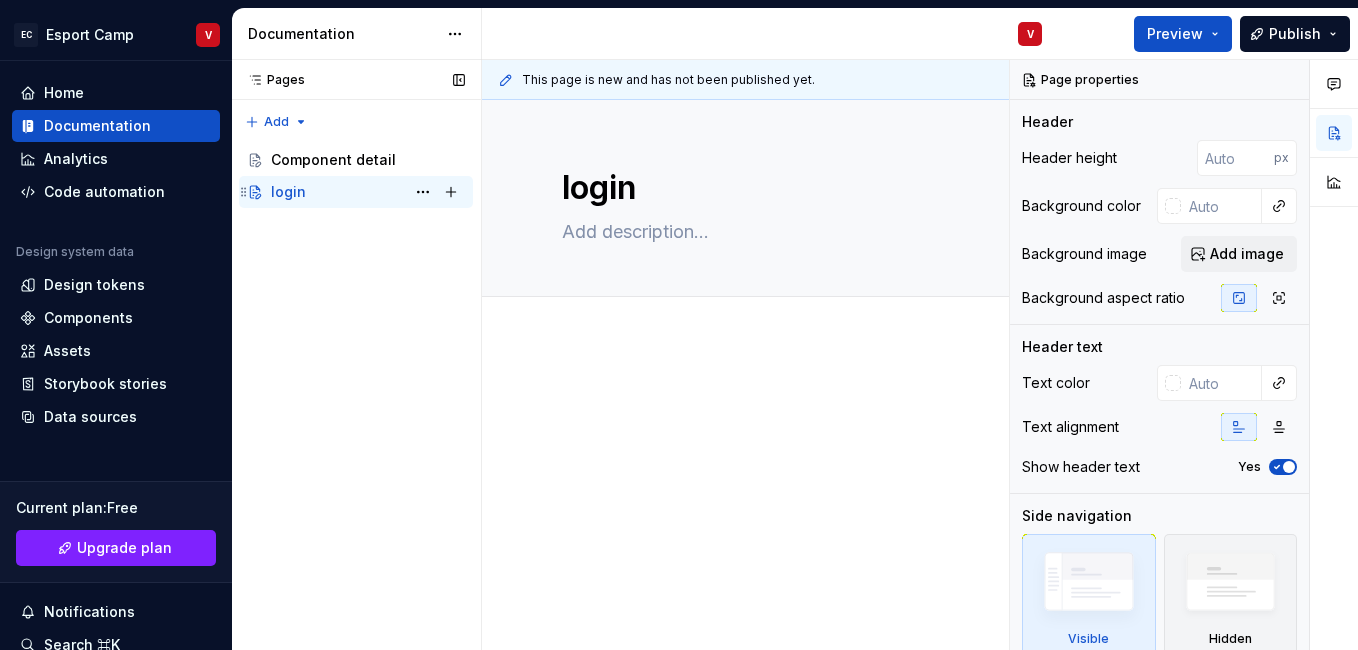 click on "login V" at bounding box center [368, 192] 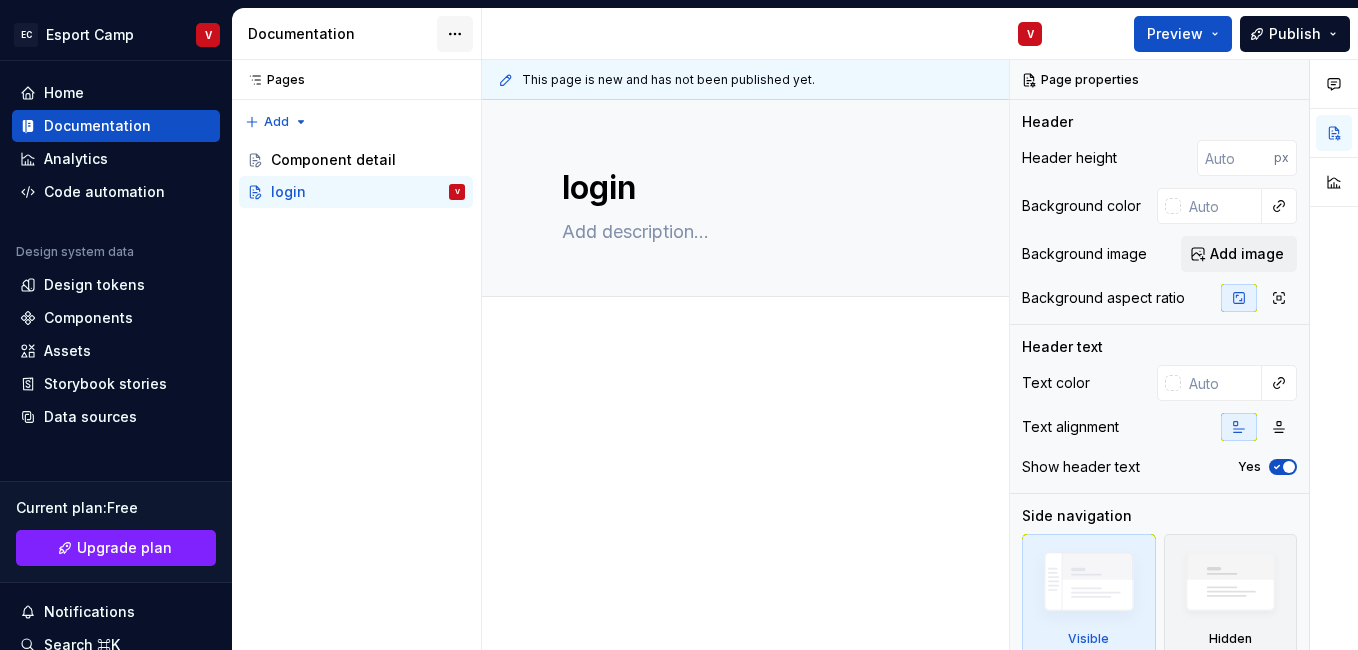 click on "EC Esport Camp V Home Documentation Analytics Code automation Design system data Design tokens Components Assets Storybook stories Data sources Current plan : Free Upgrade plan Notifications Search ⌘K Invite team Settings Contact support Help Documentation V Preview Publish Pages Pages Add Accessibility guide for tree Page tree. Navigate the tree with the arrow keys. Common tree hotkeys apply. Further keybindings are available: enter to execute primary action on focused item f2 to start renaming the focused item escape to abort renaming an item control+d to start dragging selected items Component detail login V Component detail login Upgrade to Enterprise to turn on approval workflow View edited pages by status when selecting which pages to publish. Learn more Contact us This page is new and has not been published yet. login Edit header Comments Open comments No comments yet Select ‘Comment’ from the block context menu to add one." at bounding box center (679, 325) 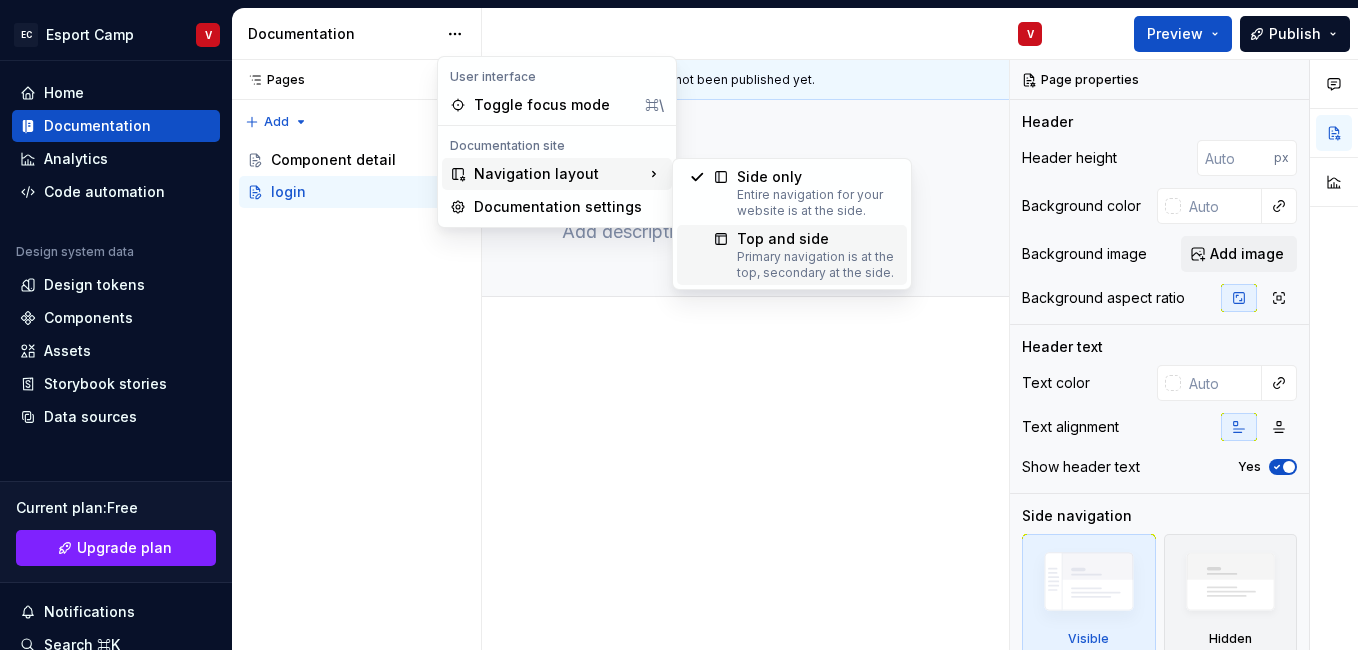 click on "Primary navigation is at the top, secondary at the side." at bounding box center (816, 265) 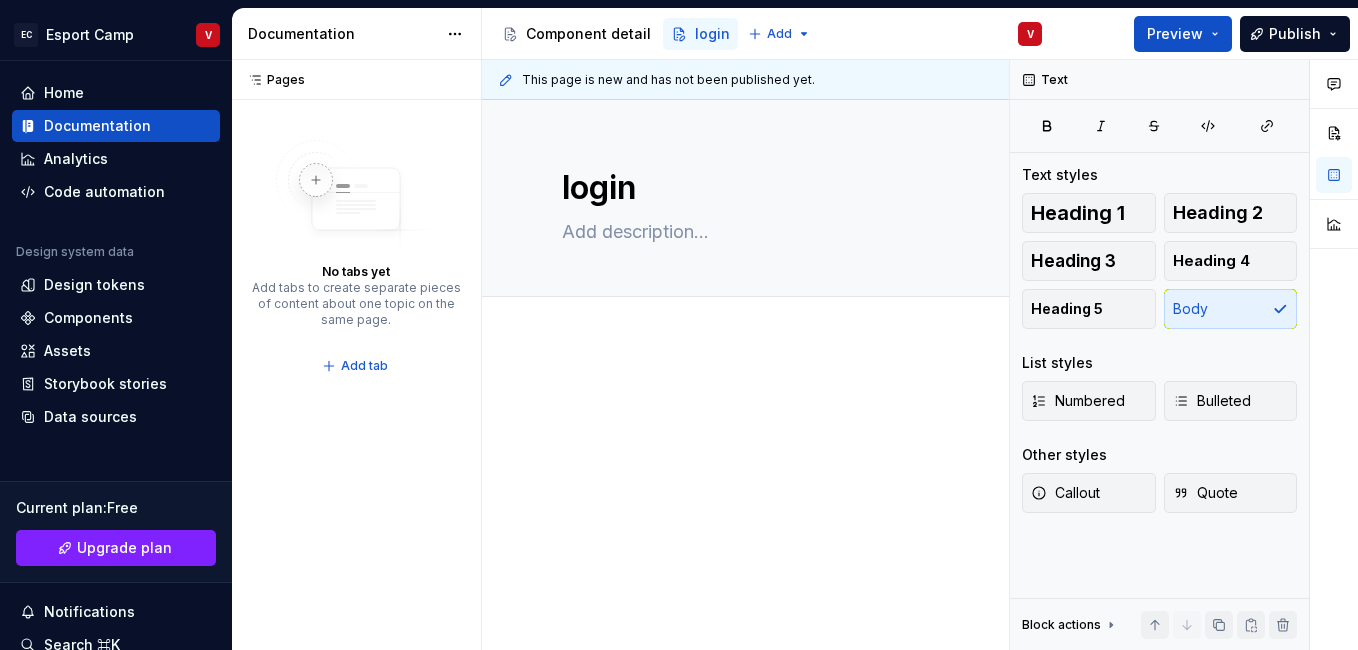type on "*" 